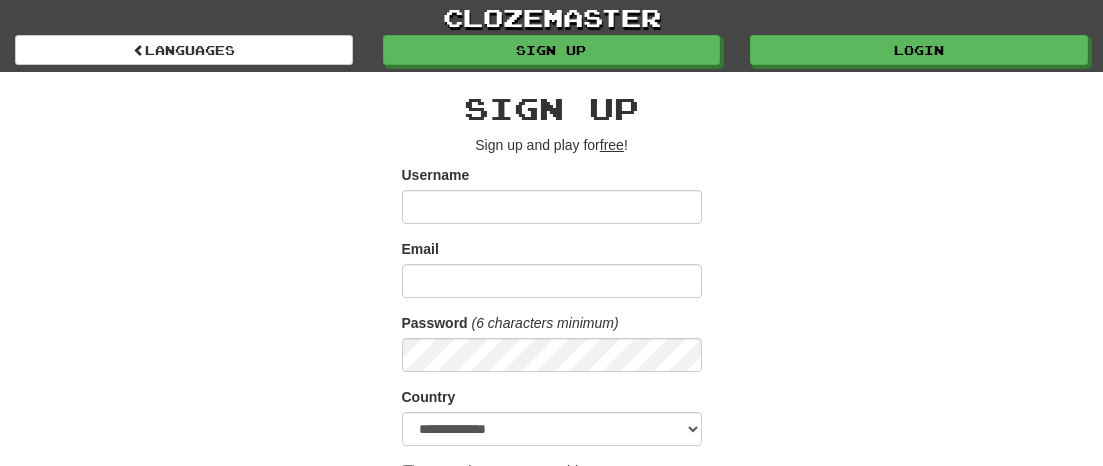 scroll, scrollTop: 0, scrollLeft: 0, axis: both 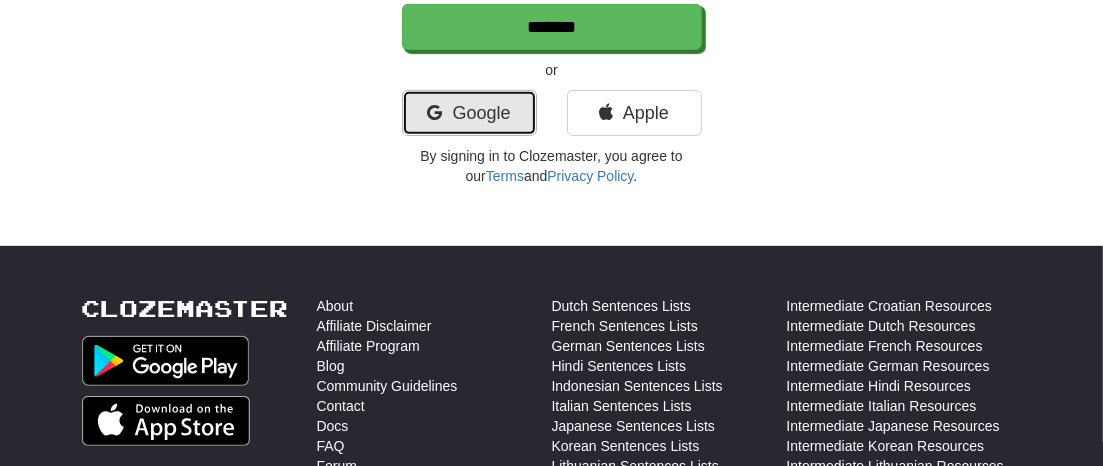 click on "Google" at bounding box center [469, 113] 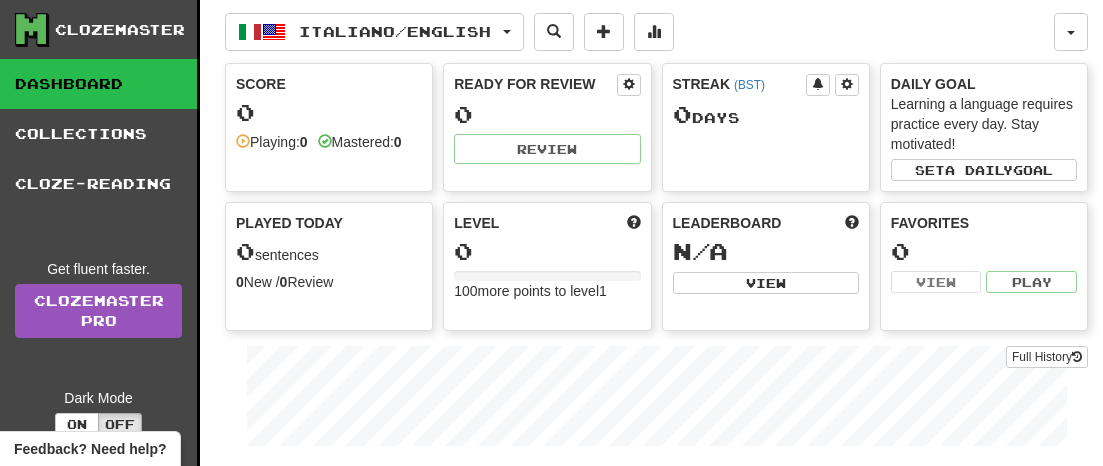 scroll, scrollTop: 0, scrollLeft: 0, axis: both 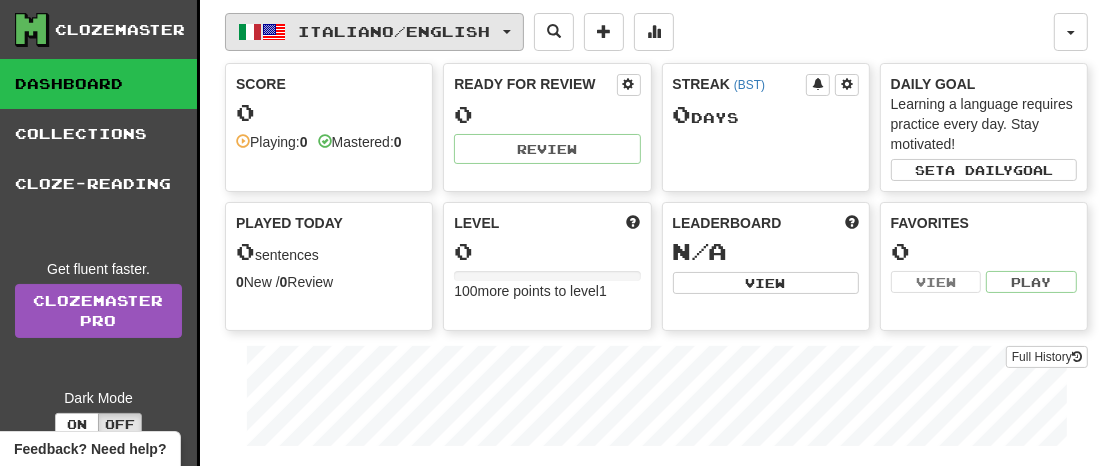 click on "Italiano  /  English" at bounding box center [374, 32] 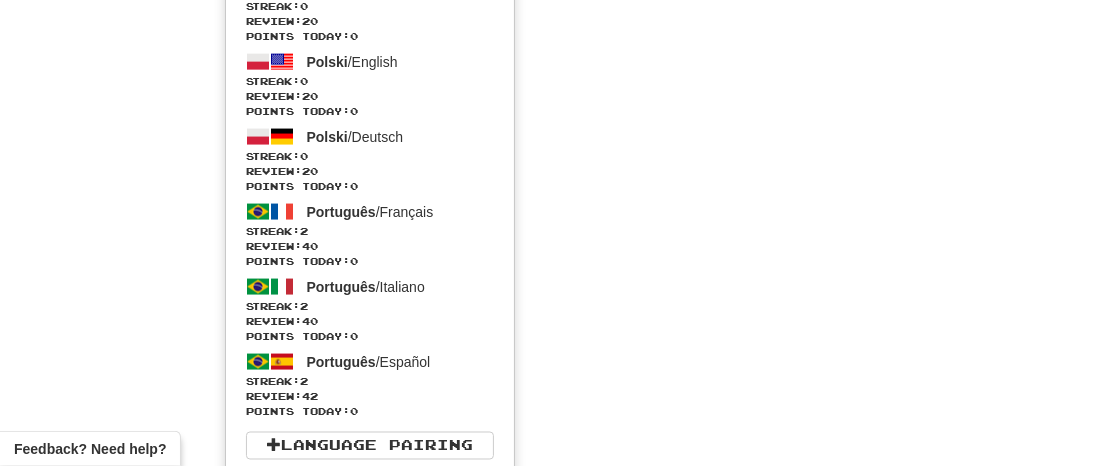 scroll, scrollTop: 2119, scrollLeft: 0, axis: vertical 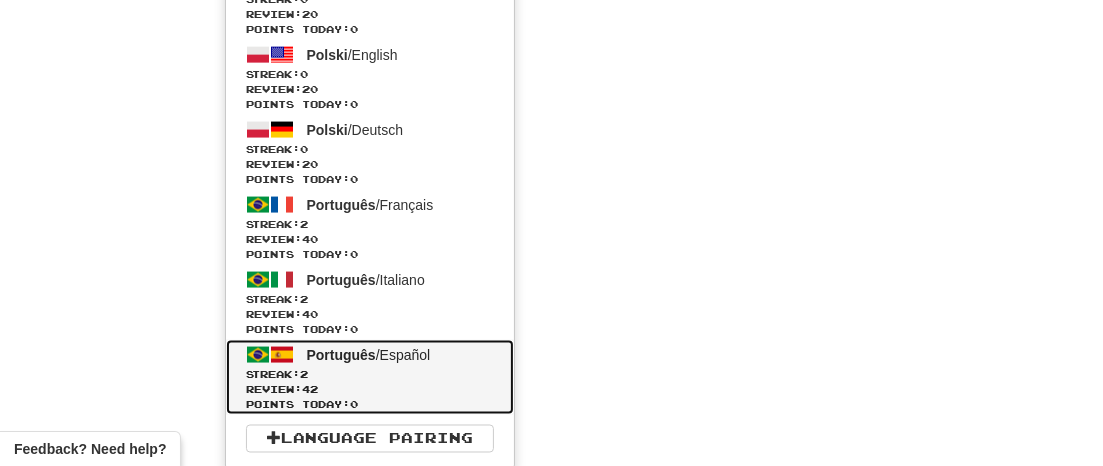 click on "Streak:  2" at bounding box center [370, 374] 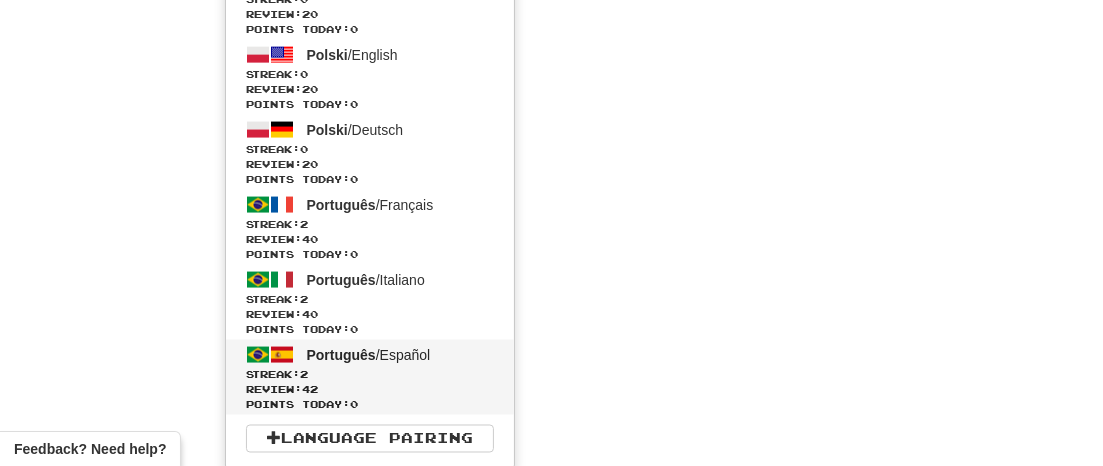 scroll, scrollTop: 971, scrollLeft: 0, axis: vertical 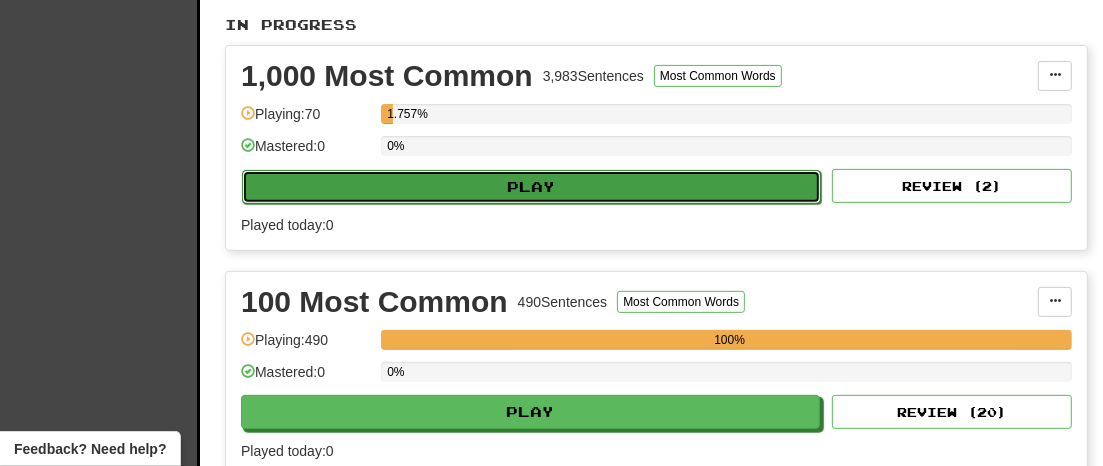 click on "Play" at bounding box center (531, 187) 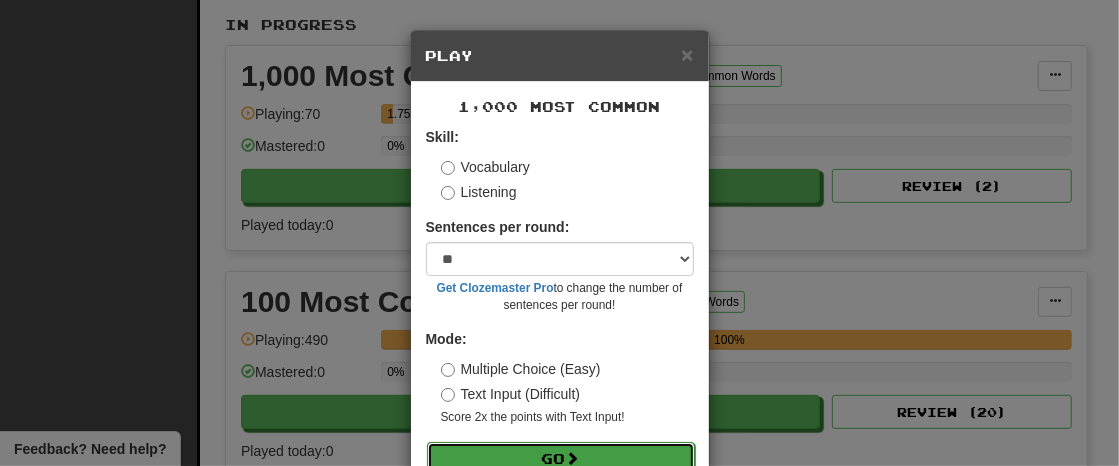 click on "Go" at bounding box center [561, 459] 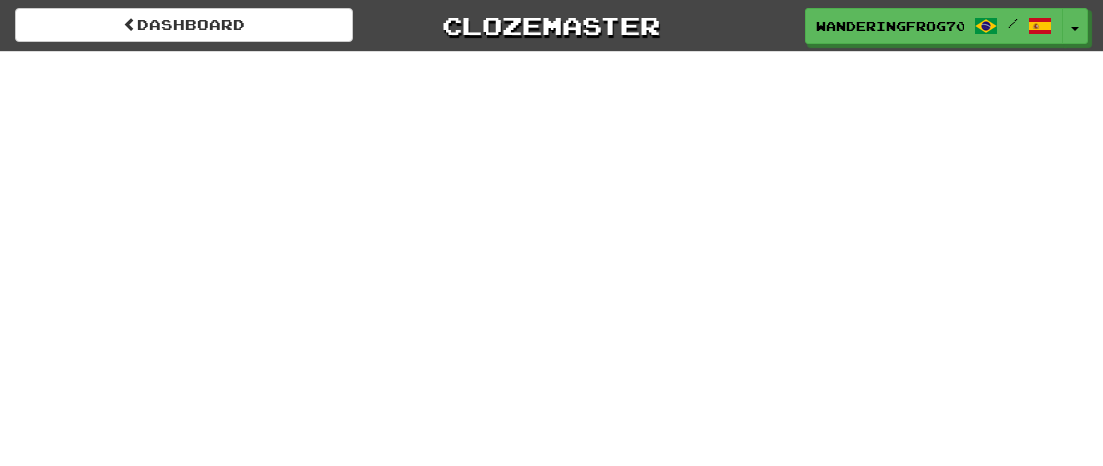 scroll, scrollTop: 0, scrollLeft: 0, axis: both 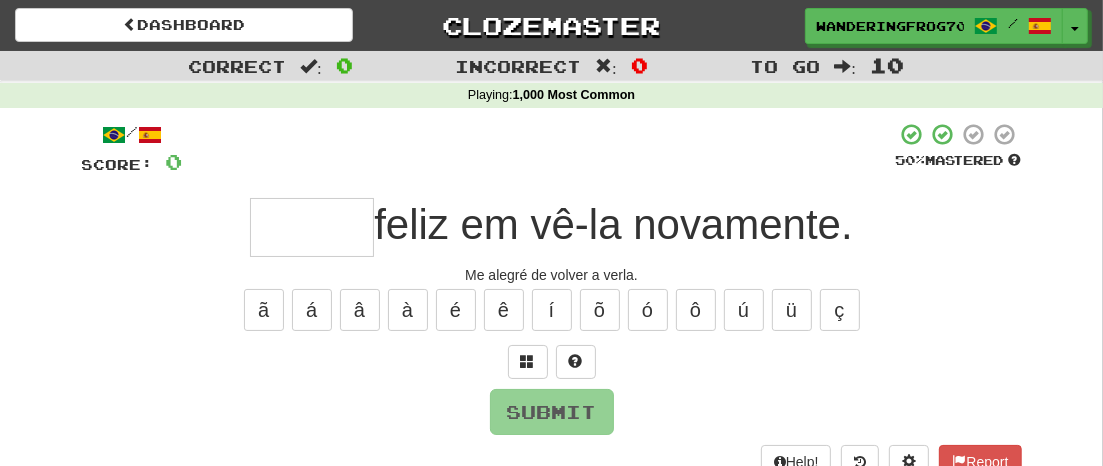 type on "*" 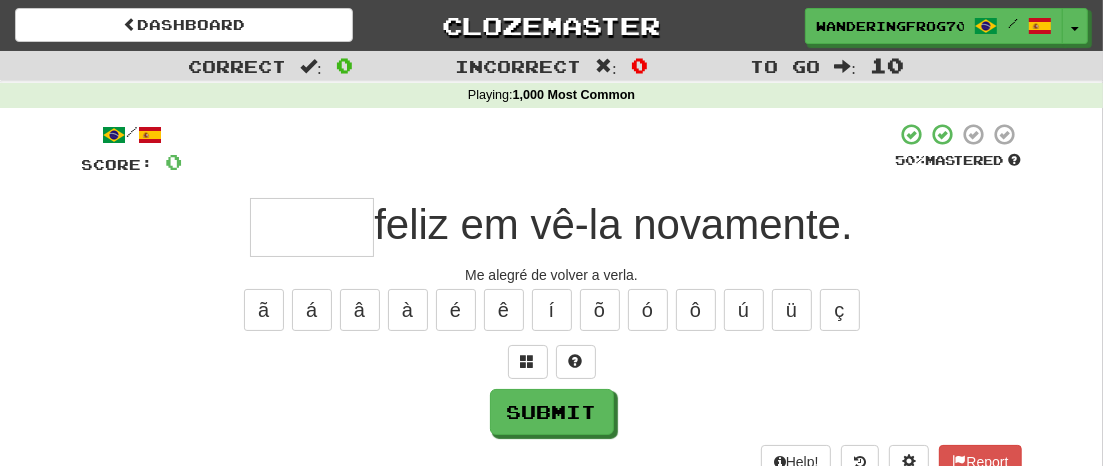 type on "*" 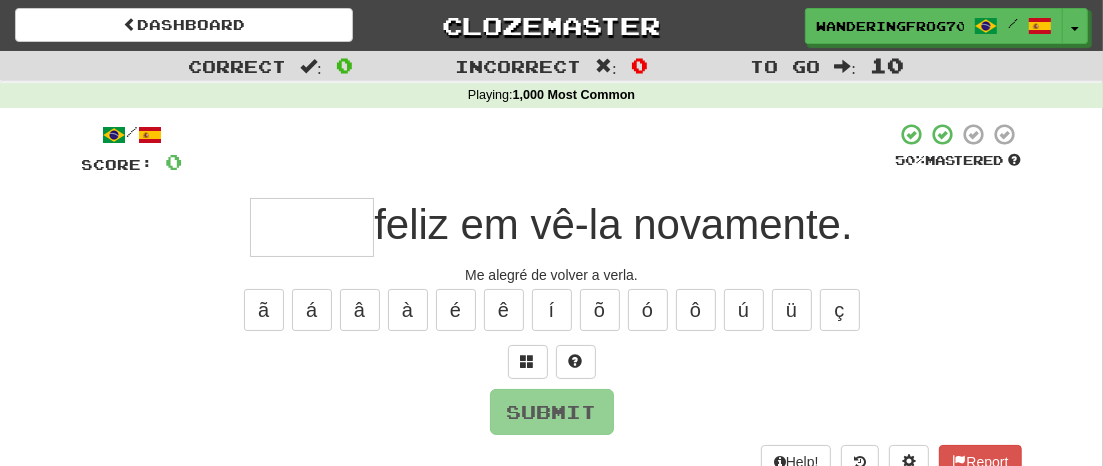 type on "*" 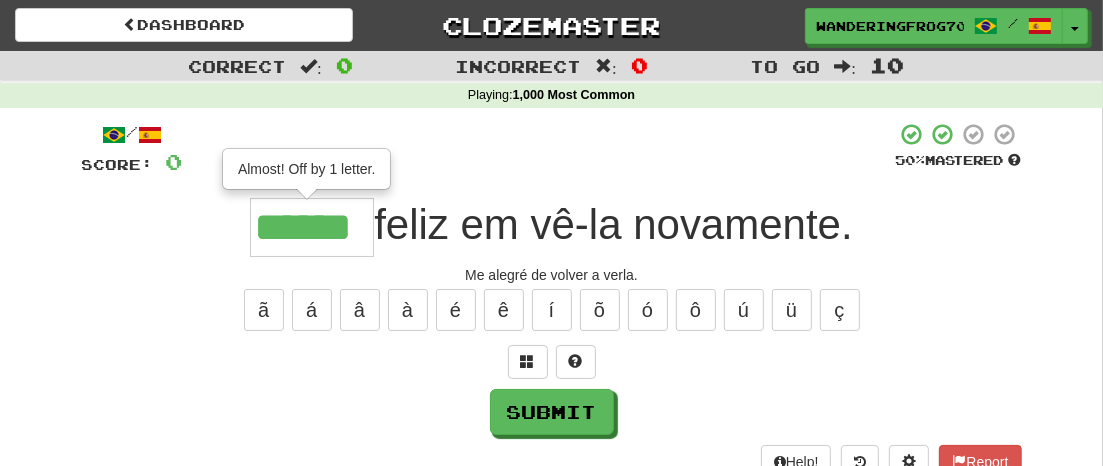 type on "******" 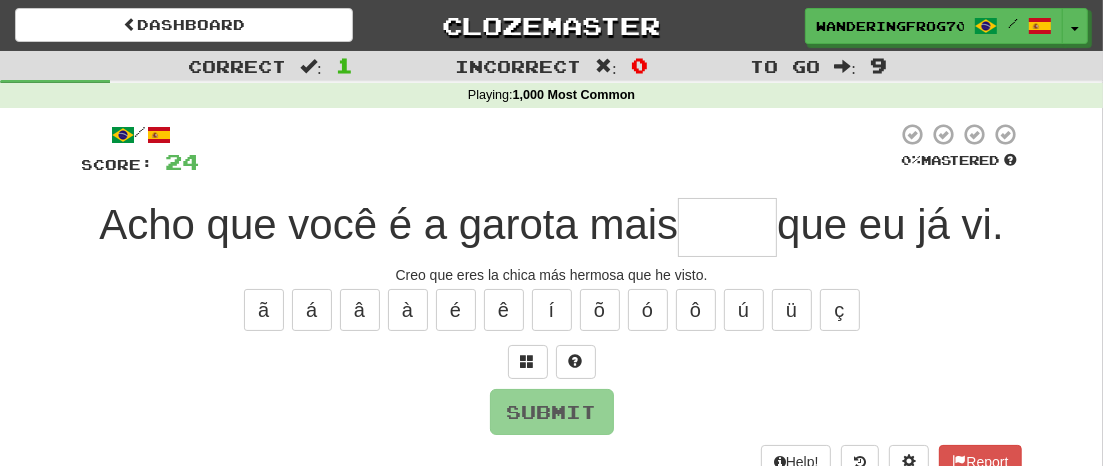 type on "*" 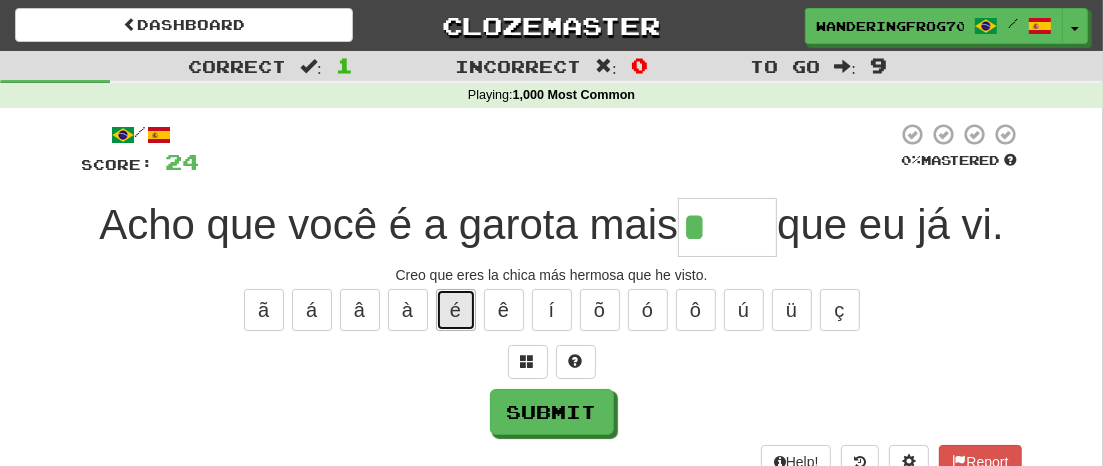 click on "é" at bounding box center [456, 310] 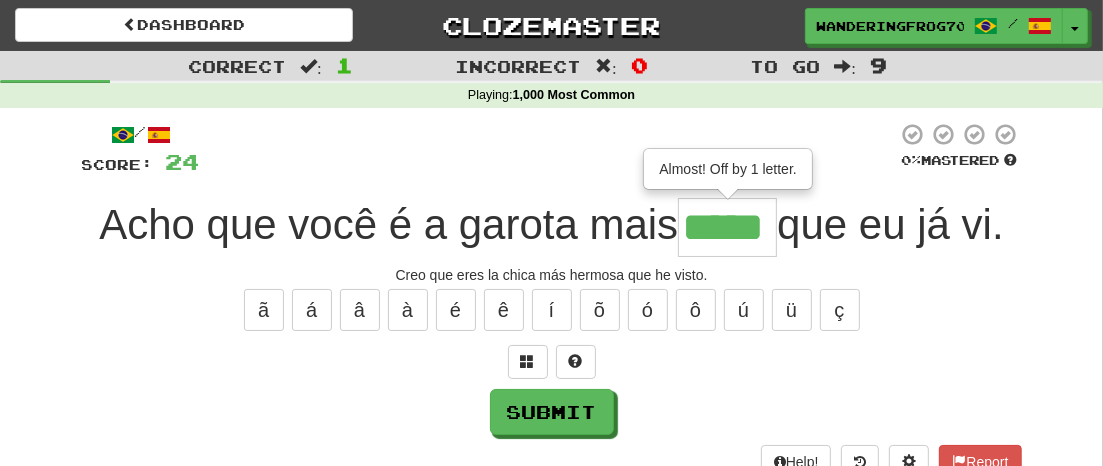 type on "*****" 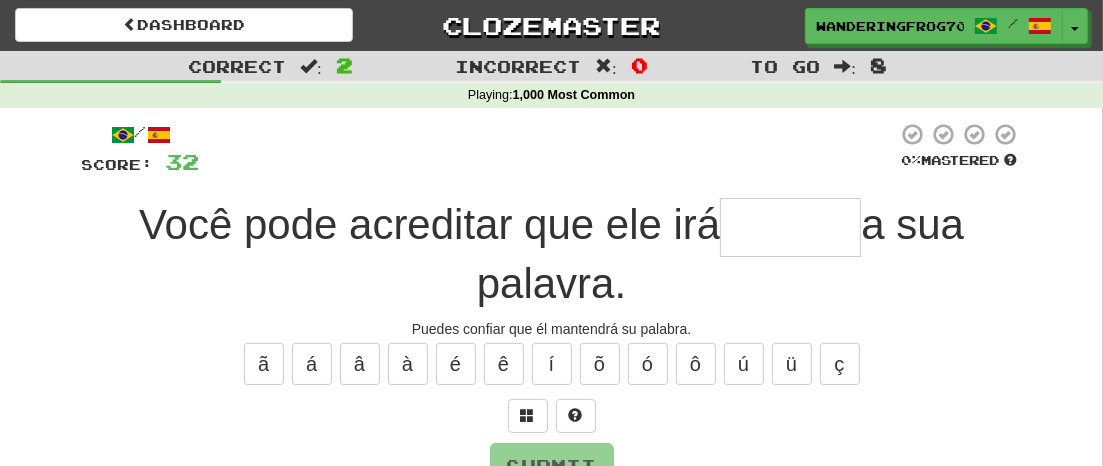 type on "*" 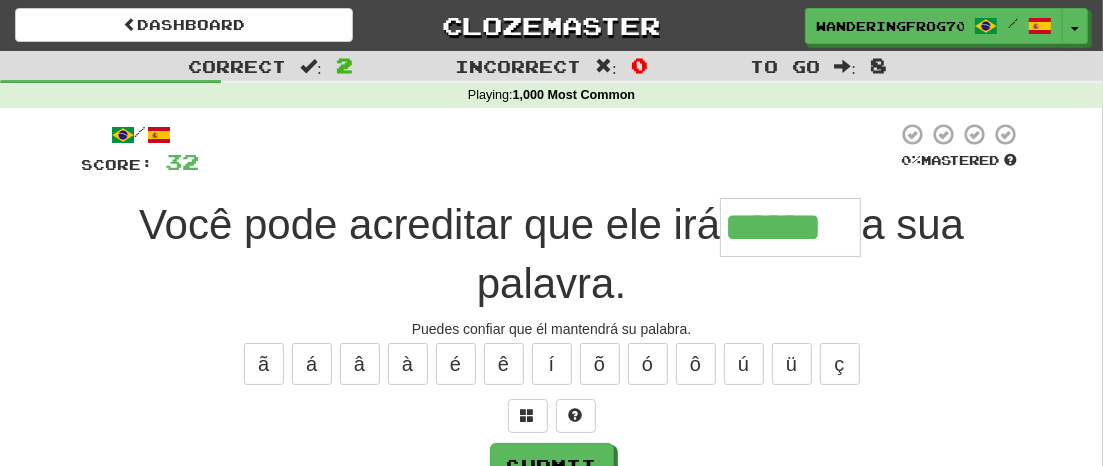 type on "******" 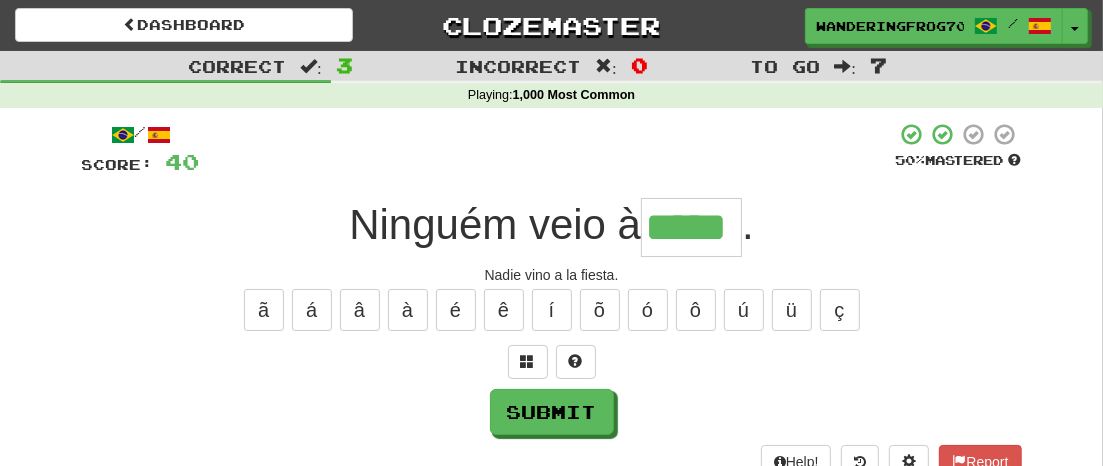 type on "*****" 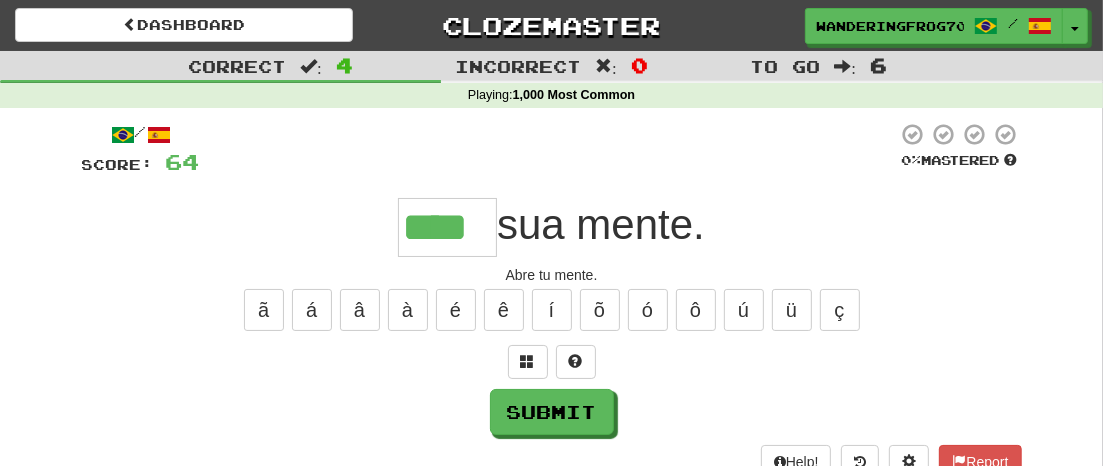 type on "****" 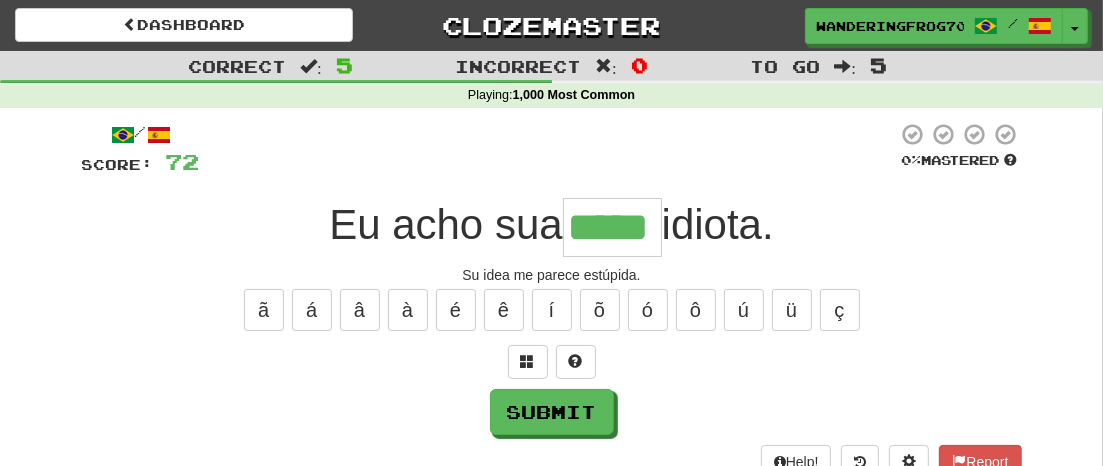 type on "*****" 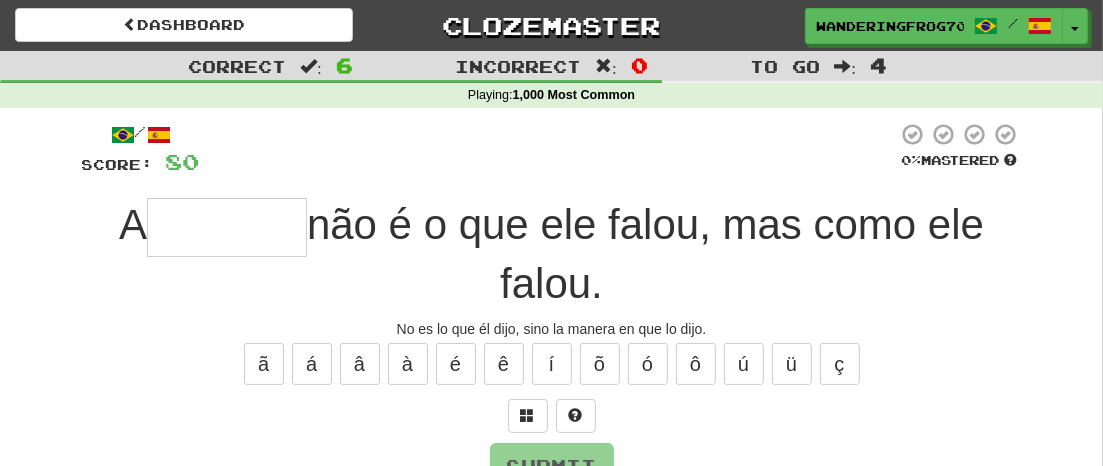 type on "*" 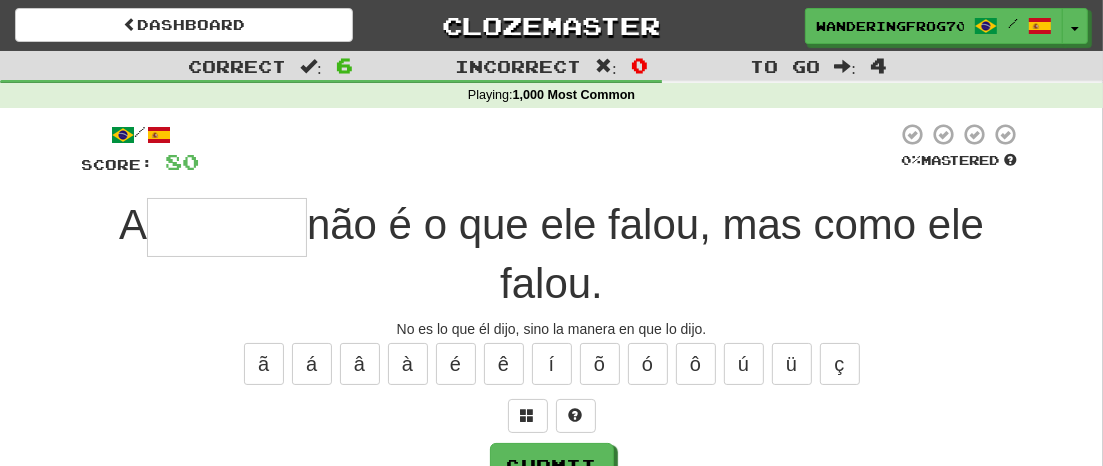 type on "*" 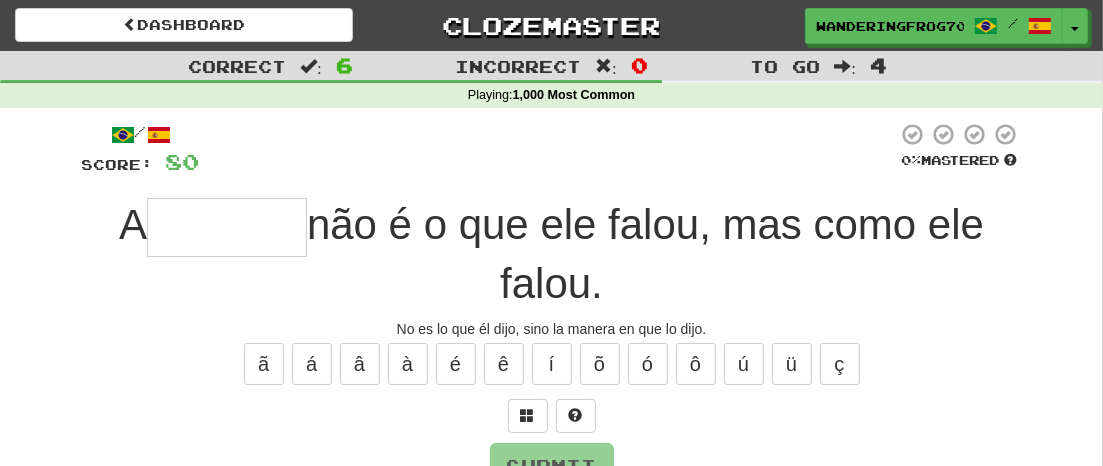 type on "*" 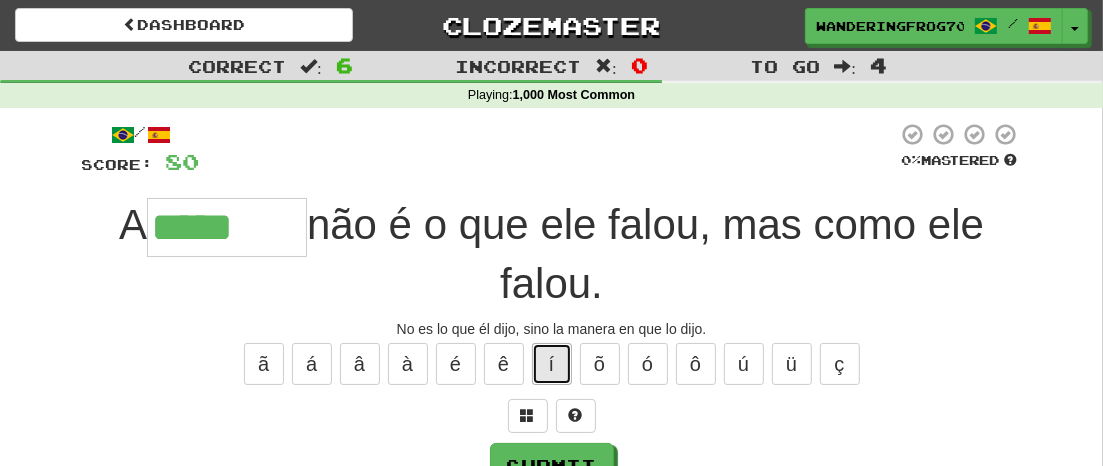 click on "í" at bounding box center (552, 364) 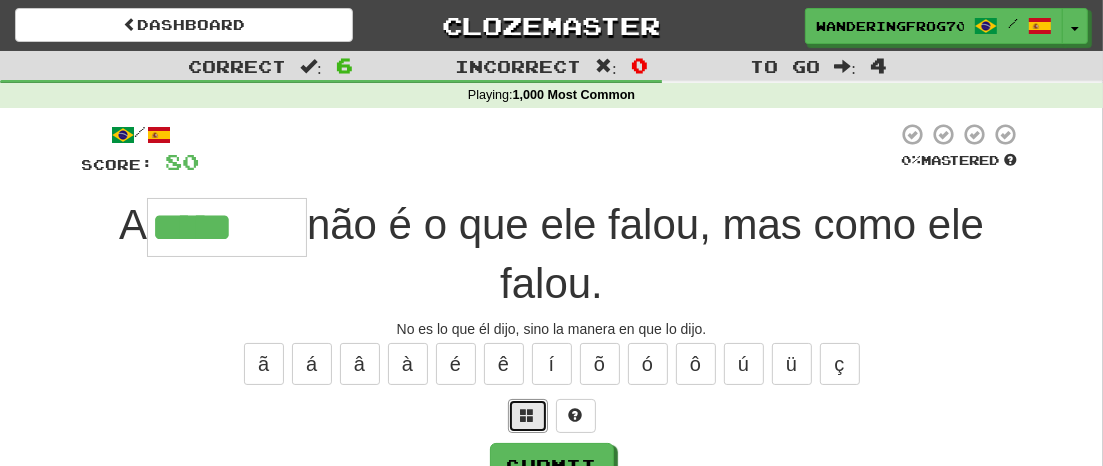 drag, startPoint x: 528, startPoint y: 414, endPoint x: 734, endPoint y: 389, distance: 207.51144 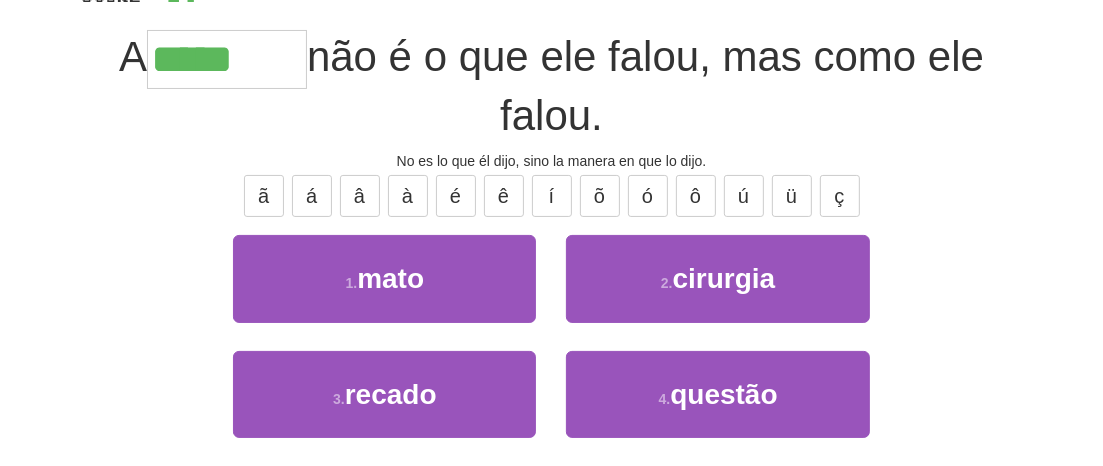 scroll, scrollTop: 181, scrollLeft: 0, axis: vertical 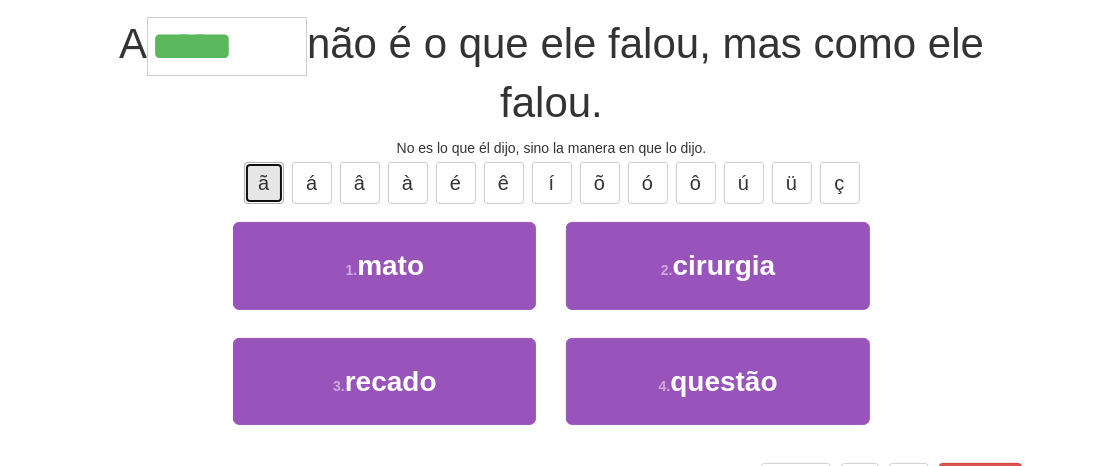 click on "ã" at bounding box center [264, 183] 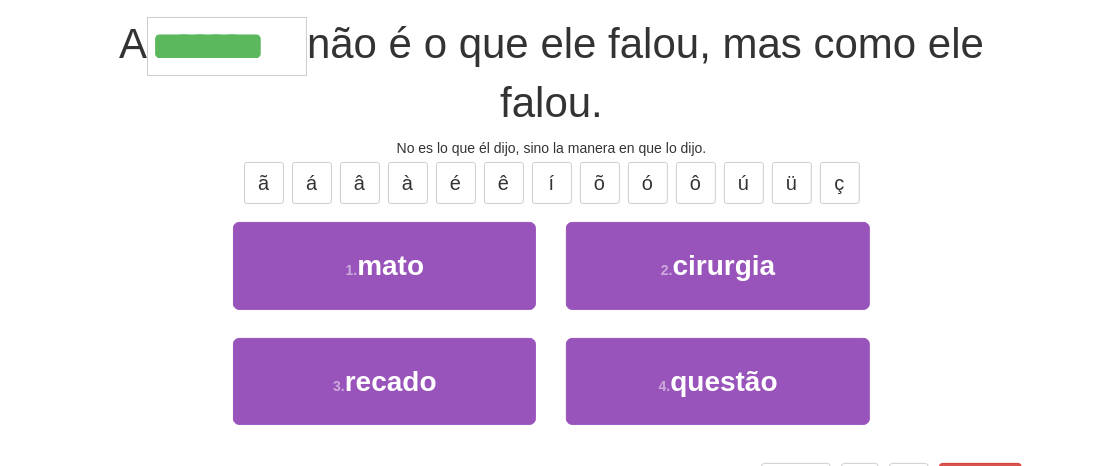 type on "*******" 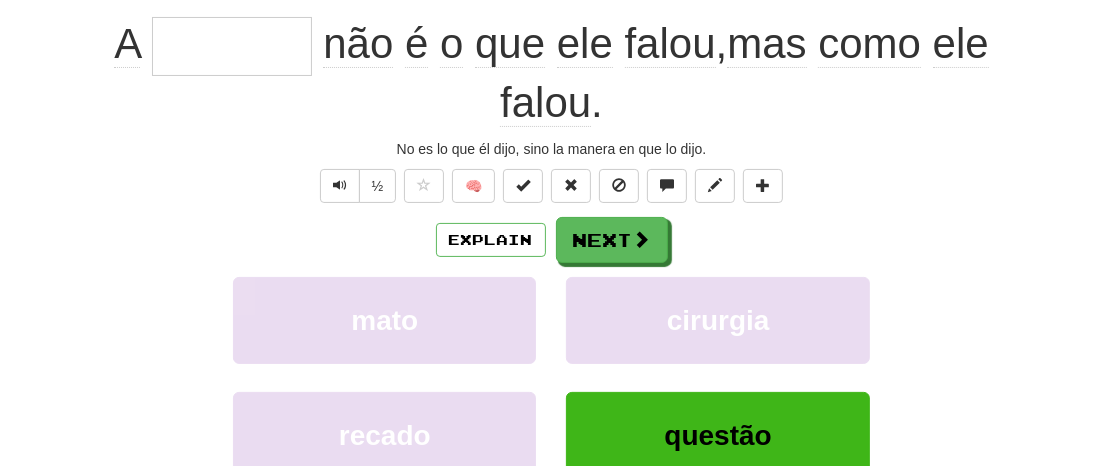 scroll, scrollTop: 181, scrollLeft: 0, axis: vertical 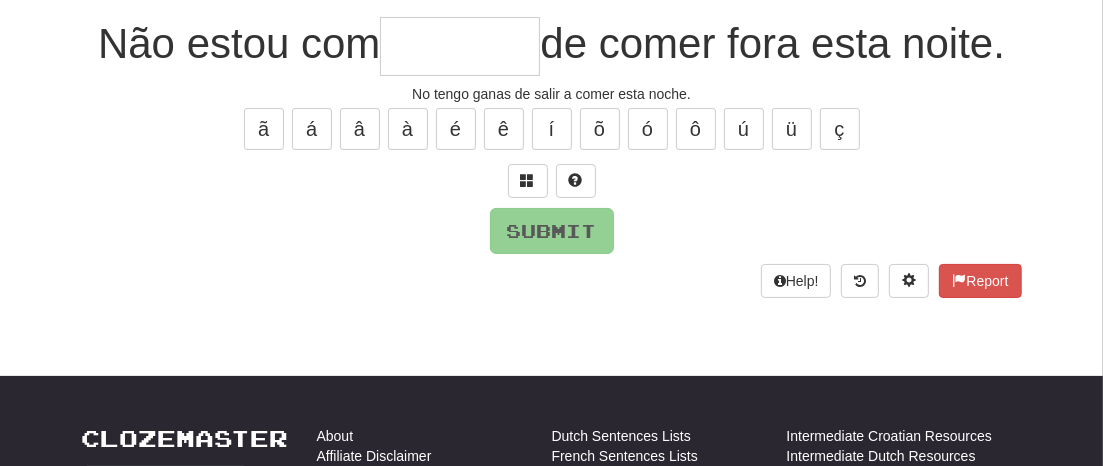 type on "*" 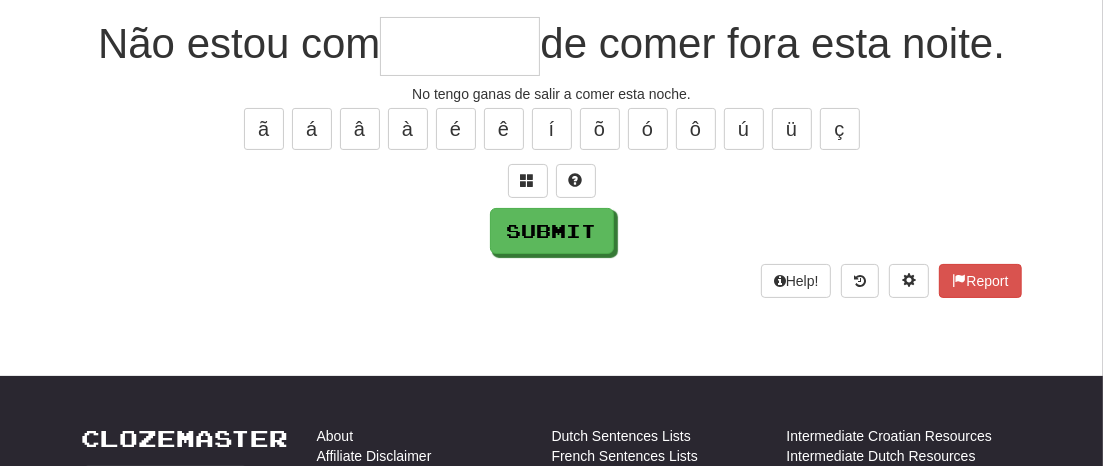 type on "*" 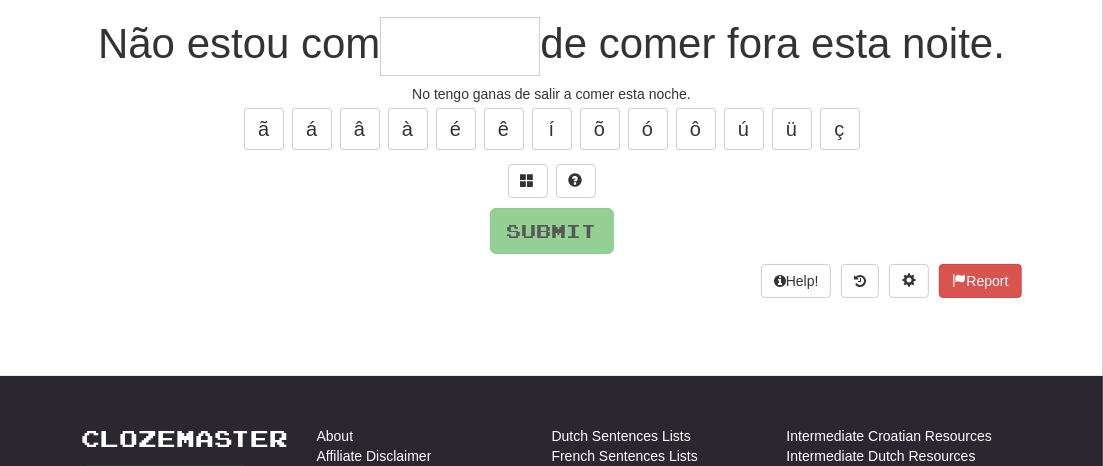 type on "*" 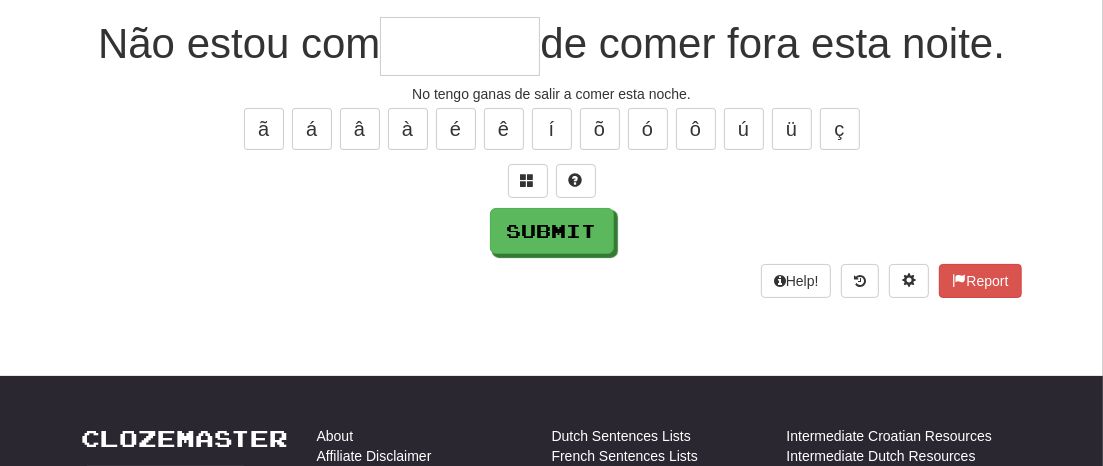 type on "*" 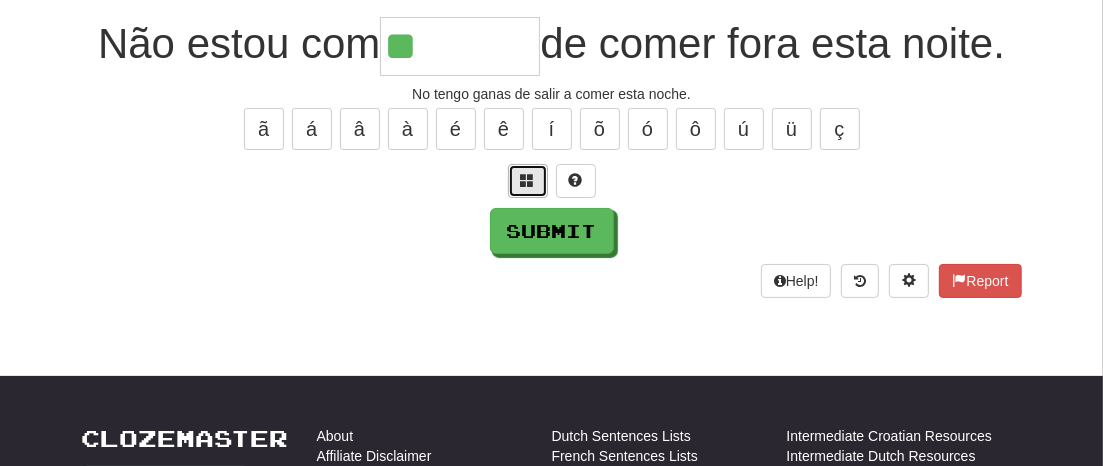 click at bounding box center [528, 180] 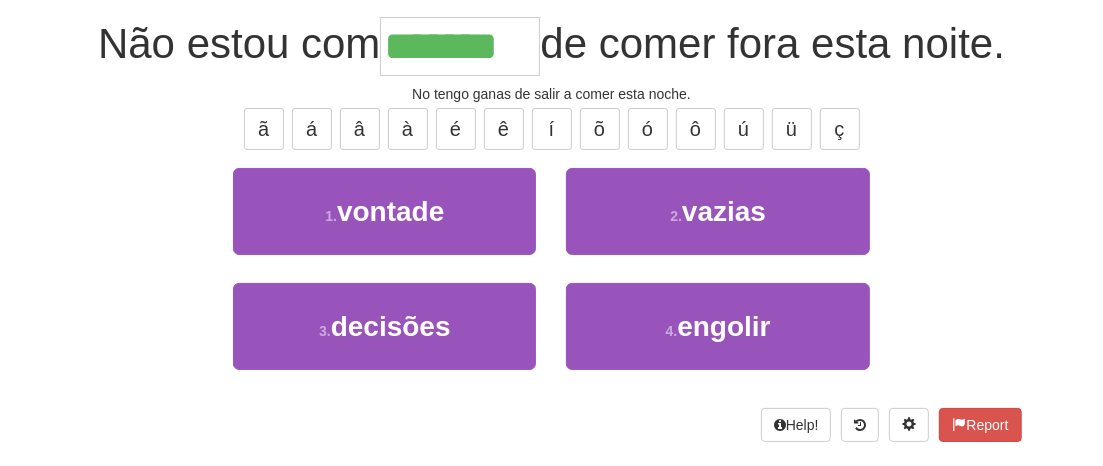 type on "*******" 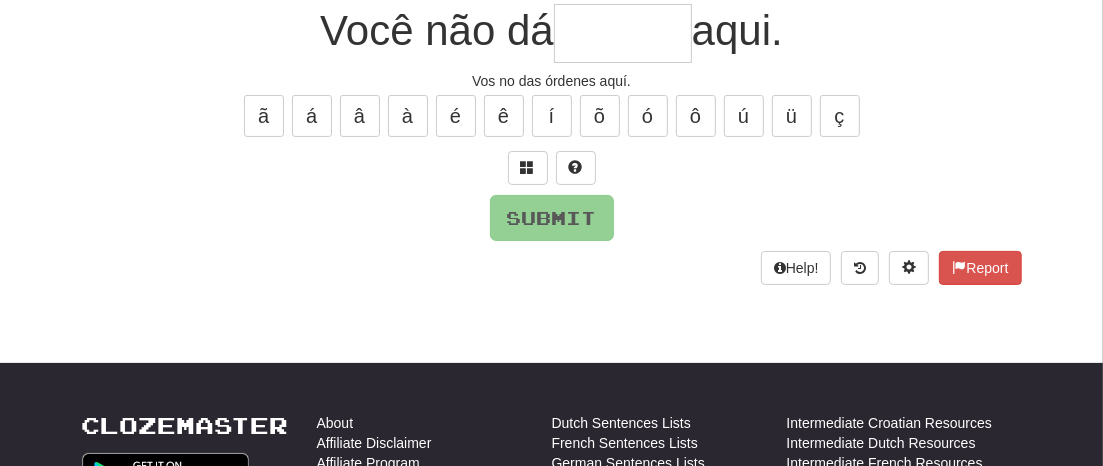 scroll, scrollTop: 181, scrollLeft: 0, axis: vertical 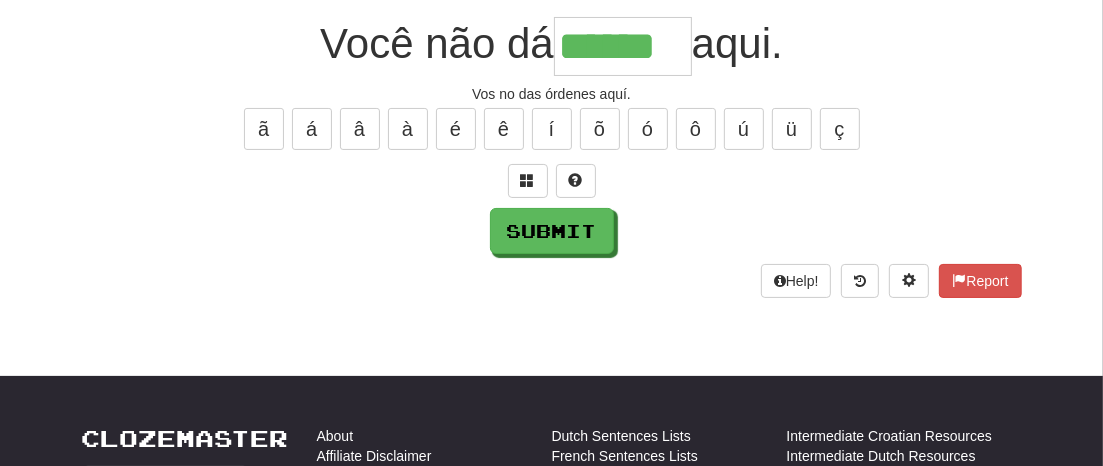 type on "******" 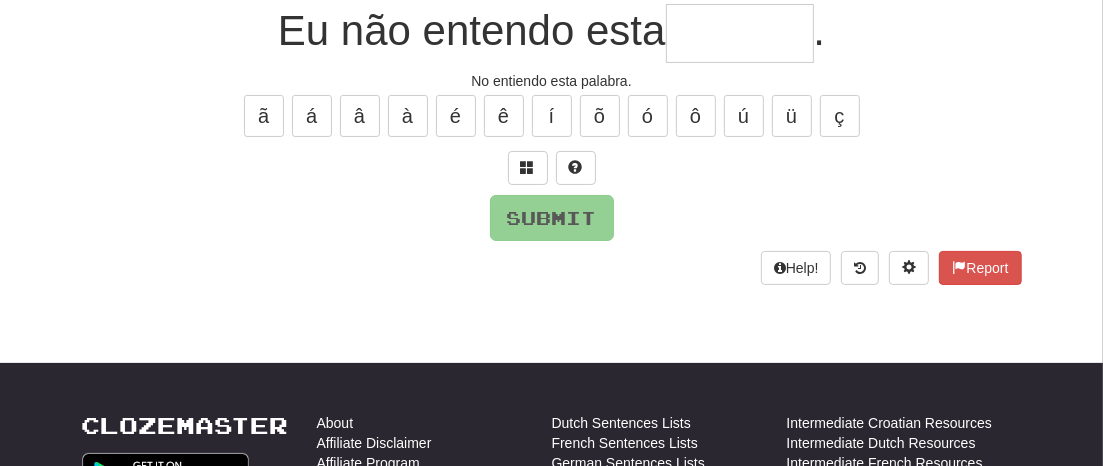scroll, scrollTop: 181, scrollLeft: 0, axis: vertical 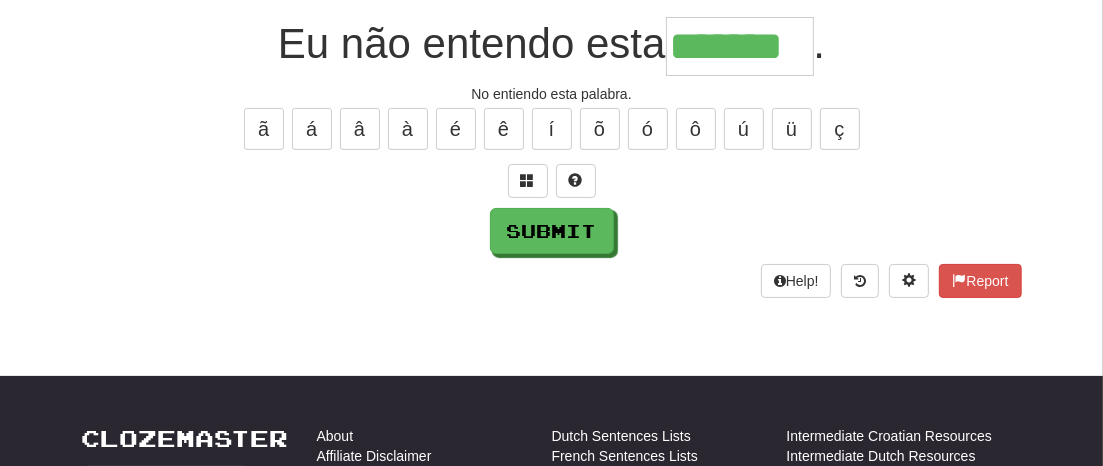 type on "*******" 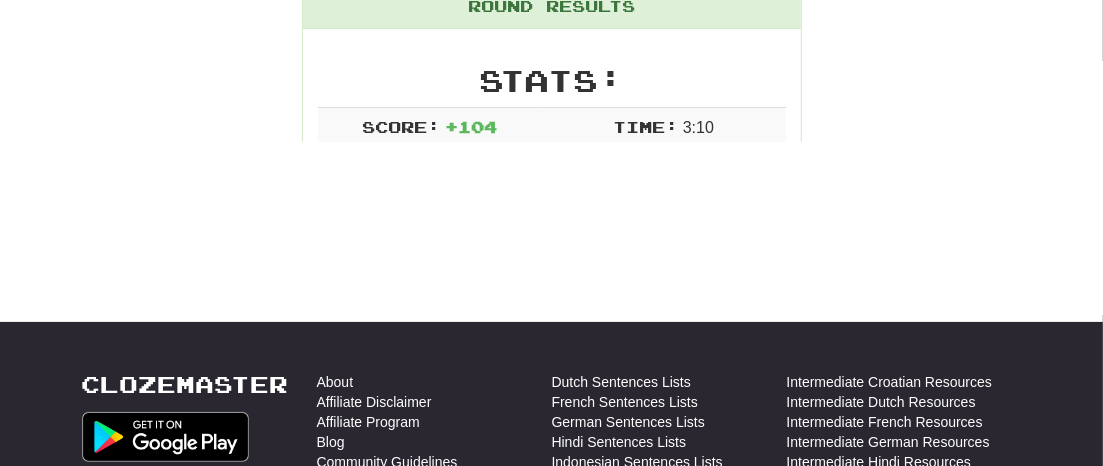 scroll, scrollTop: 282, scrollLeft: 0, axis: vertical 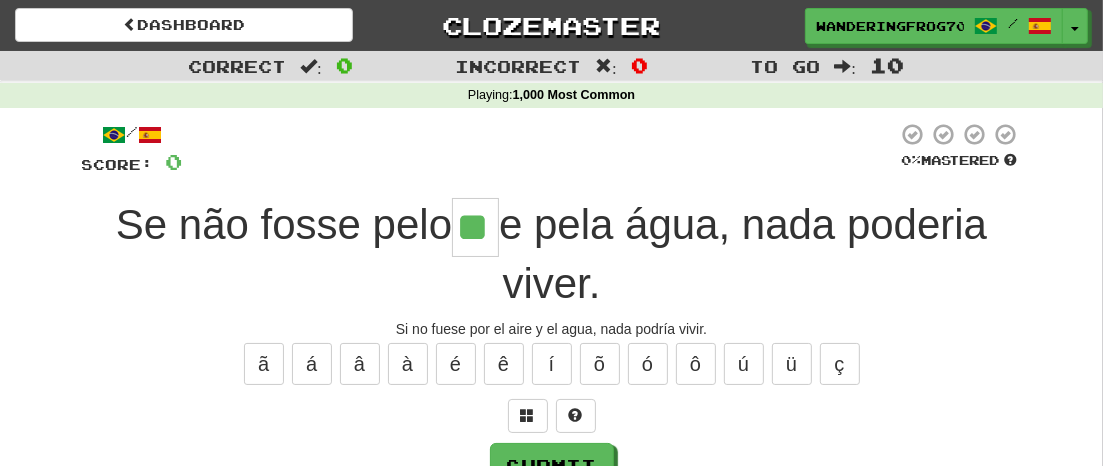 type on "**" 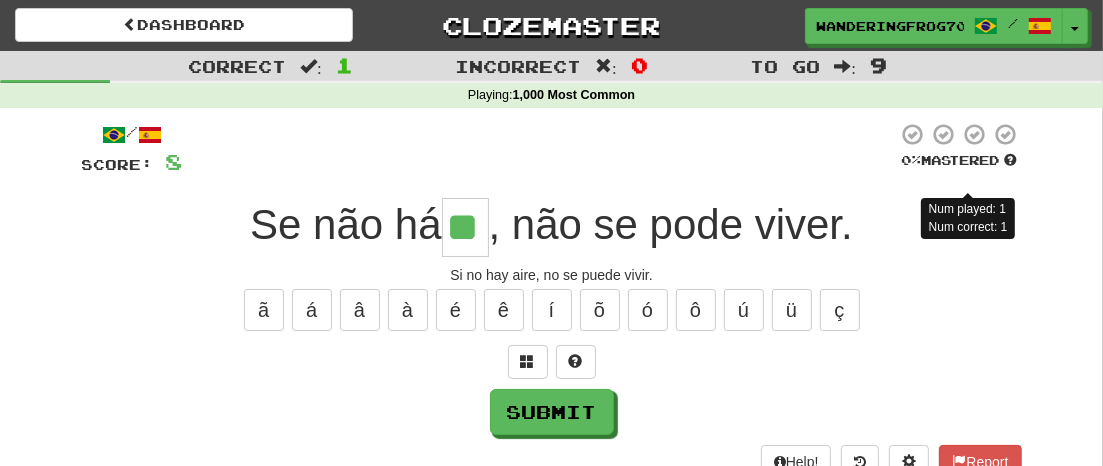 type on "**" 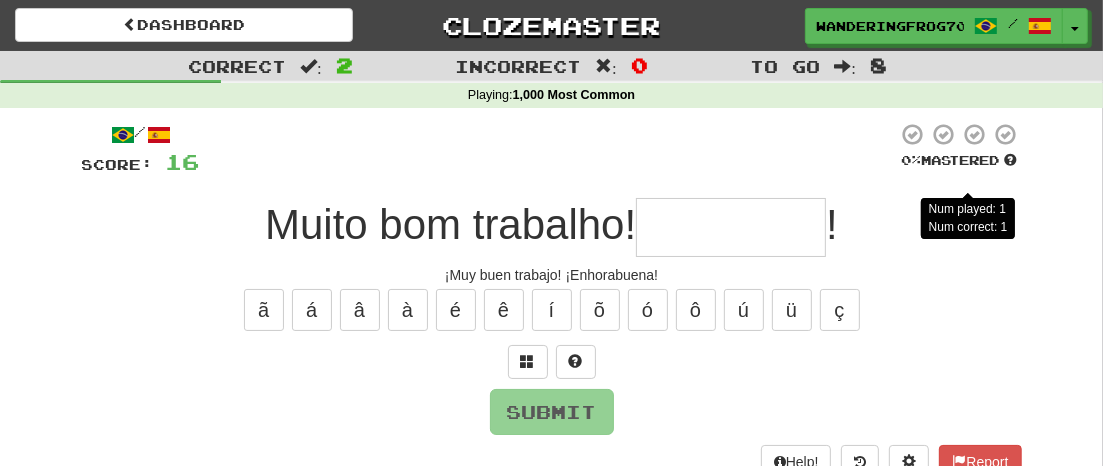 type on "*" 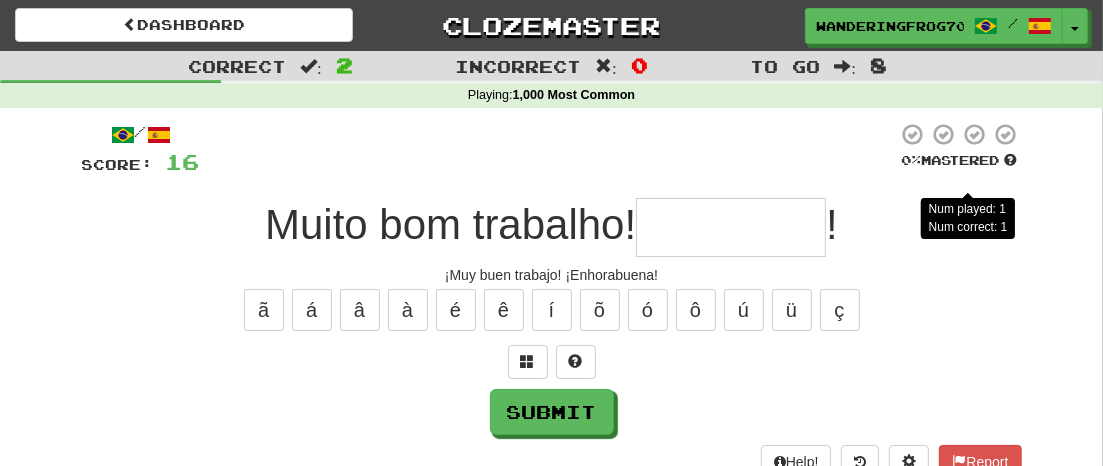 type on "*" 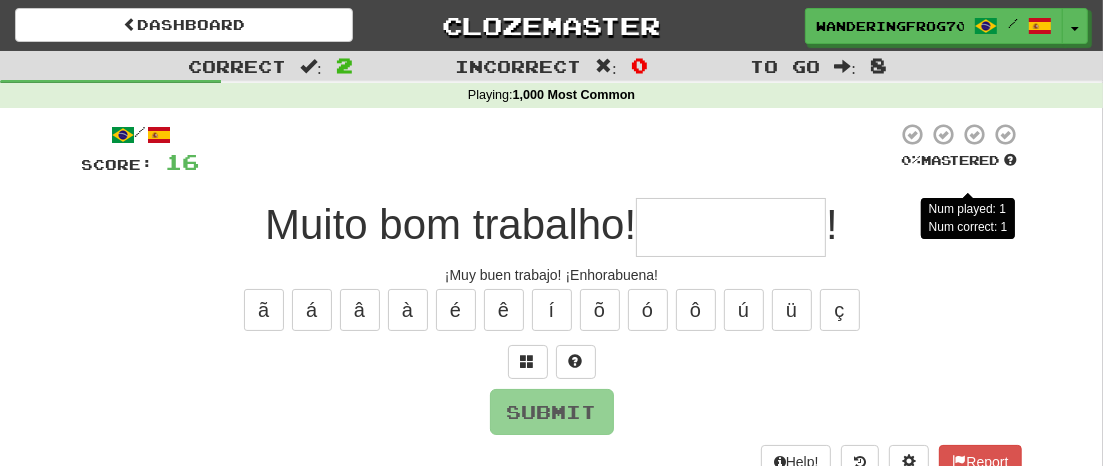 type on "*" 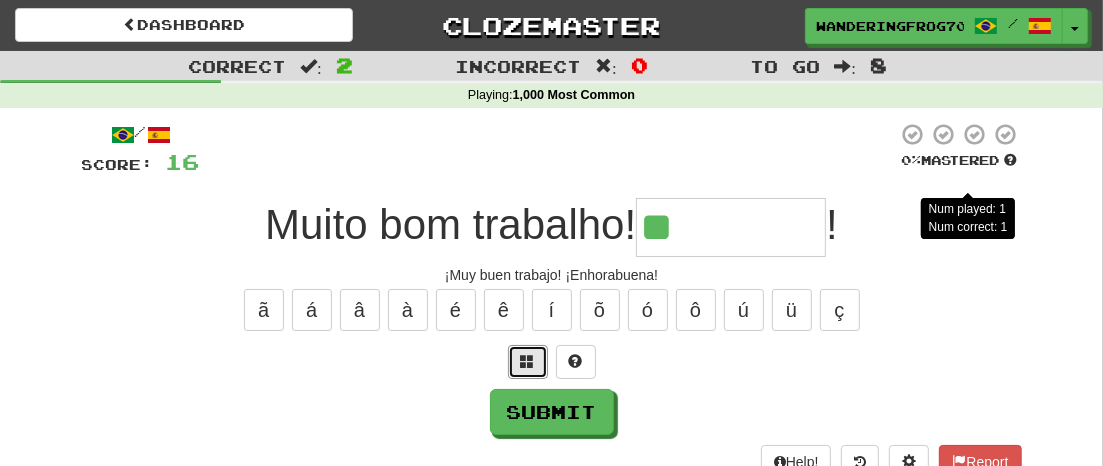 drag, startPoint x: 538, startPoint y: 363, endPoint x: 713, endPoint y: 339, distance: 176.63805 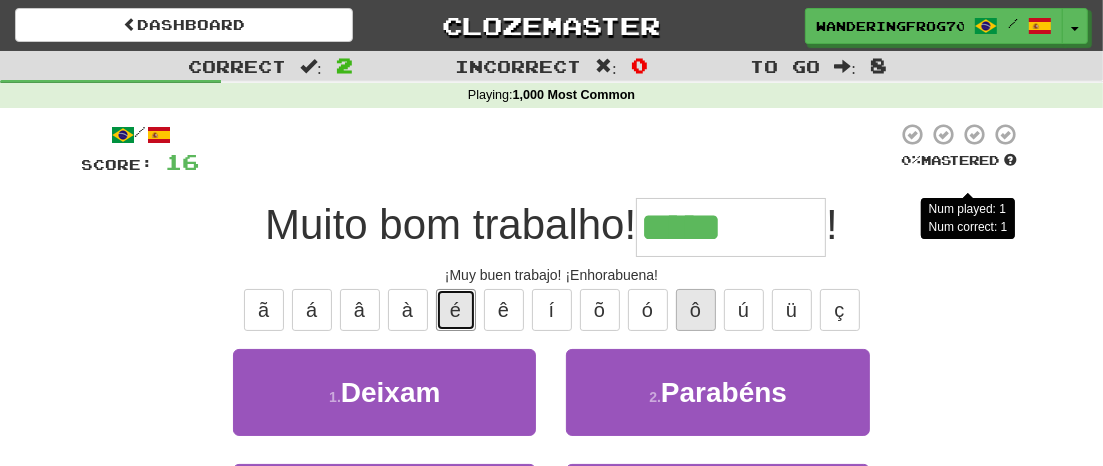 drag, startPoint x: 453, startPoint y: 320, endPoint x: 711, endPoint y: 313, distance: 258.09494 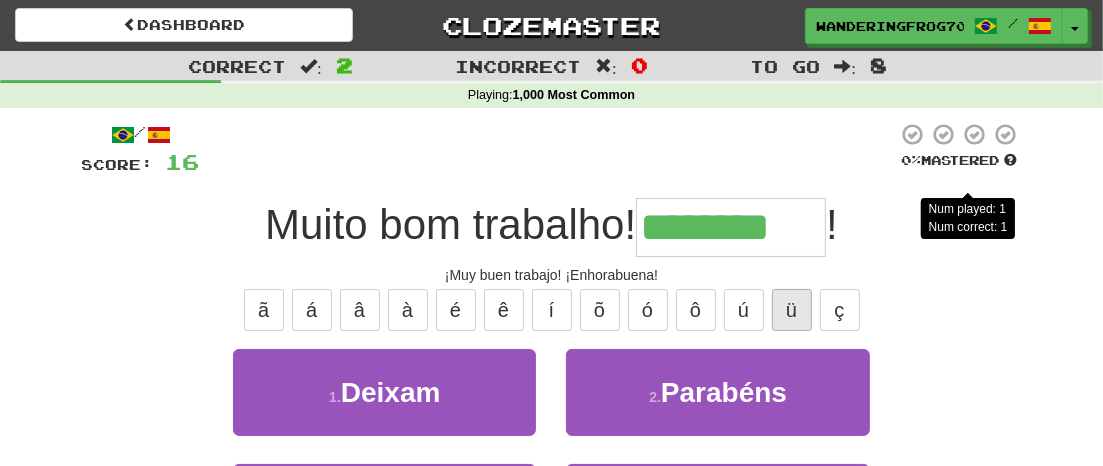 type on "********" 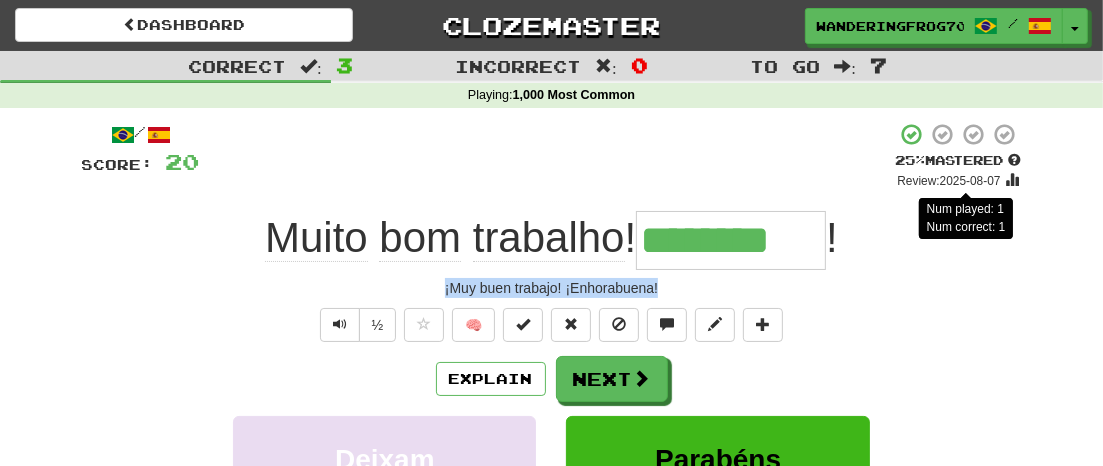 drag, startPoint x: 661, startPoint y: 286, endPoint x: 447, endPoint y: 286, distance: 214 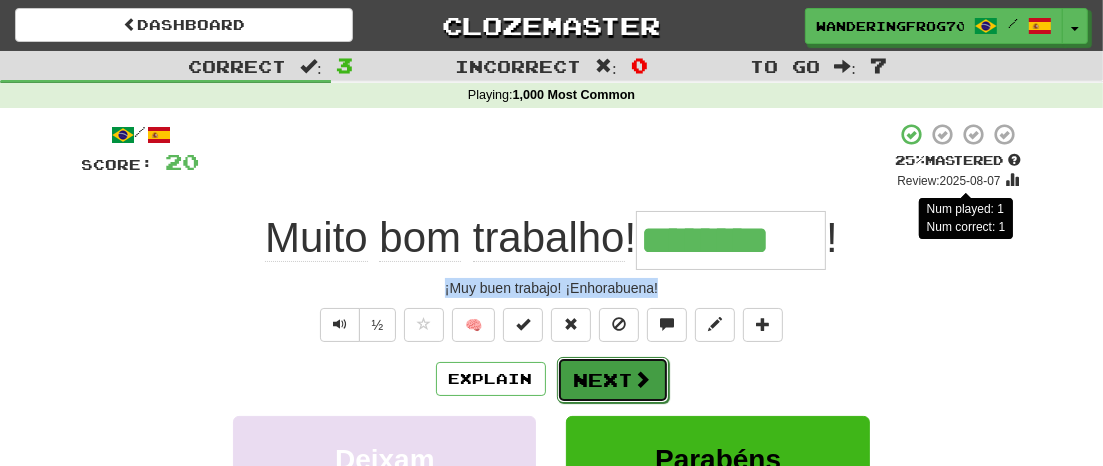 click on "Next" at bounding box center [613, 380] 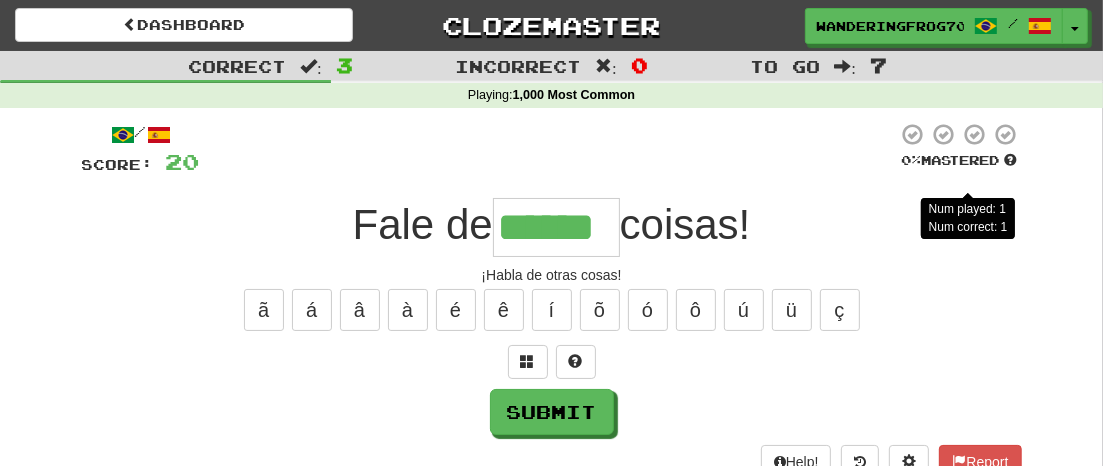 type on "******" 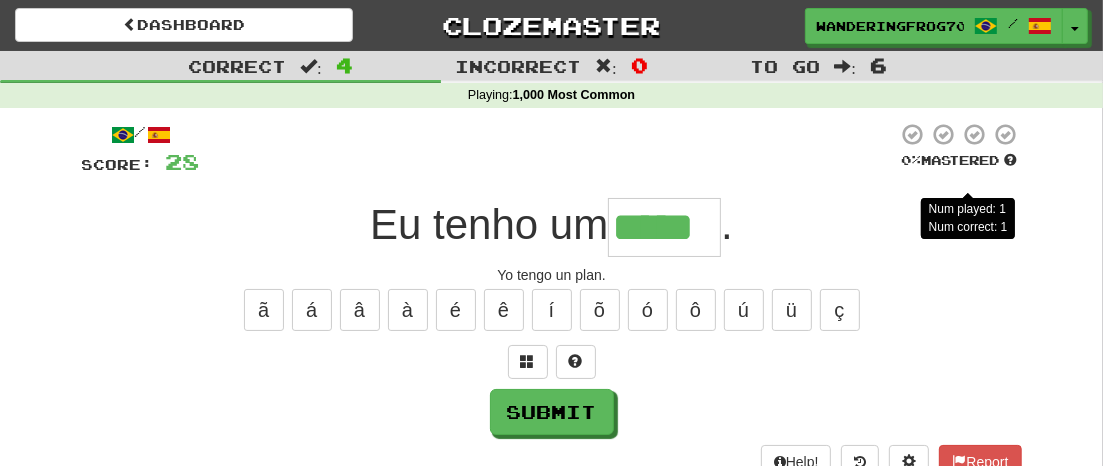 type on "*****" 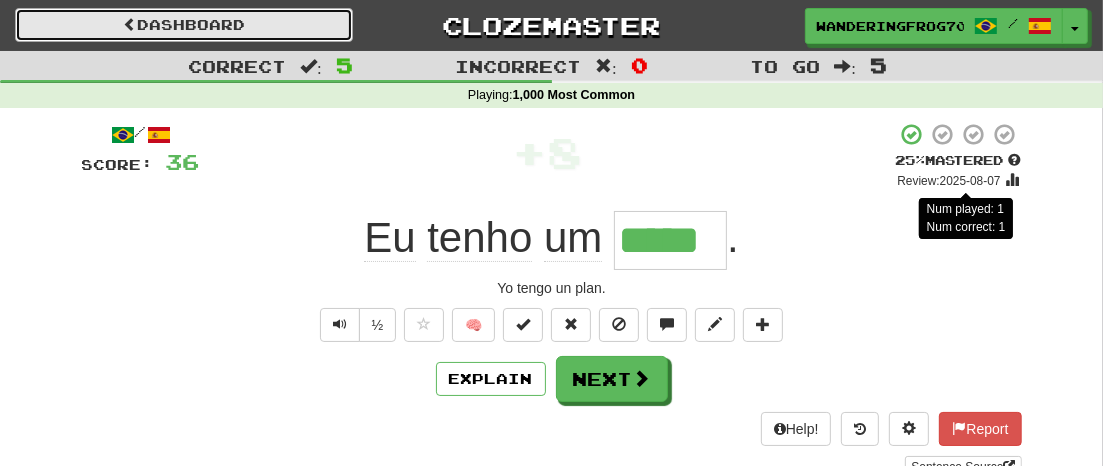 click on "Dashboard" at bounding box center [184, 25] 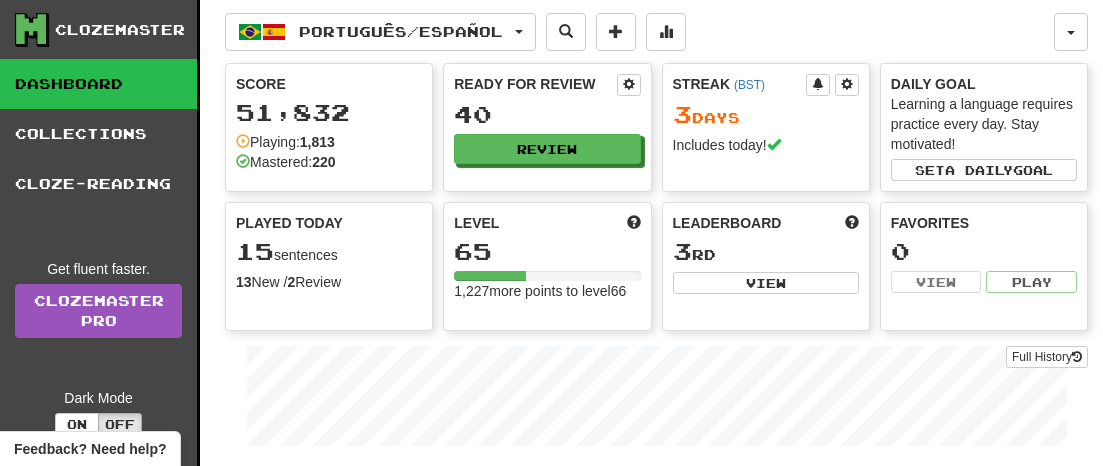 scroll, scrollTop: 0, scrollLeft: 0, axis: both 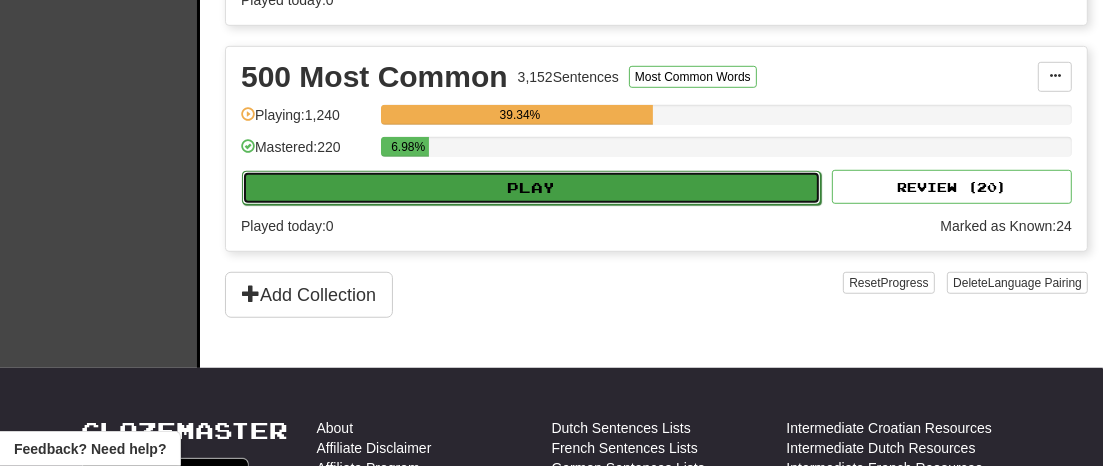click on "Play" at bounding box center [531, 188] 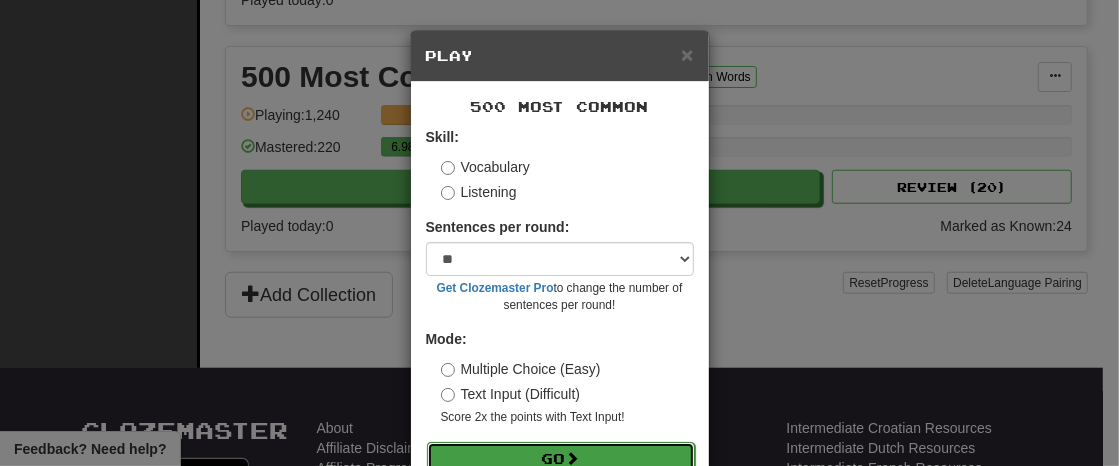 click on "Go" at bounding box center (561, 459) 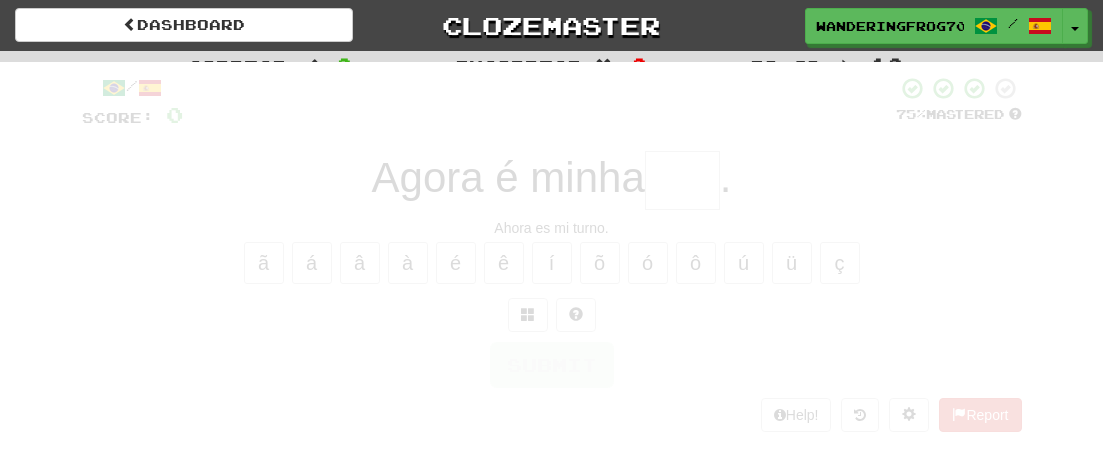 scroll, scrollTop: 0, scrollLeft: 0, axis: both 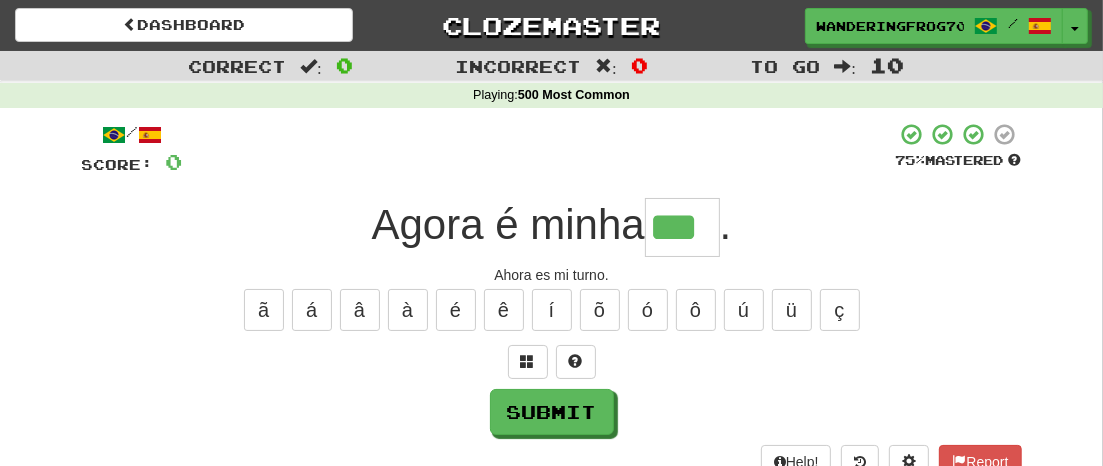 type on "***" 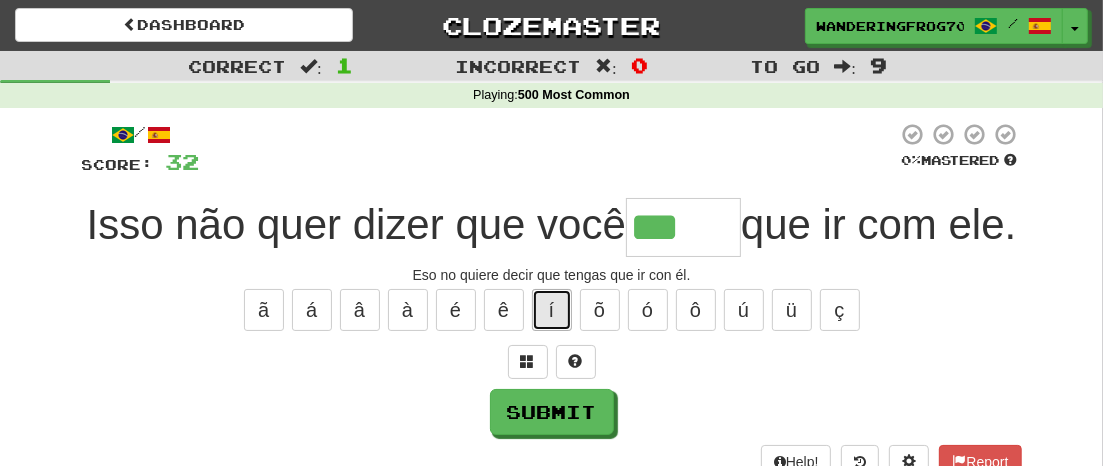 click on "í" at bounding box center (552, 310) 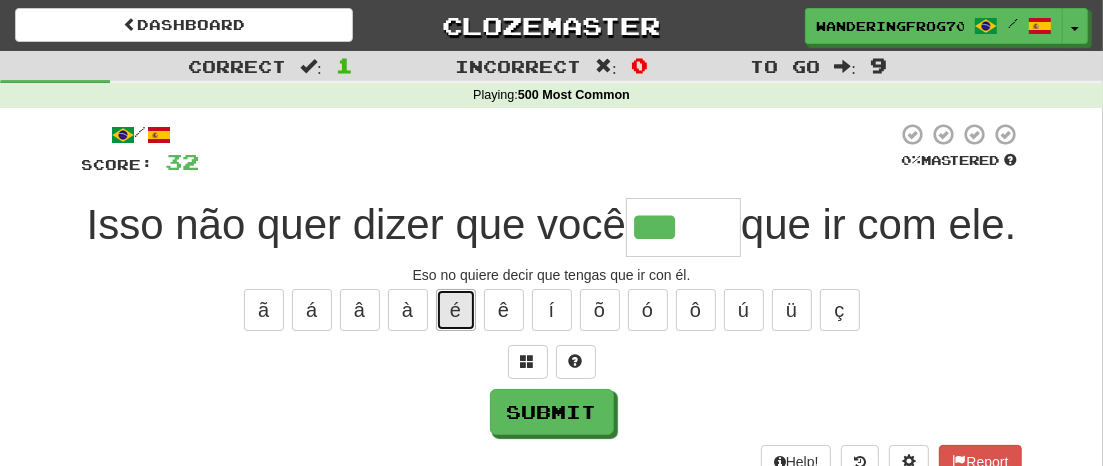 click on "é" at bounding box center [456, 310] 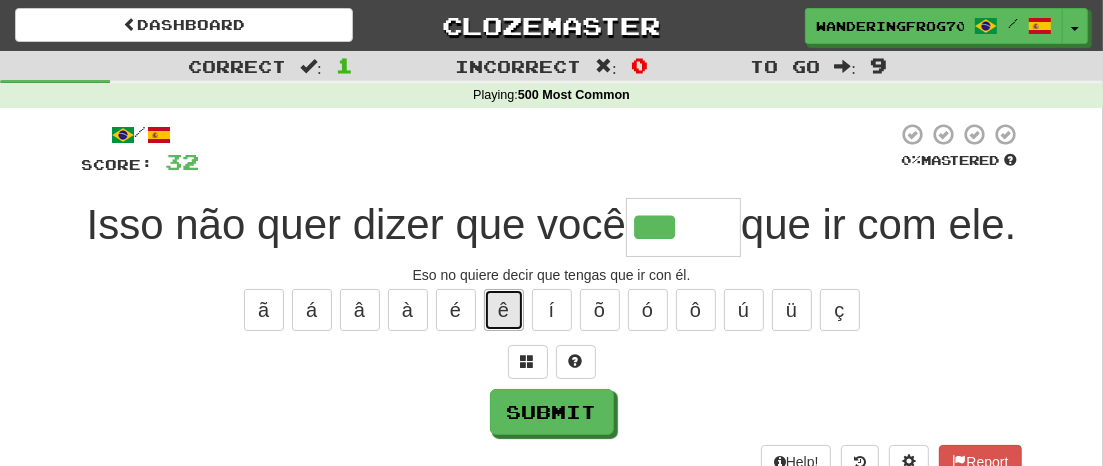 click on "ê" at bounding box center (504, 310) 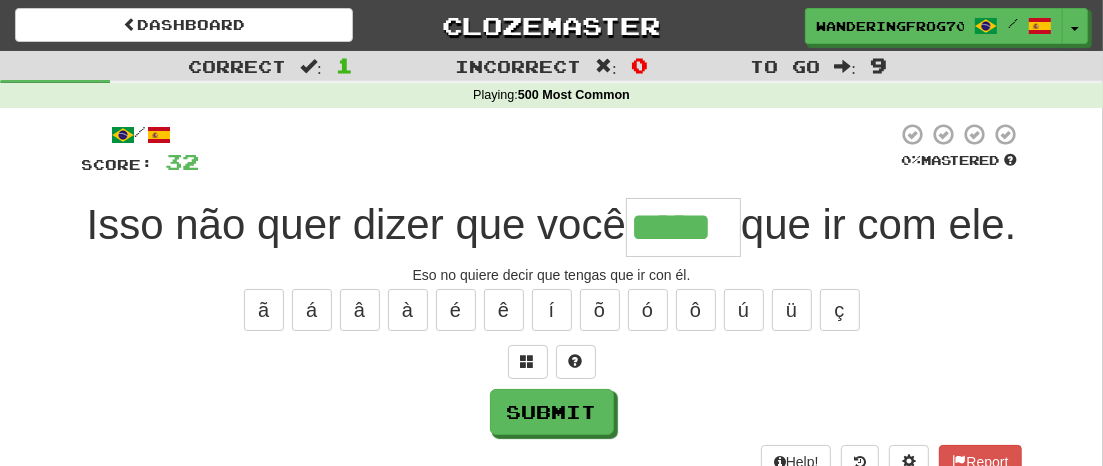 type on "*****" 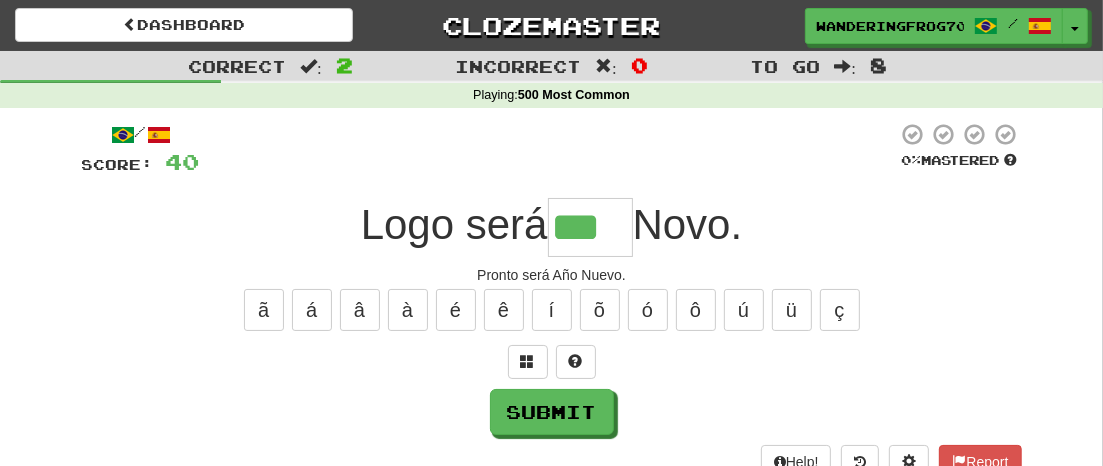 type on "***" 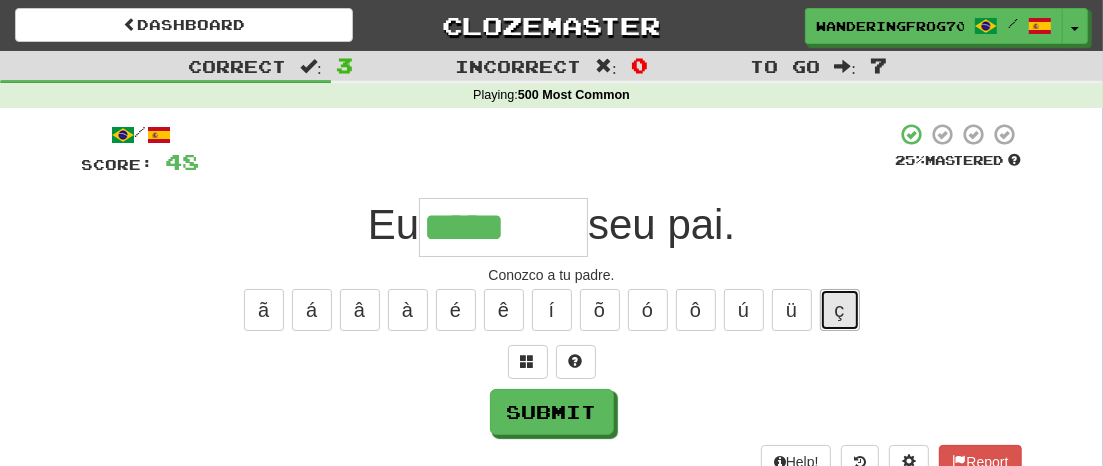 click on "ç" at bounding box center [840, 310] 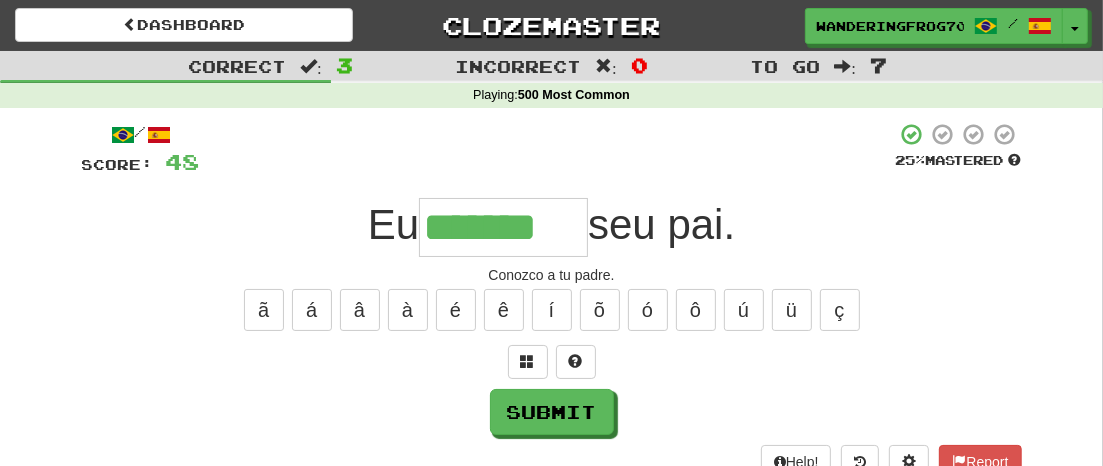 type on "*******" 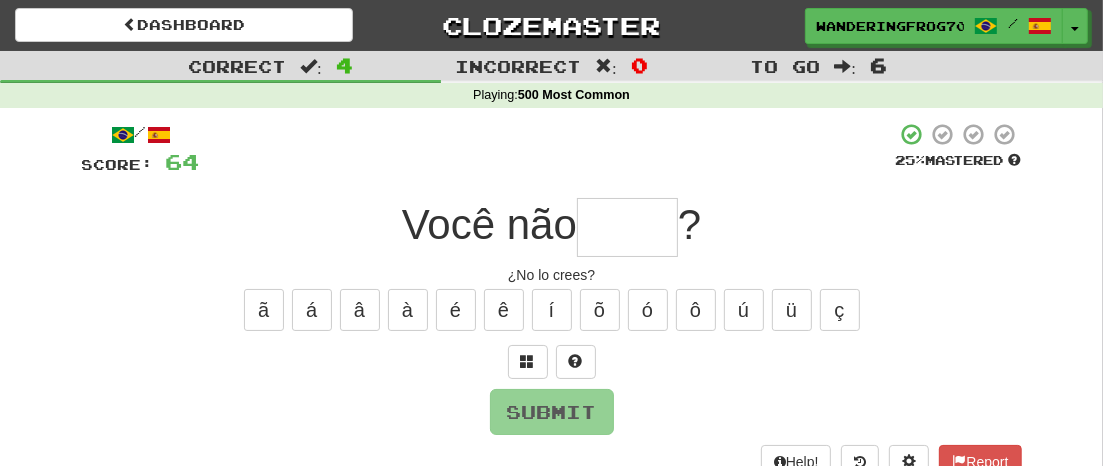 type on "*" 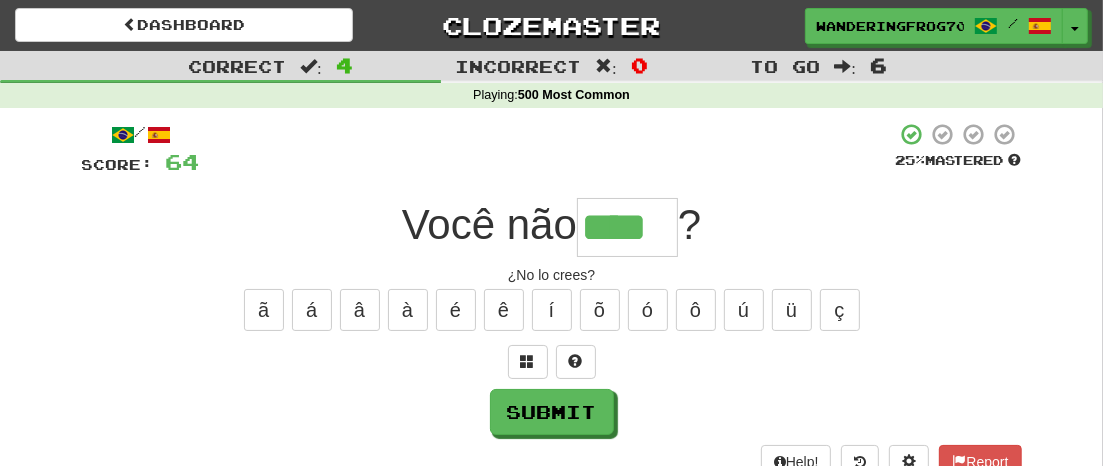 type on "****" 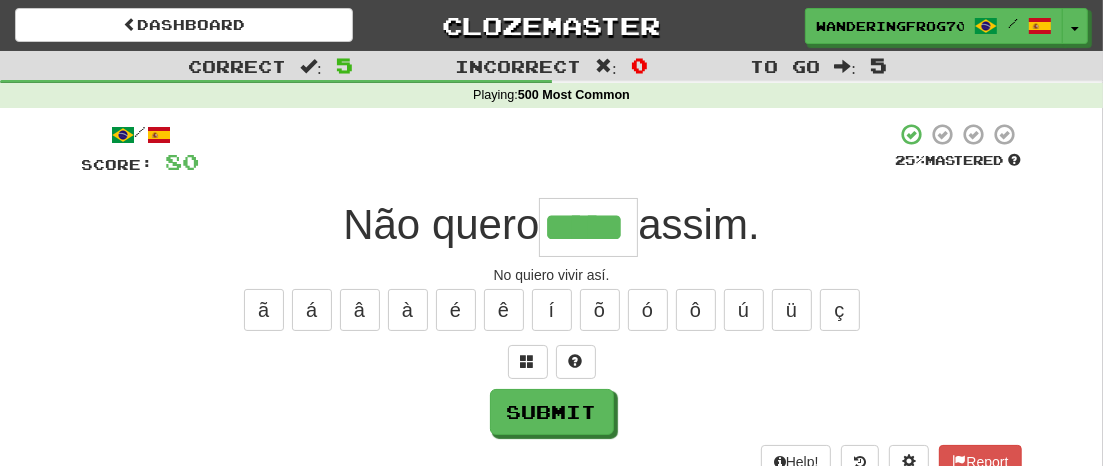 type on "*****" 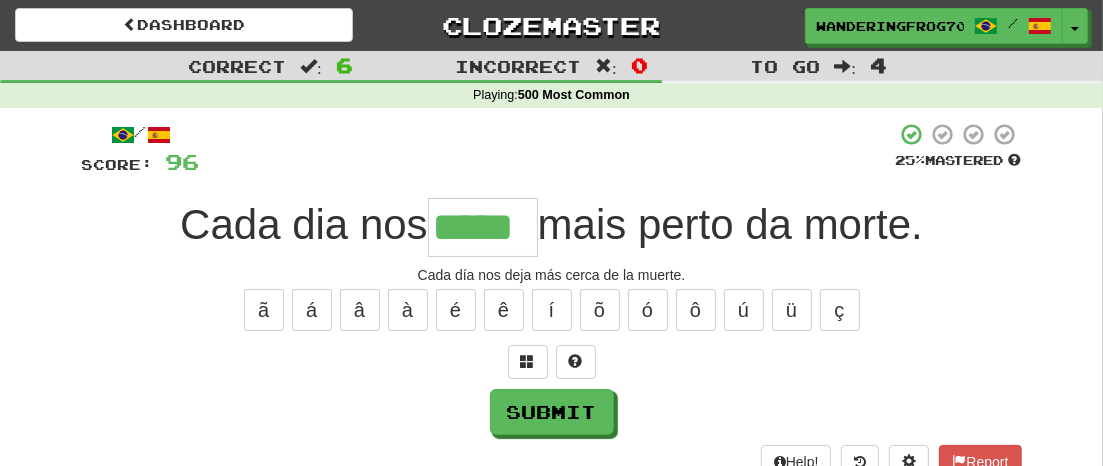 type on "*****" 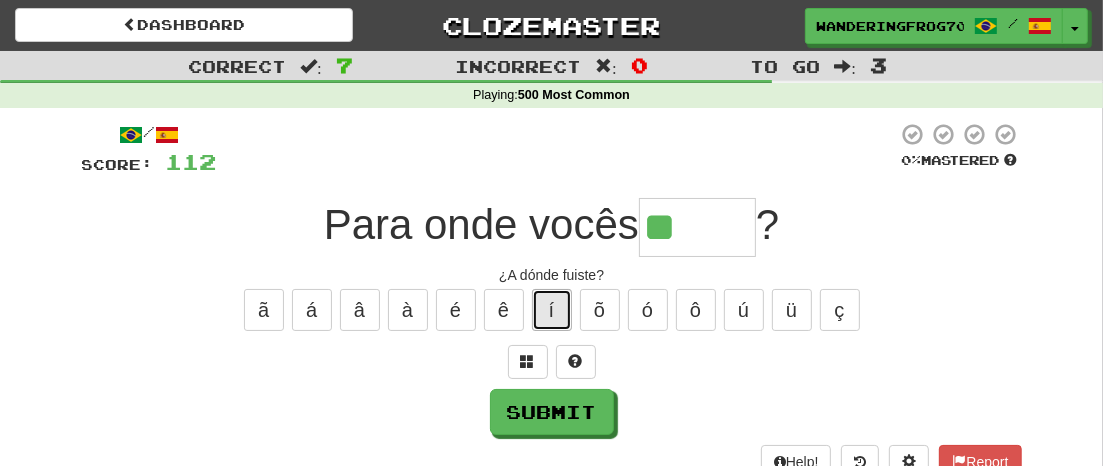 click on "í" at bounding box center (552, 310) 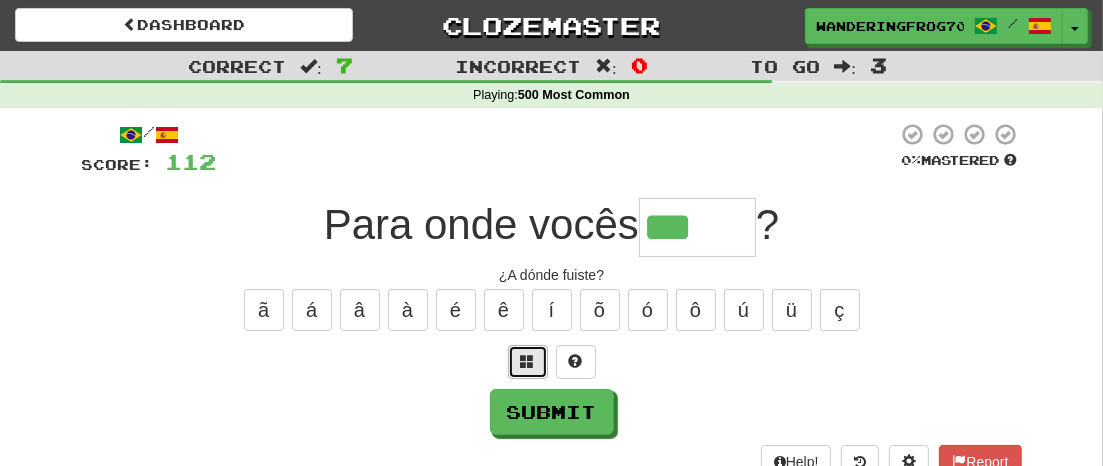 click at bounding box center [528, 361] 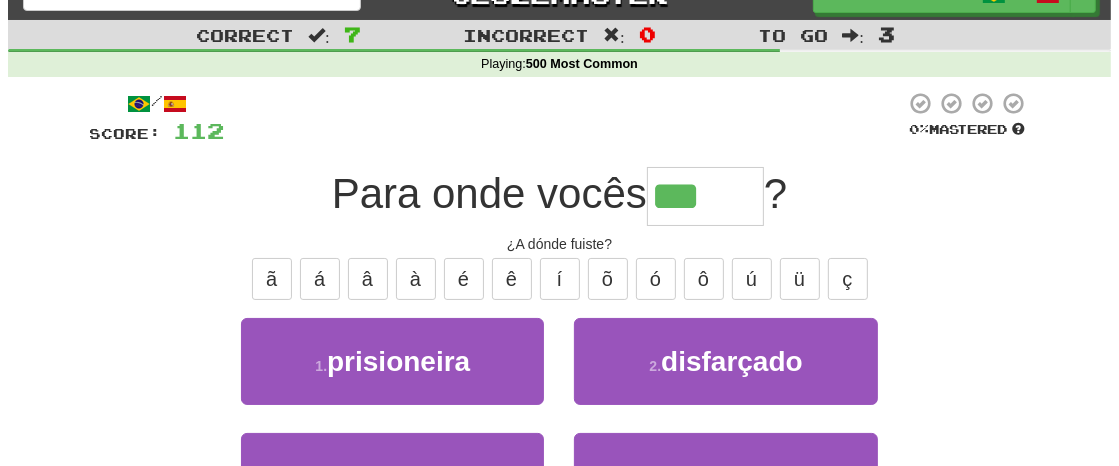 scroll, scrollTop: 18, scrollLeft: 0, axis: vertical 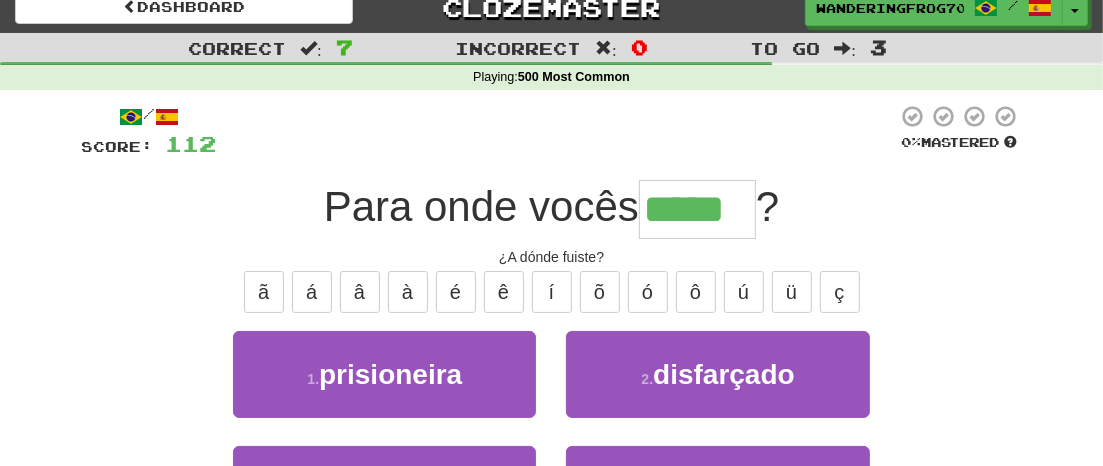 type on "*****" 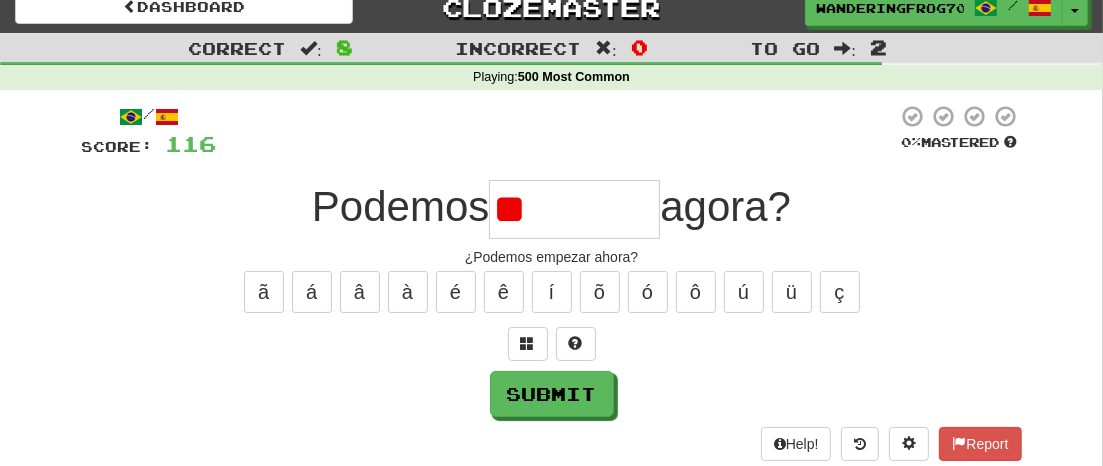 type on "*" 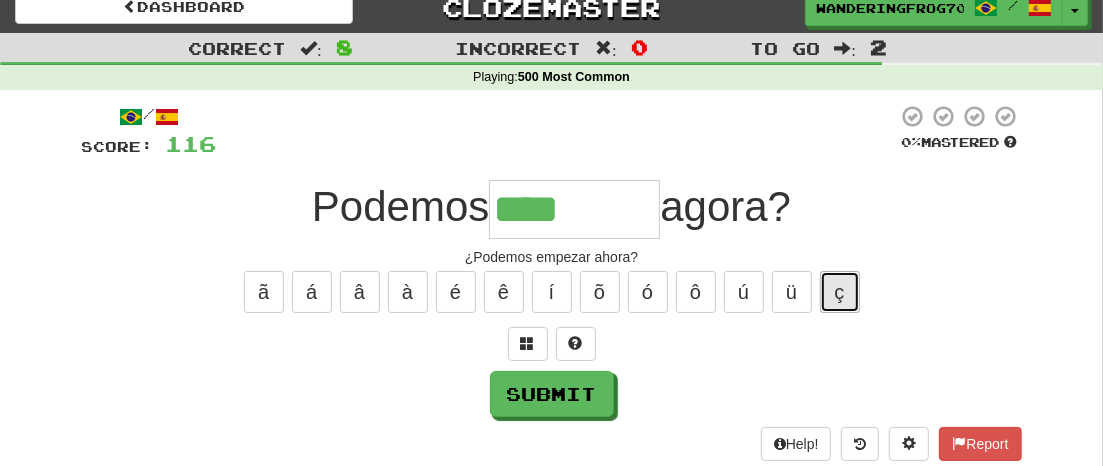 click on "ç" at bounding box center [840, 292] 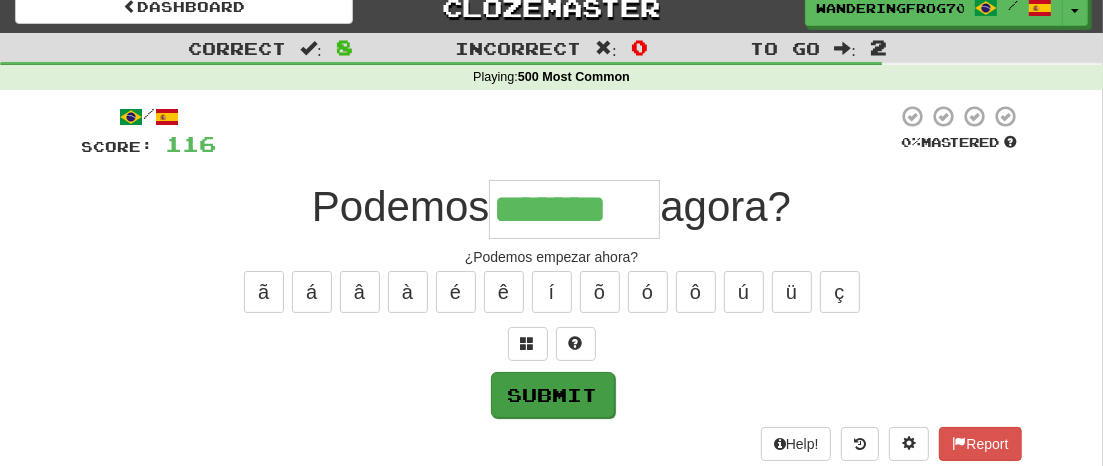 type on "*******" 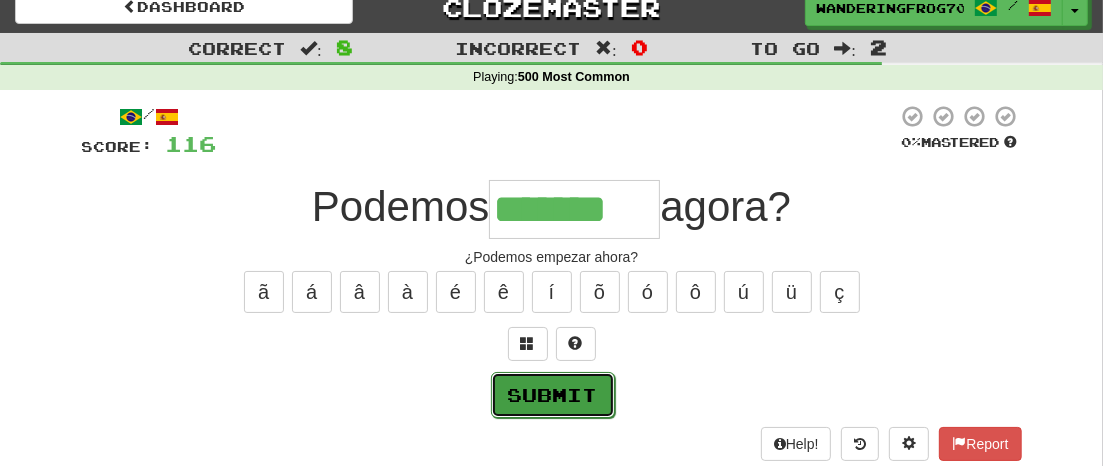 click on "Submit" at bounding box center [553, 395] 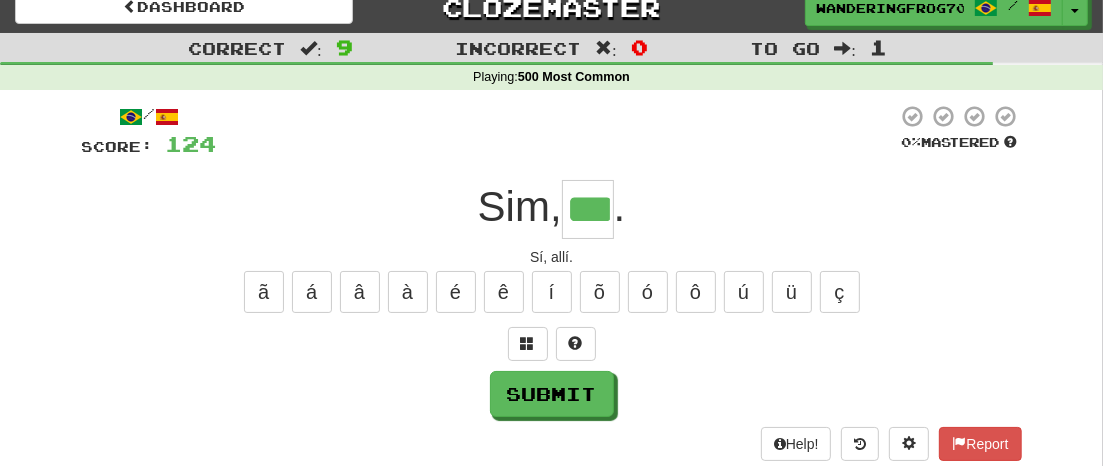 type on "***" 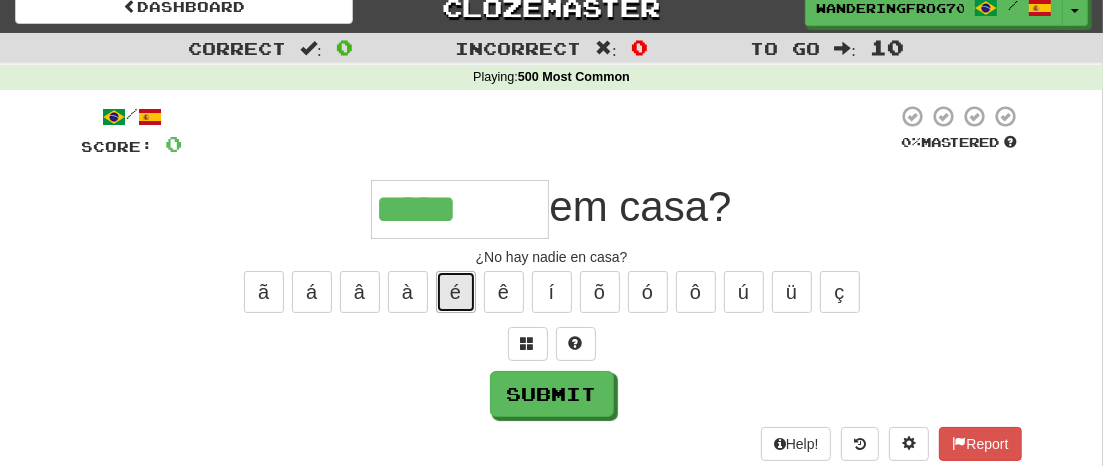 click on "é" at bounding box center (456, 292) 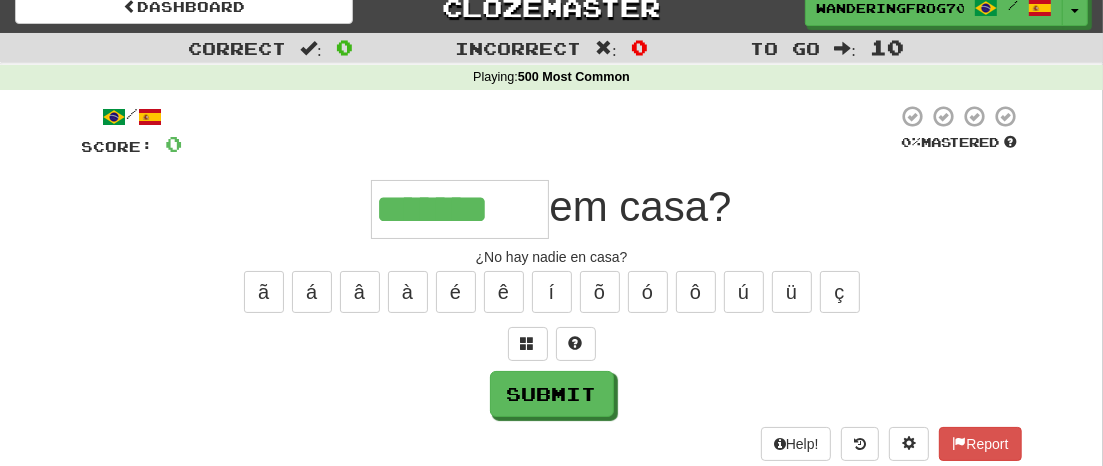 type on "*******" 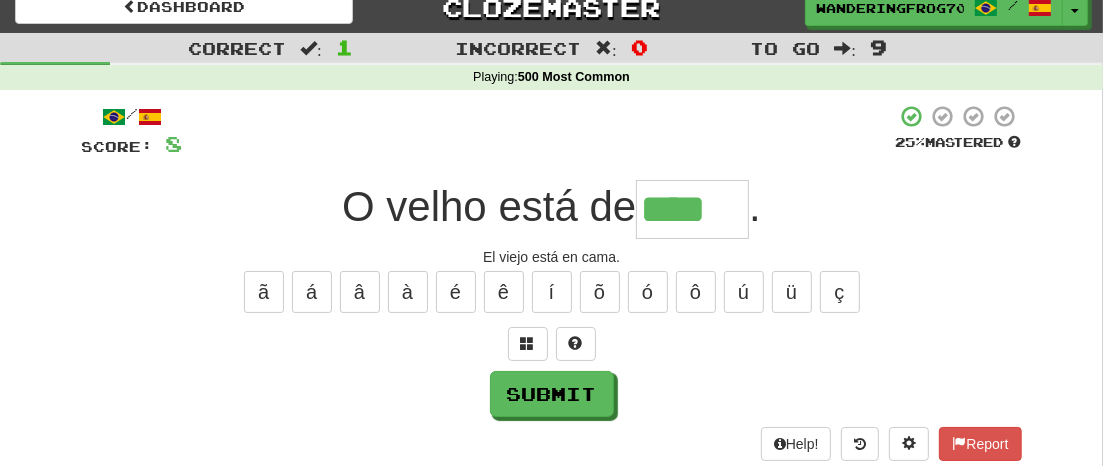 type on "****" 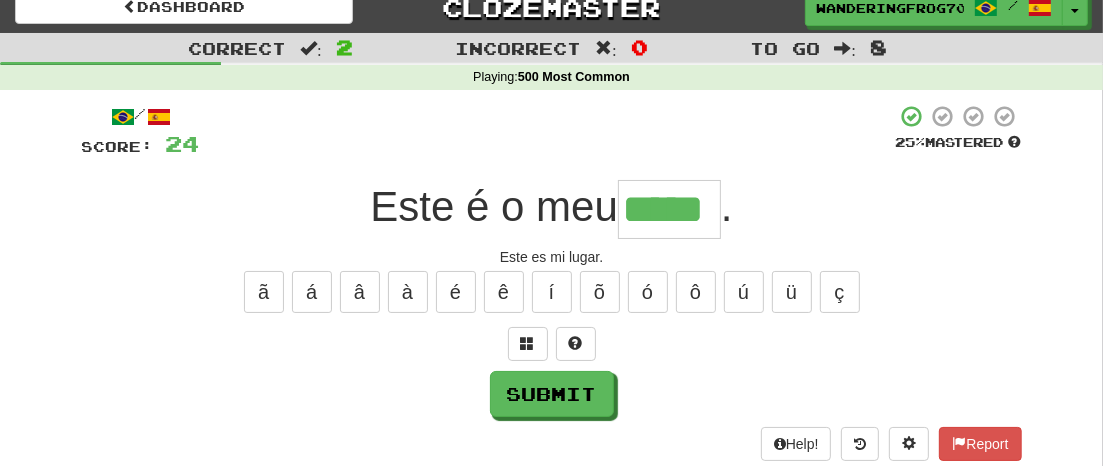 type on "*****" 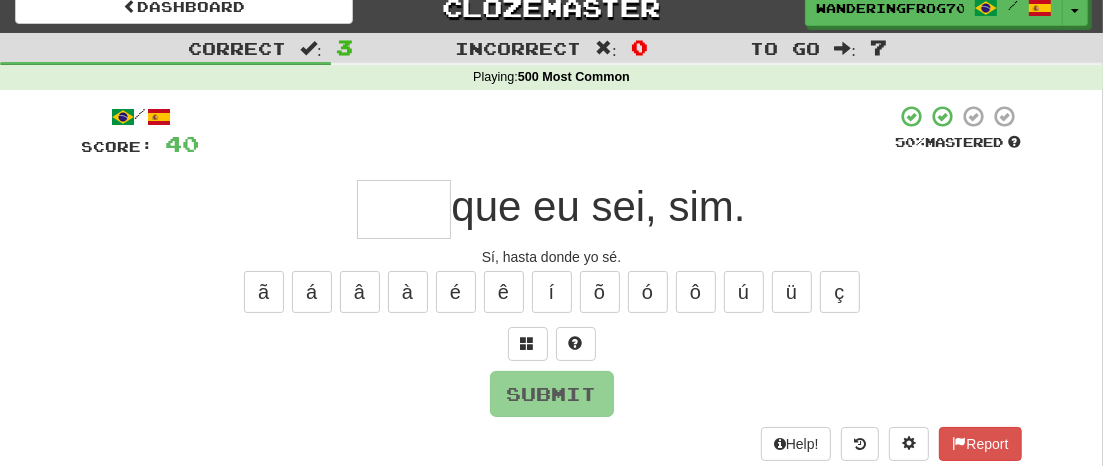 type on "*" 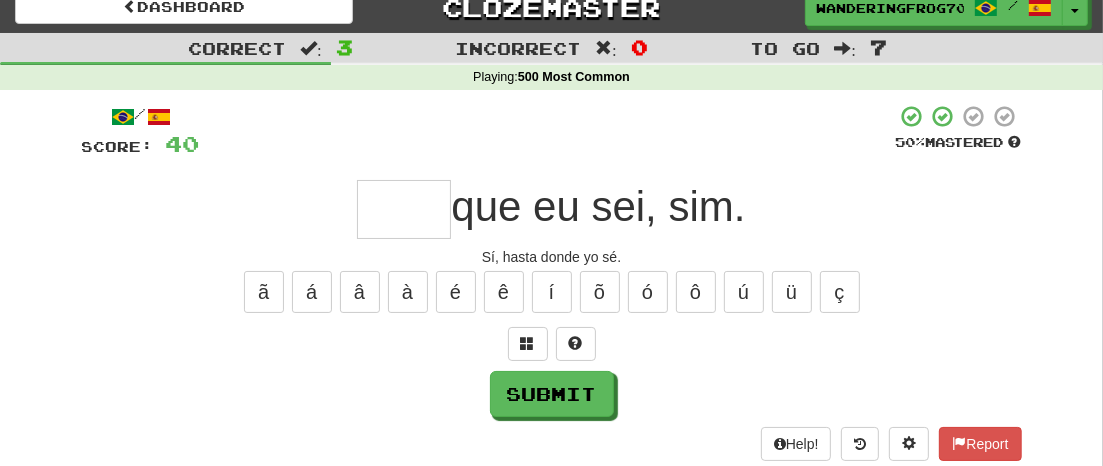 type on "*" 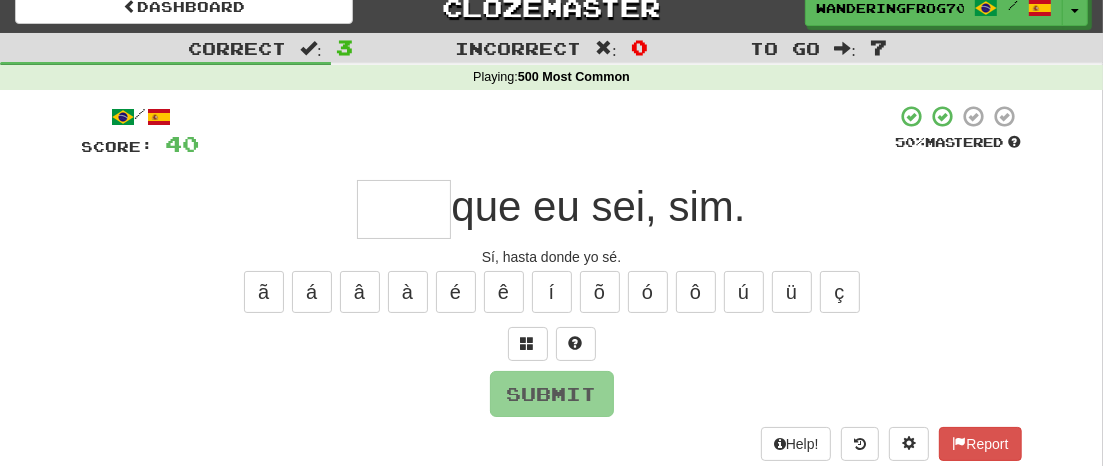 type on "*" 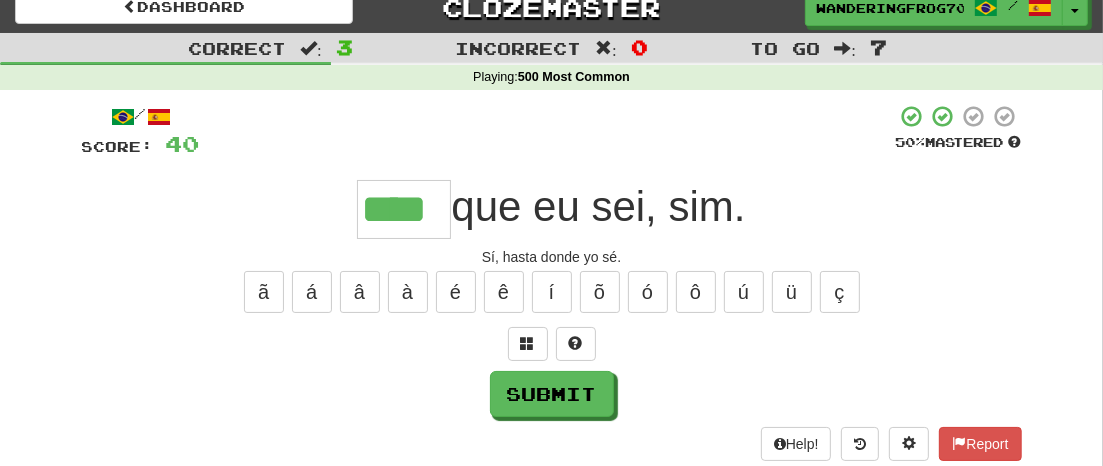 type on "****" 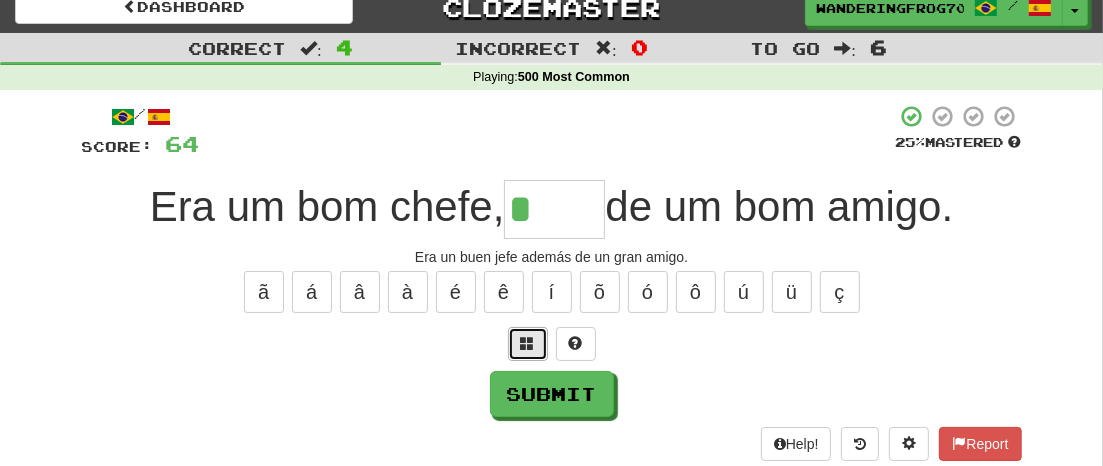 click at bounding box center (528, 343) 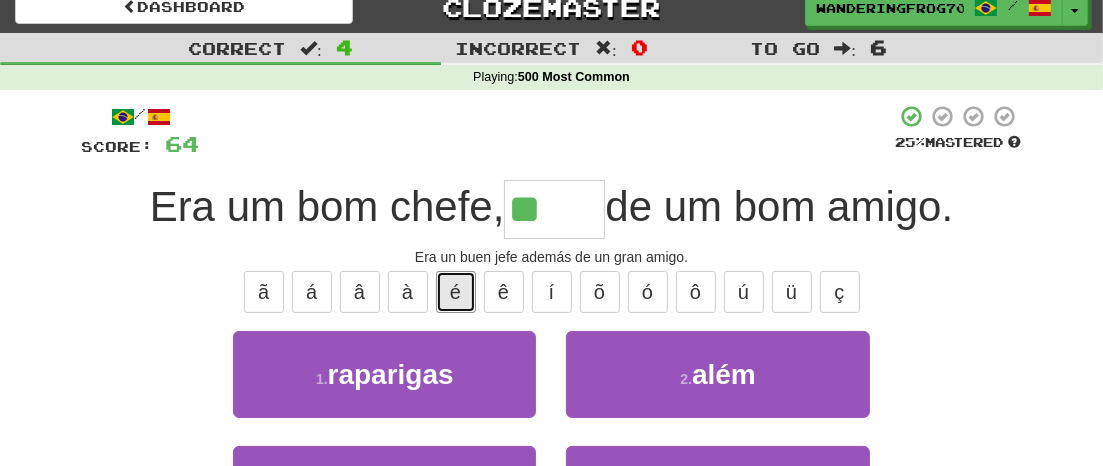 drag, startPoint x: 461, startPoint y: 297, endPoint x: 812, endPoint y: 299, distance: 351.0057 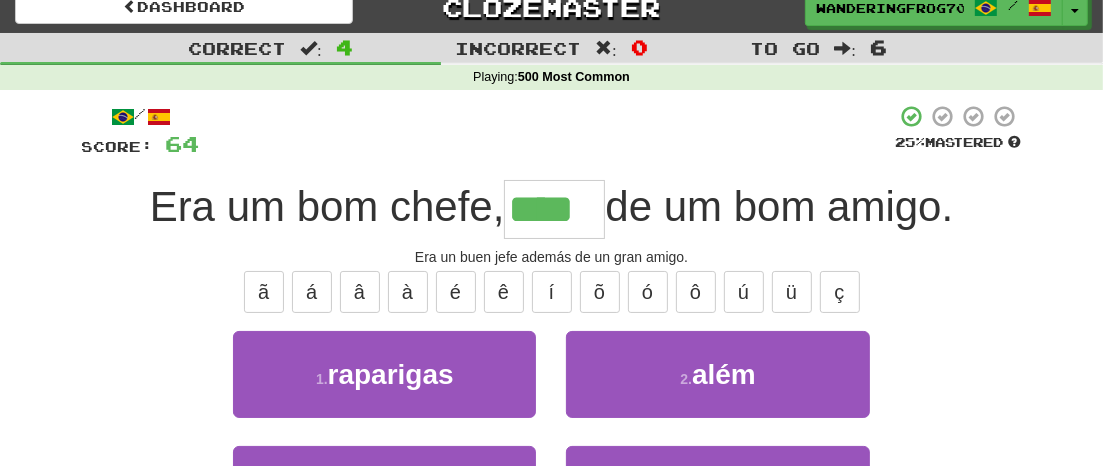 type on "****" 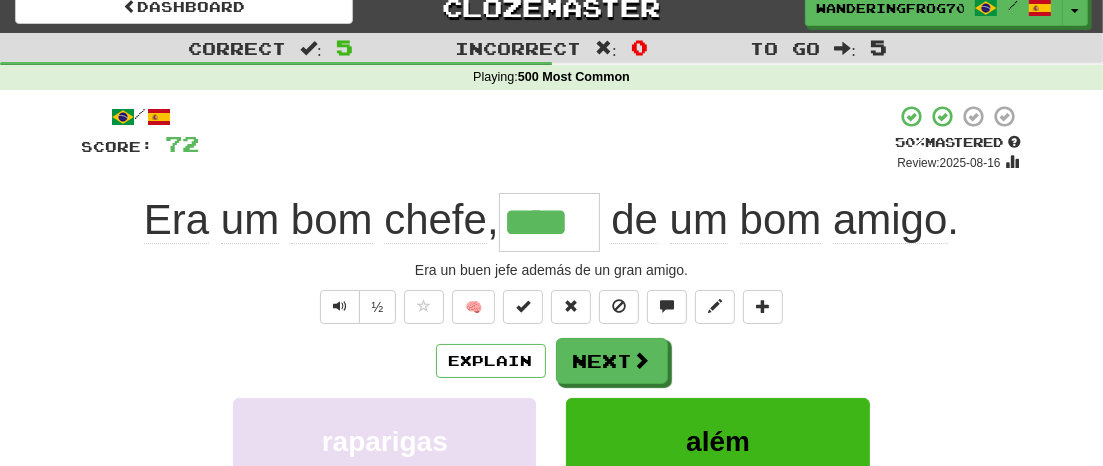 type 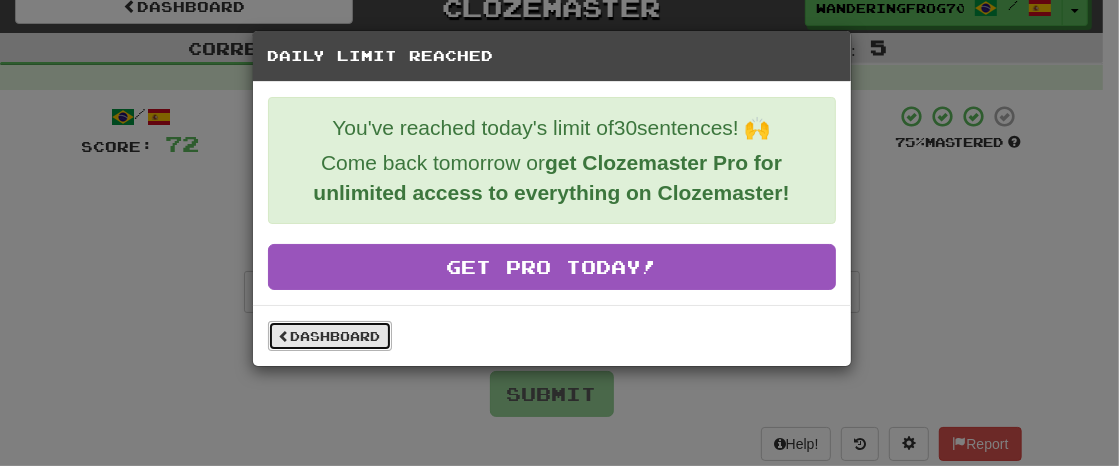 click on "Dashboard" at bounding box center (330, 336) 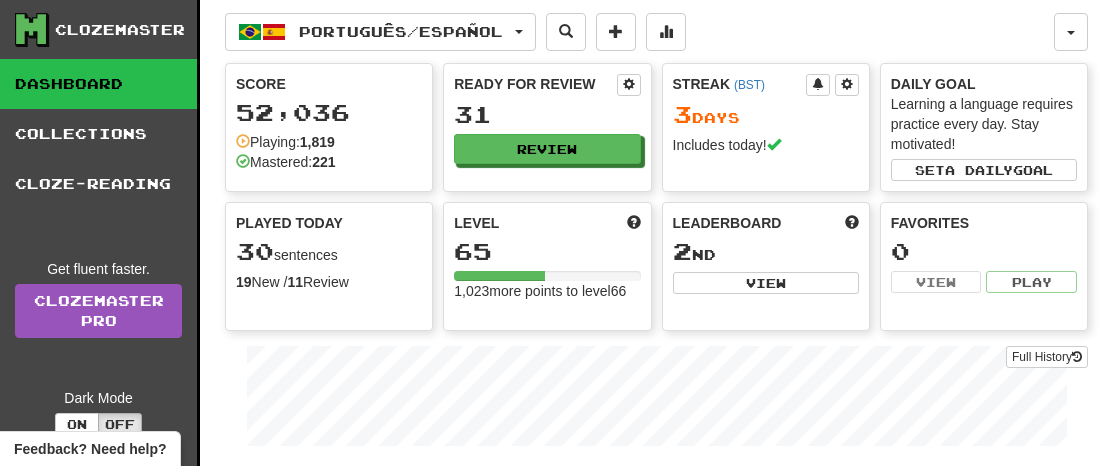scroll, scrollTop: 0, scrollLeft: 0, axis: both 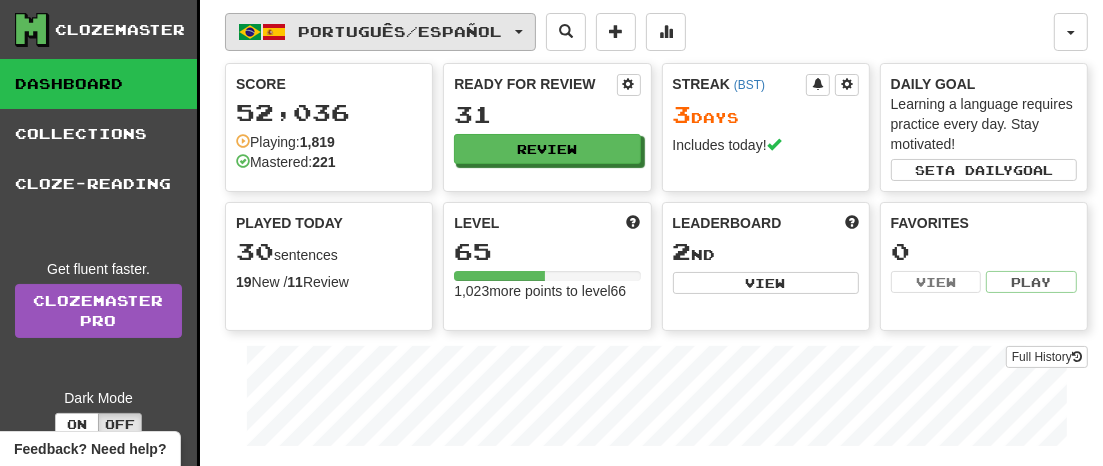 click at bounding box center (519, 32) 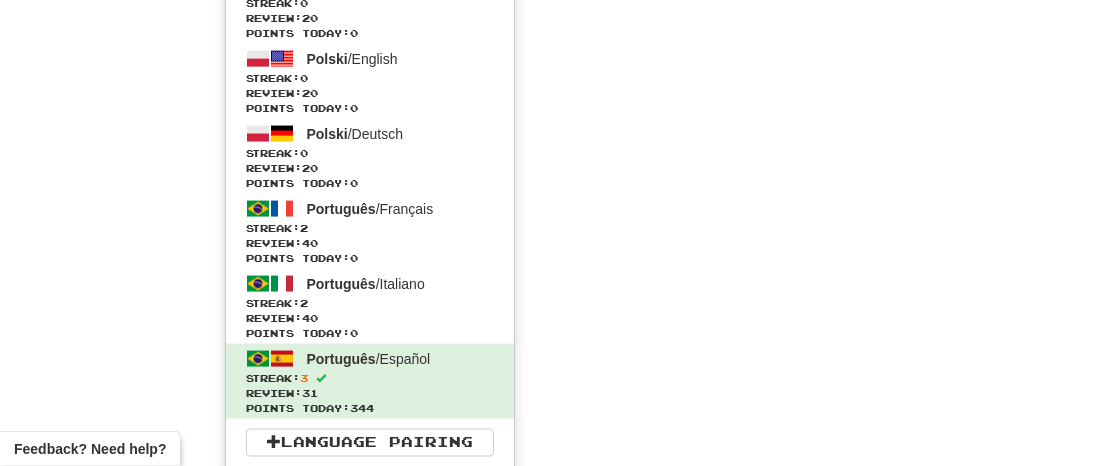 scroll, scrollTop: 2119, scrollLeft: 0, axis: vertical 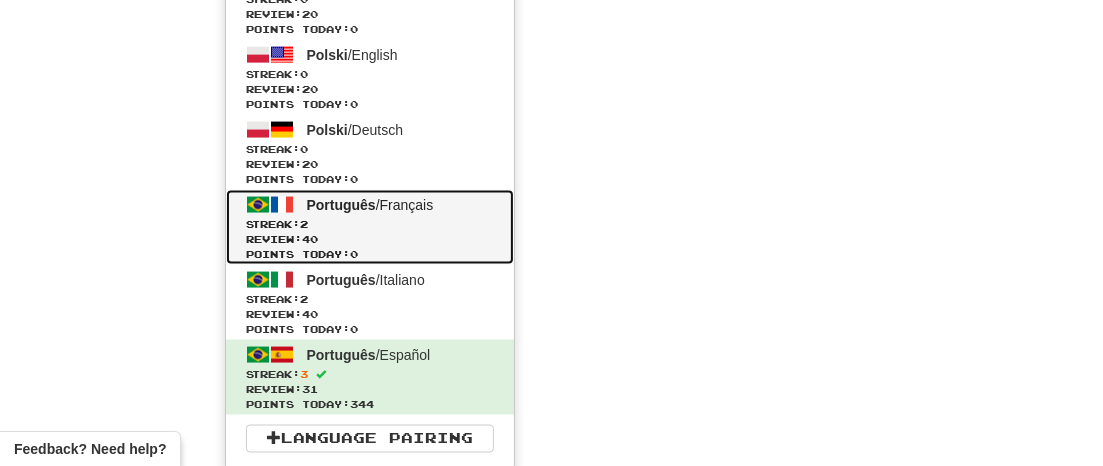 click on "Review:  40" at bounding box center (370, 239) 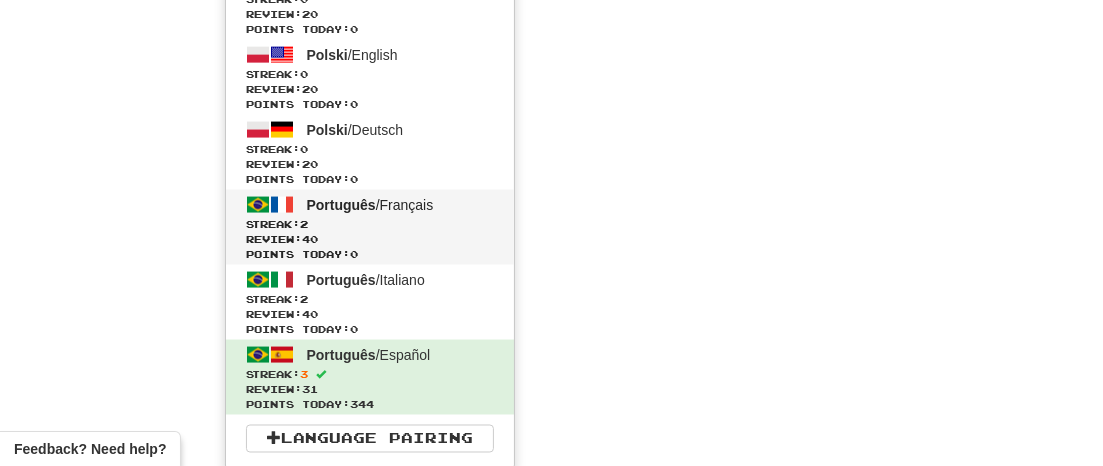 scroll, scrollTop: 1455, scrollLeft: 0, axis: vertical 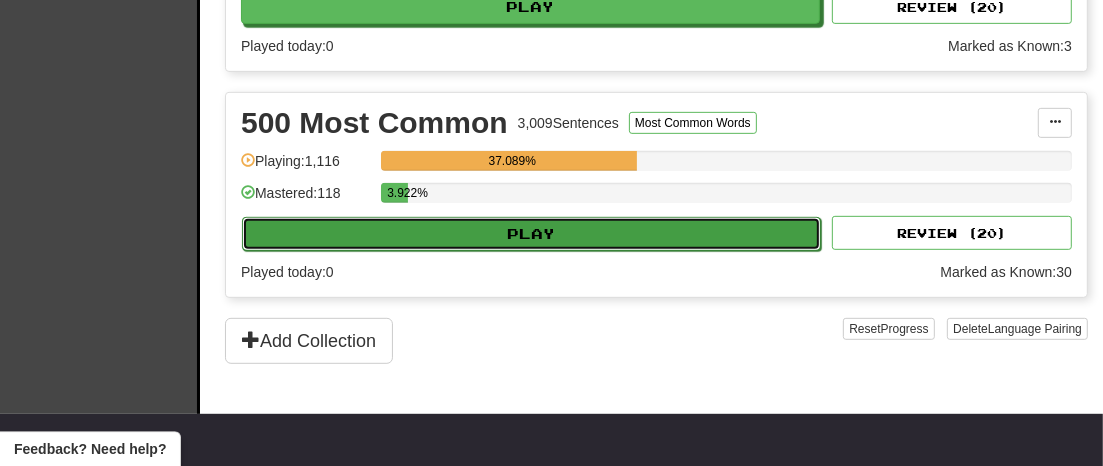 click on "Play" at bounding box center [531, 234] 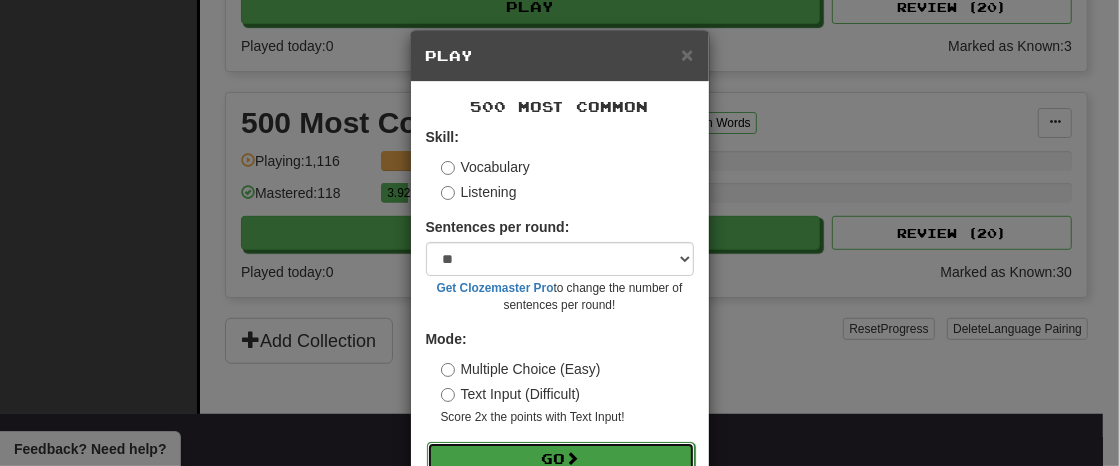 click on "Go" at bounding box center [561, 459] 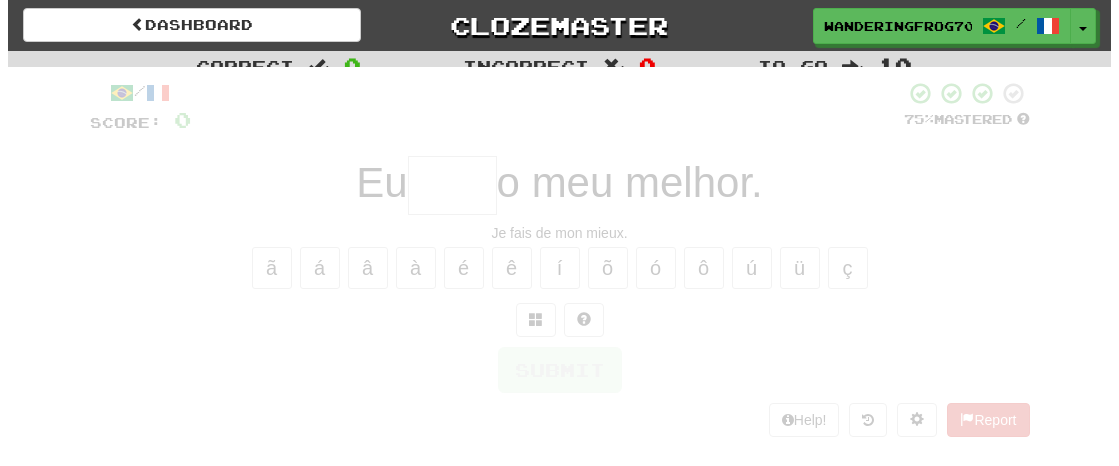 scroll, scrollTop: 0, scrollLeft: 0, axis: both 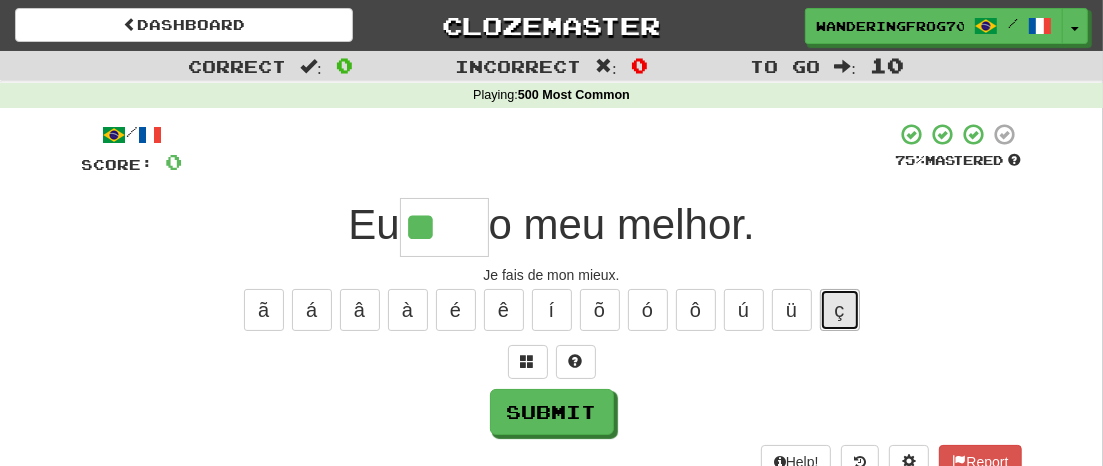 click on "ç" at bounding box center [840, 310] 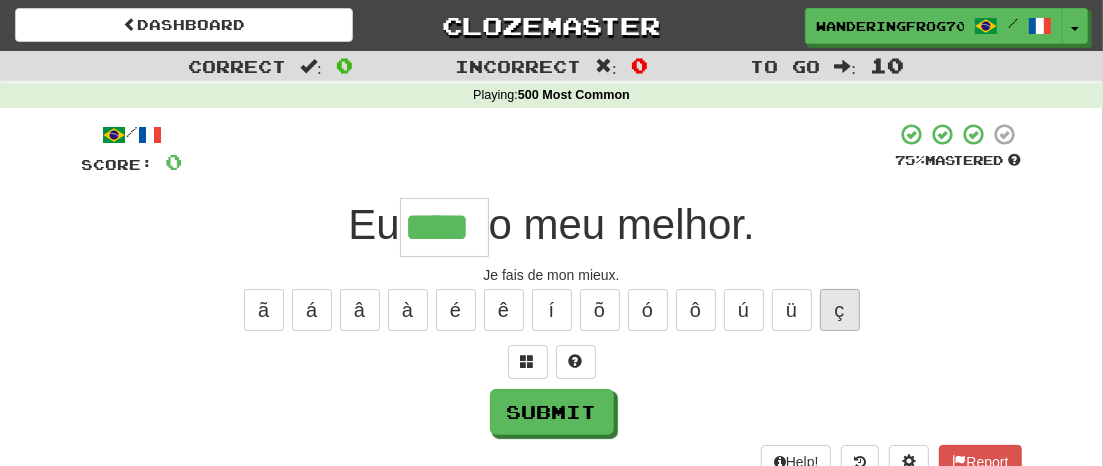 type on "****" 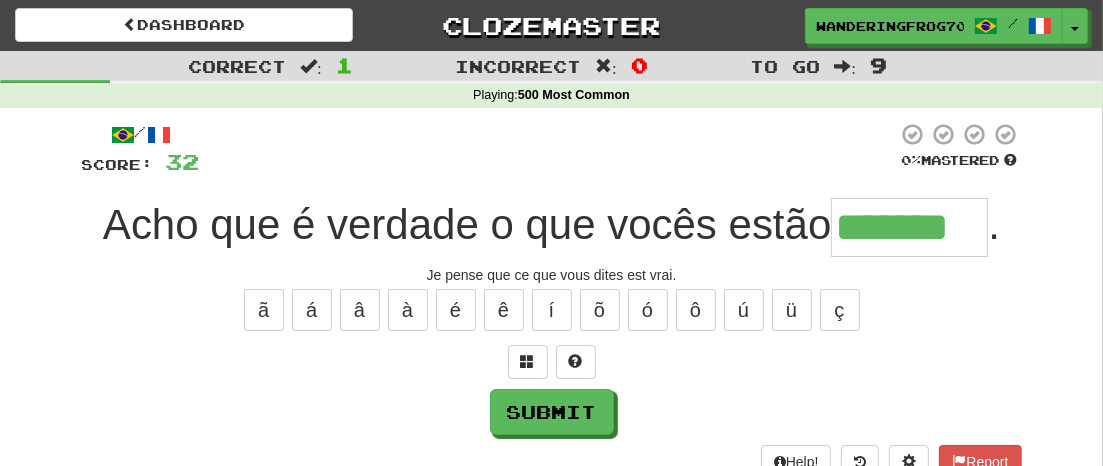 type on "*******" 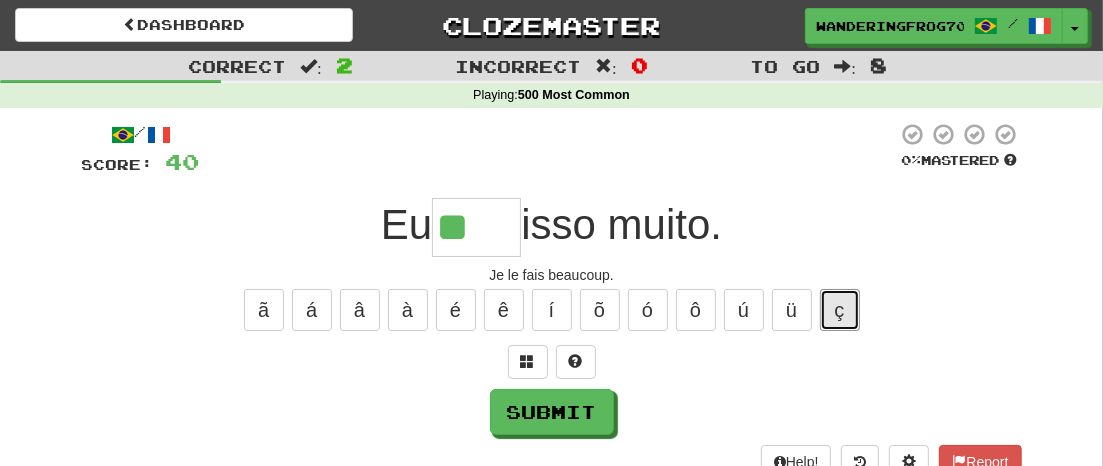 click on "ç" at bounding box center [840, 310] 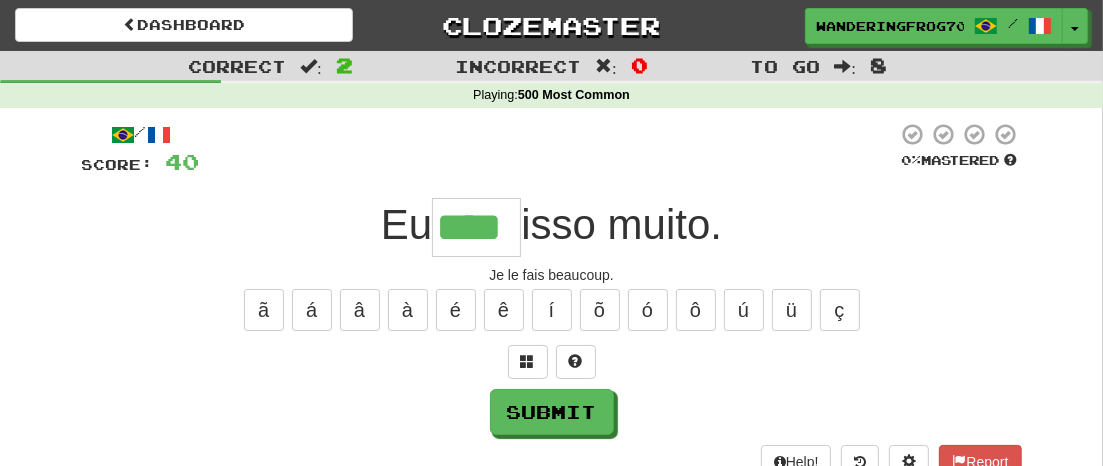 type on "****" 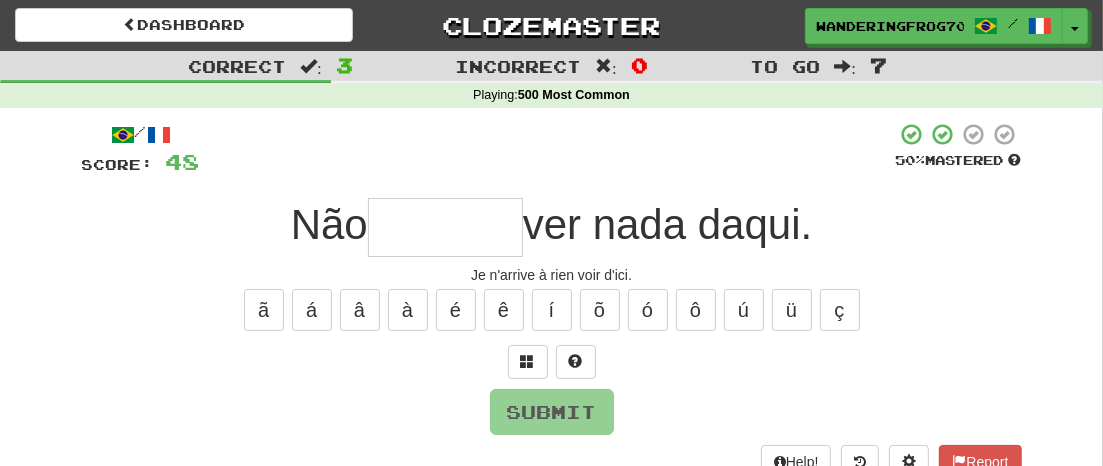type on "*" 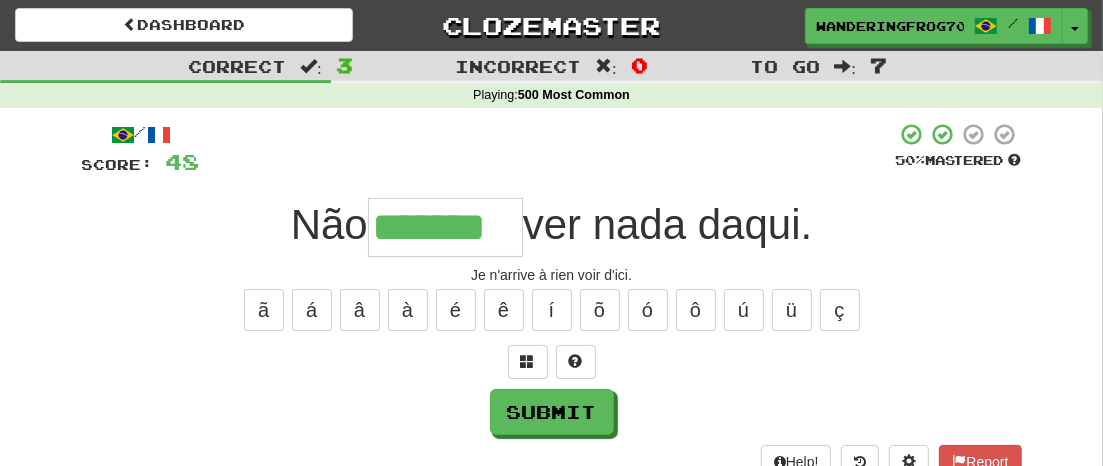 type on "*******" 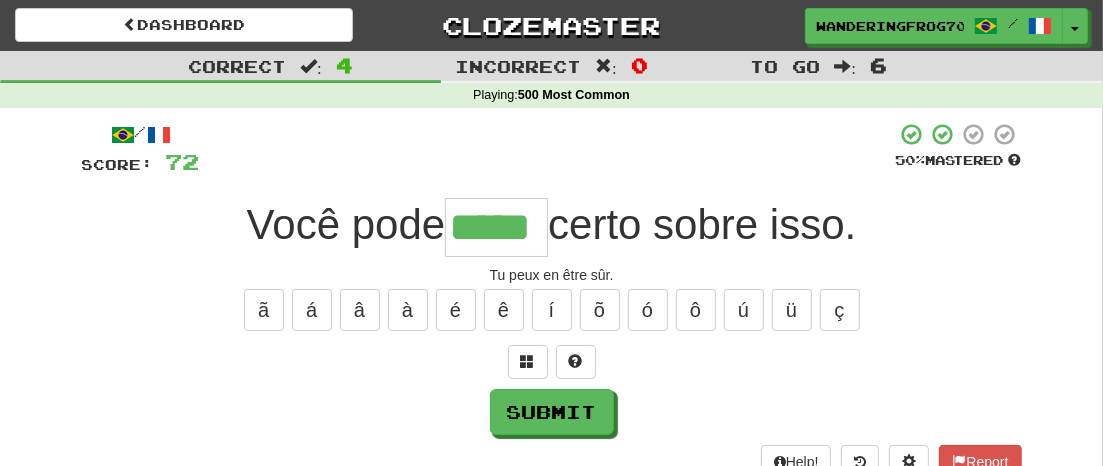 type on "*****" 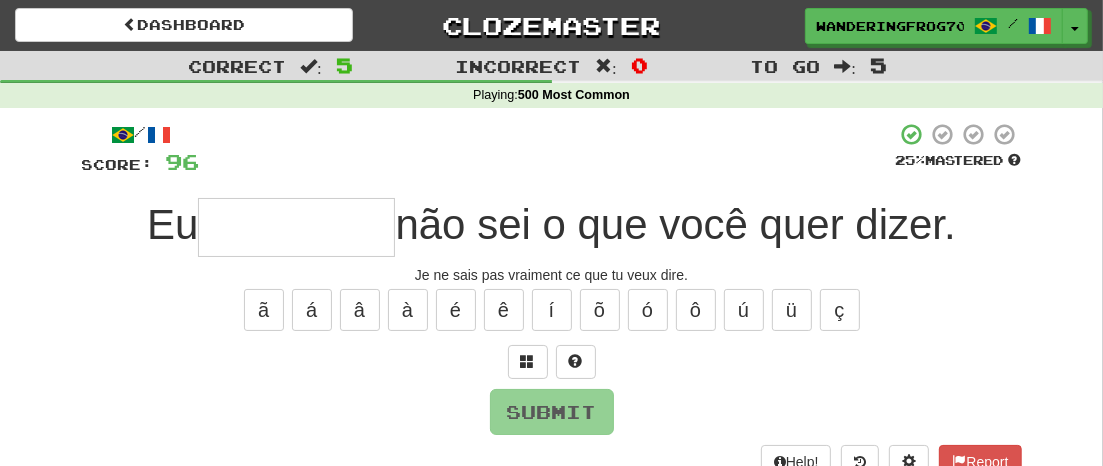 type on "*" 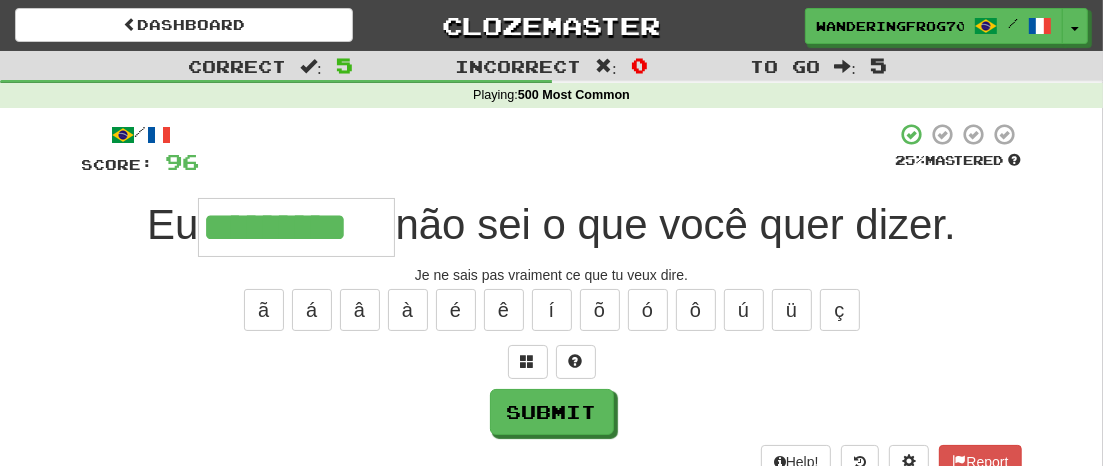 type on "*********" 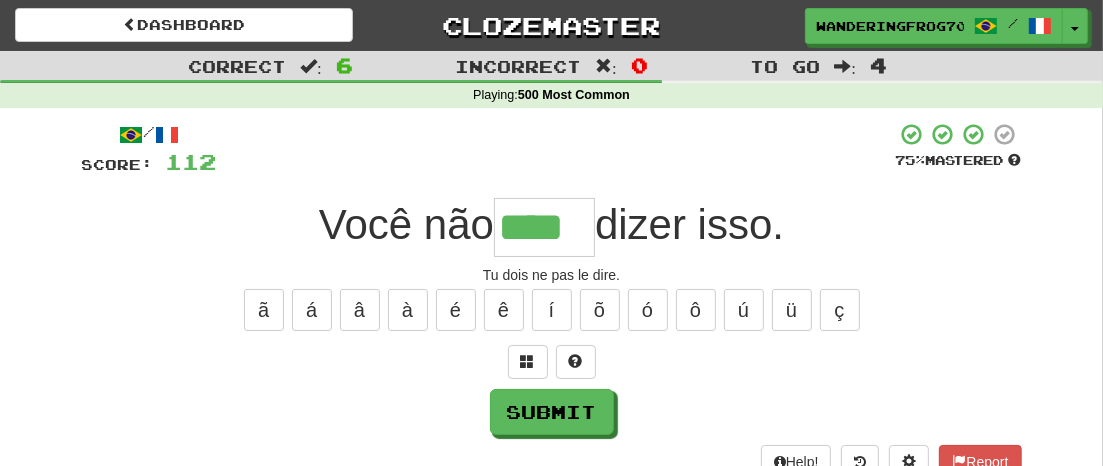 type on "****" 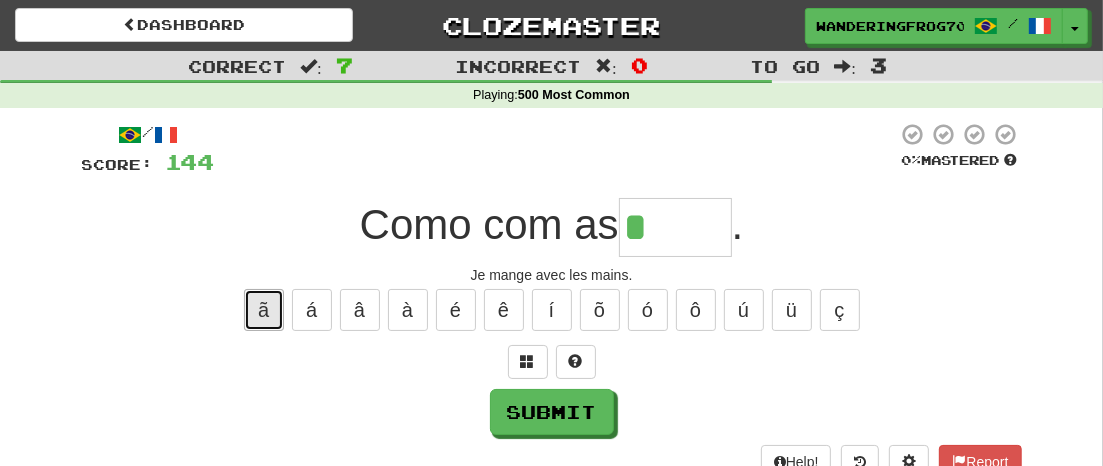 click on "ã" at bounding box center (264, 310) 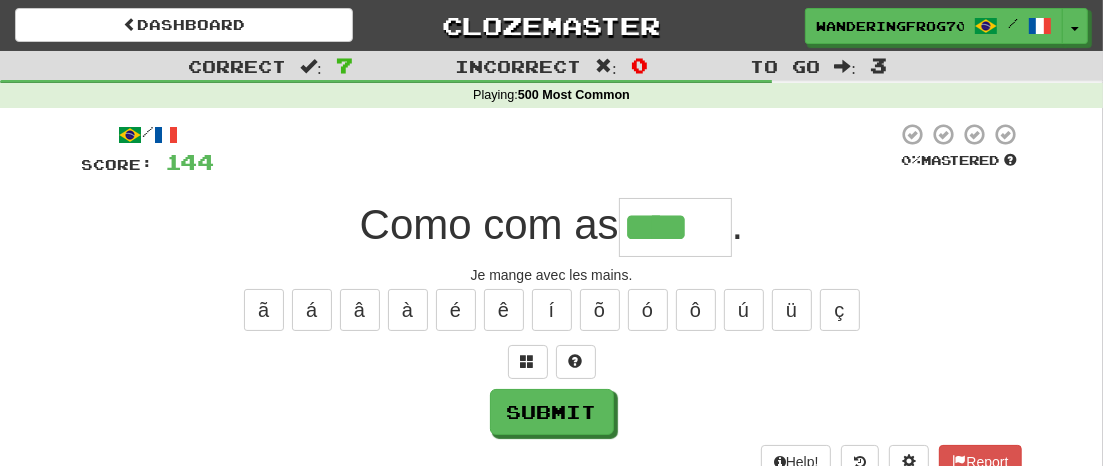 type on "****" 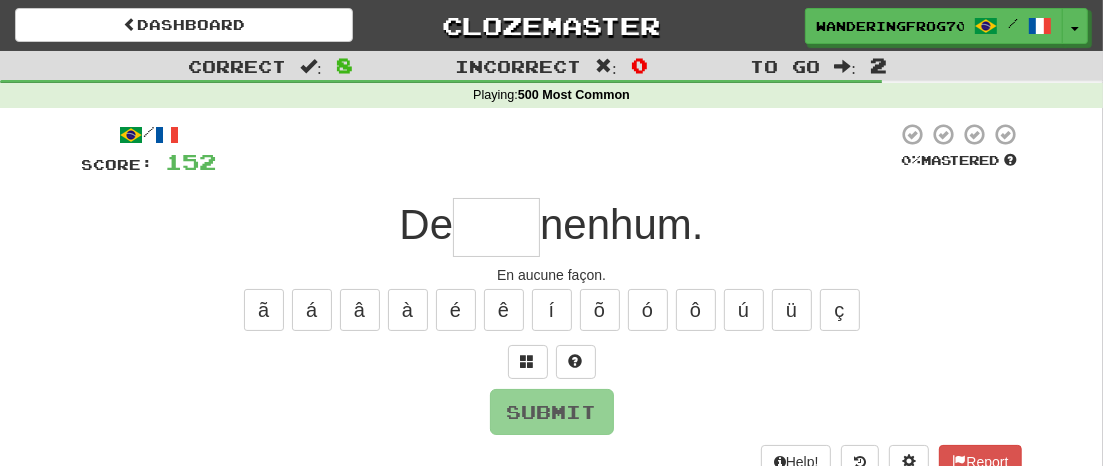 type on "*" 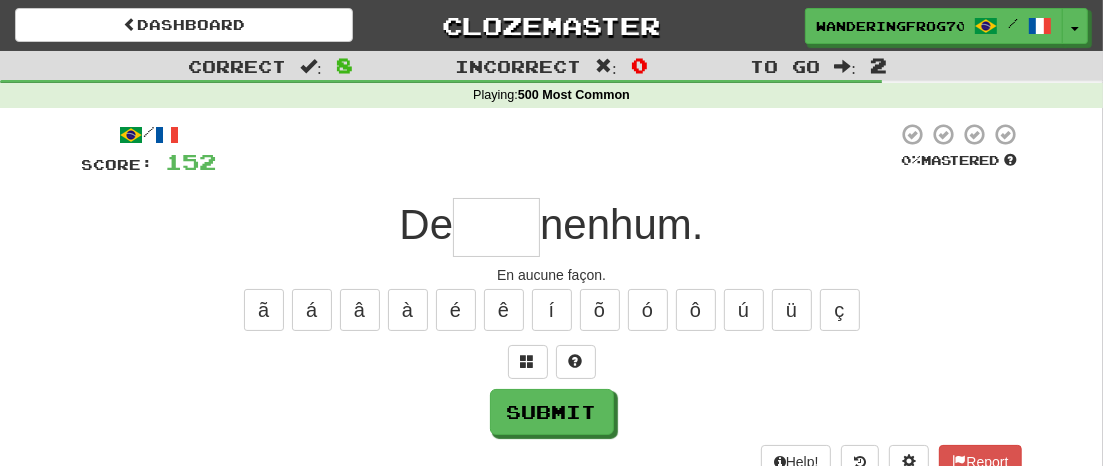 type on "*" 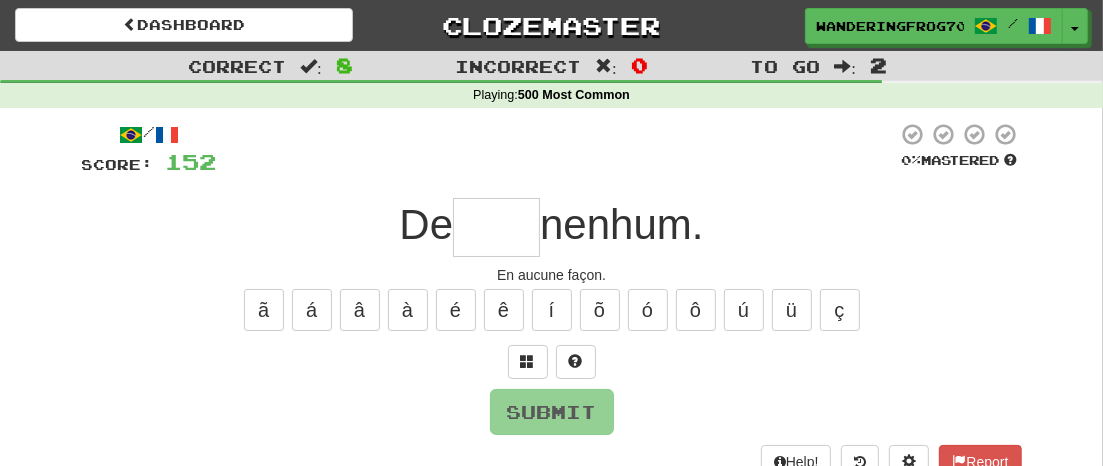 type on "*" 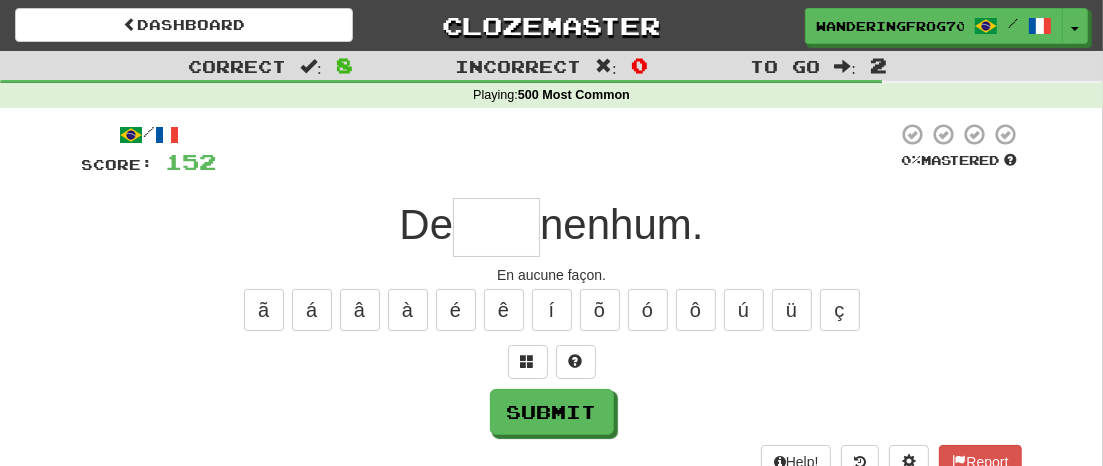 type on "*" 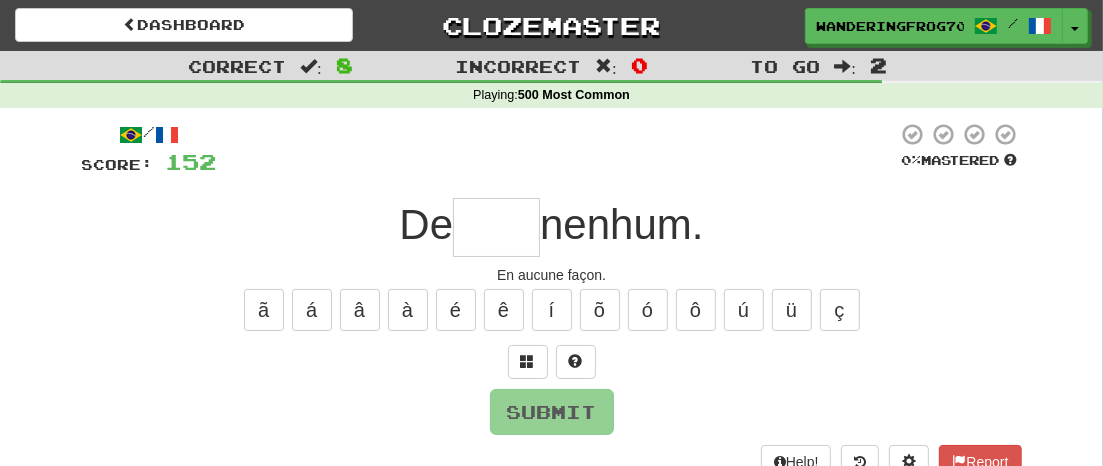 type on "*" 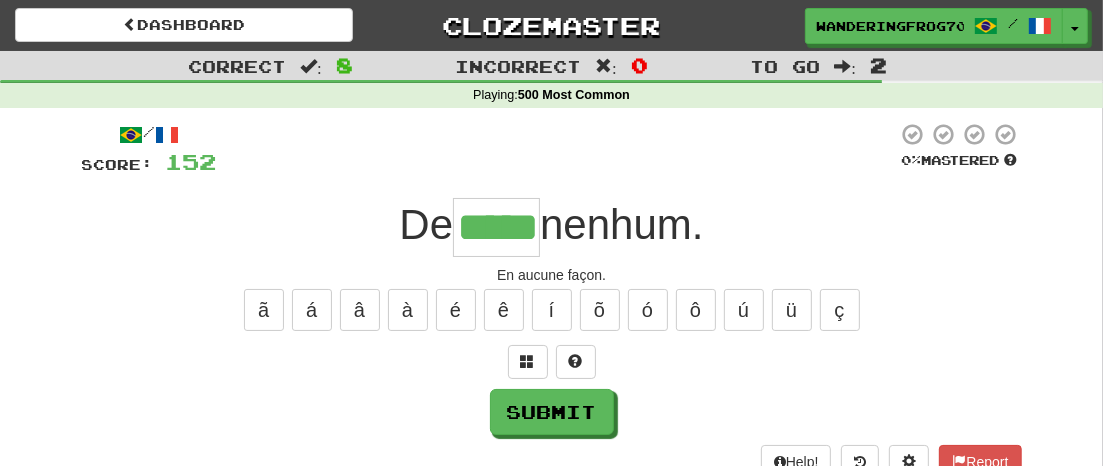 type on "*****" 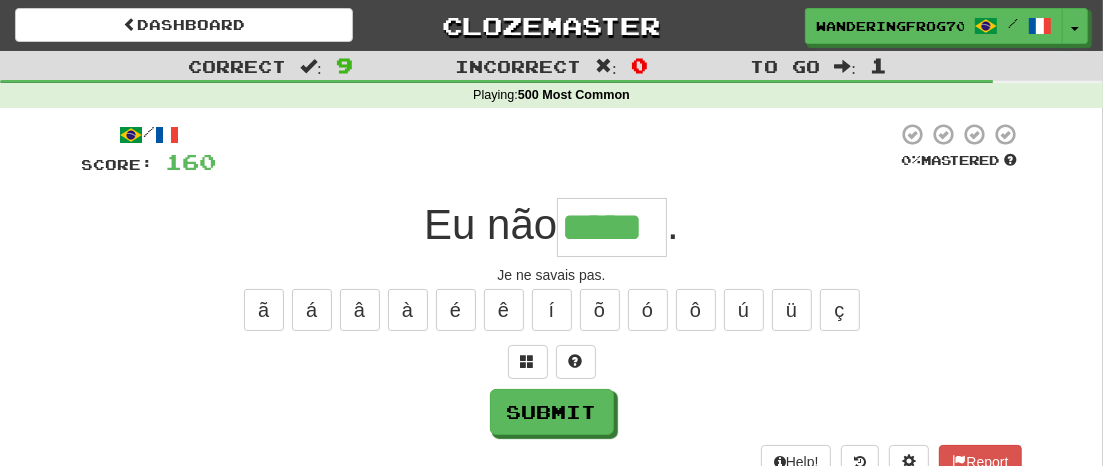 type on "*****" 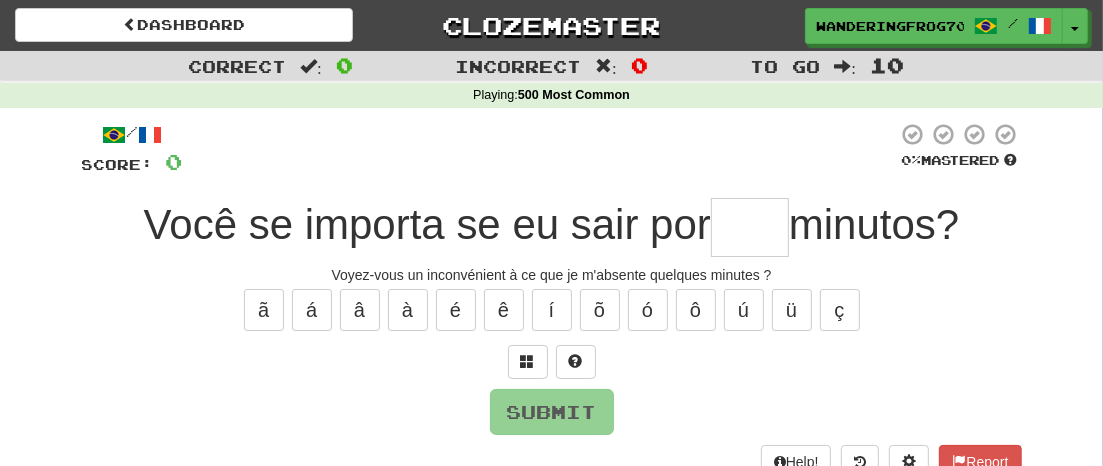 type on "*" 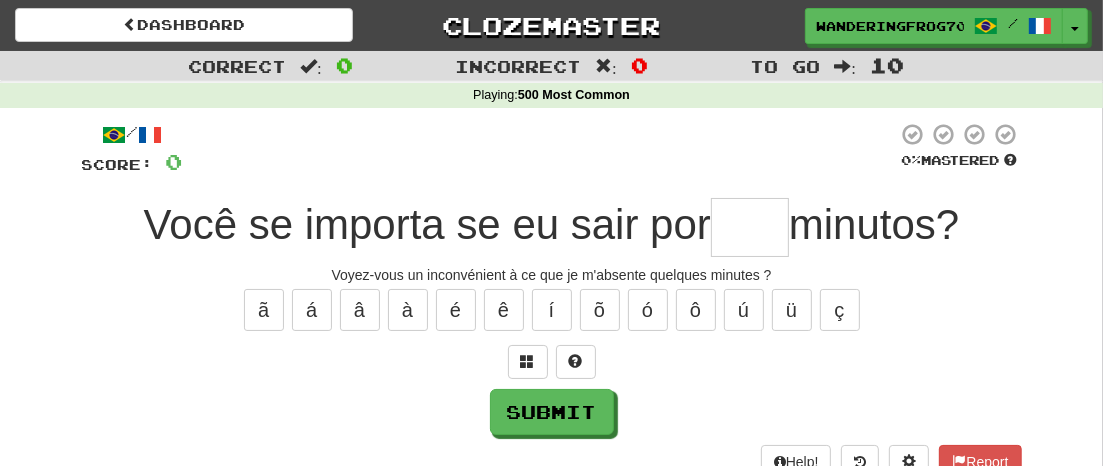 type on "*" 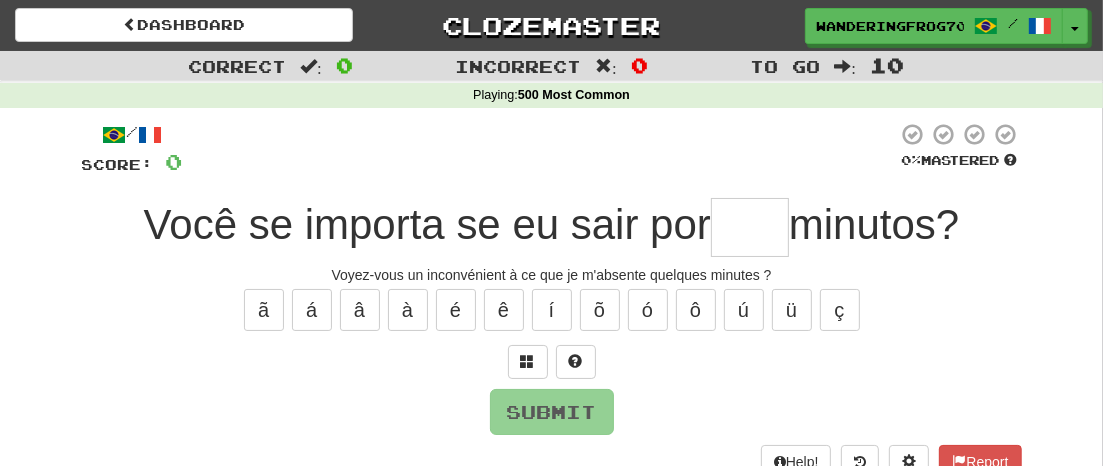 type on "*" 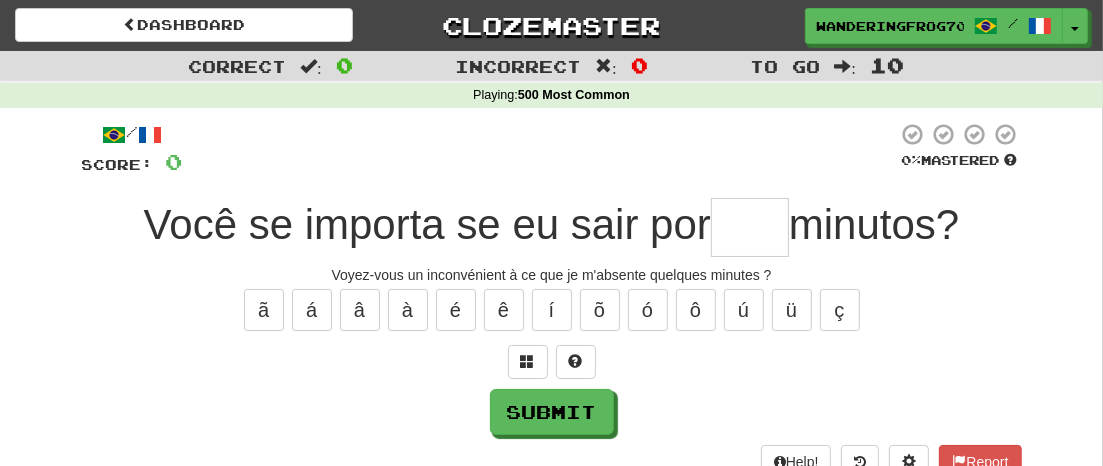 type on "*" 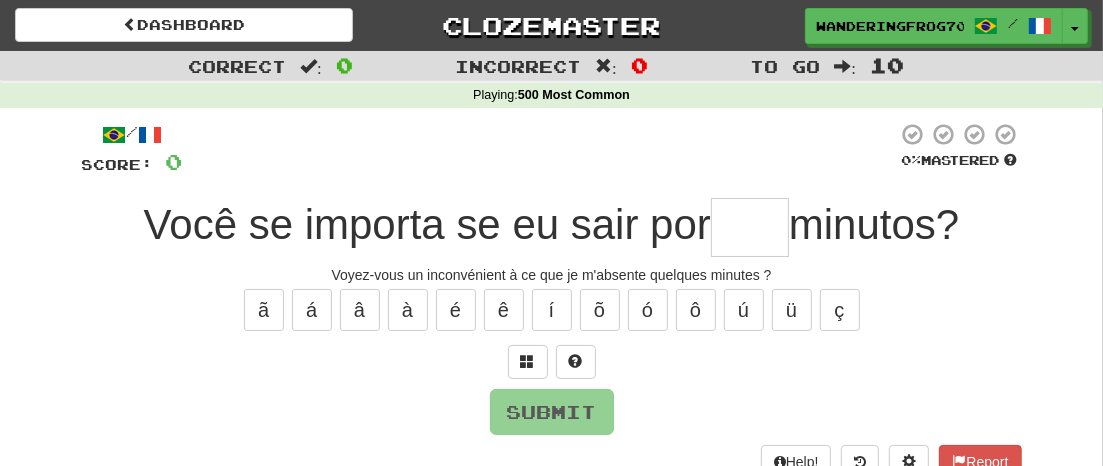 type on "*" 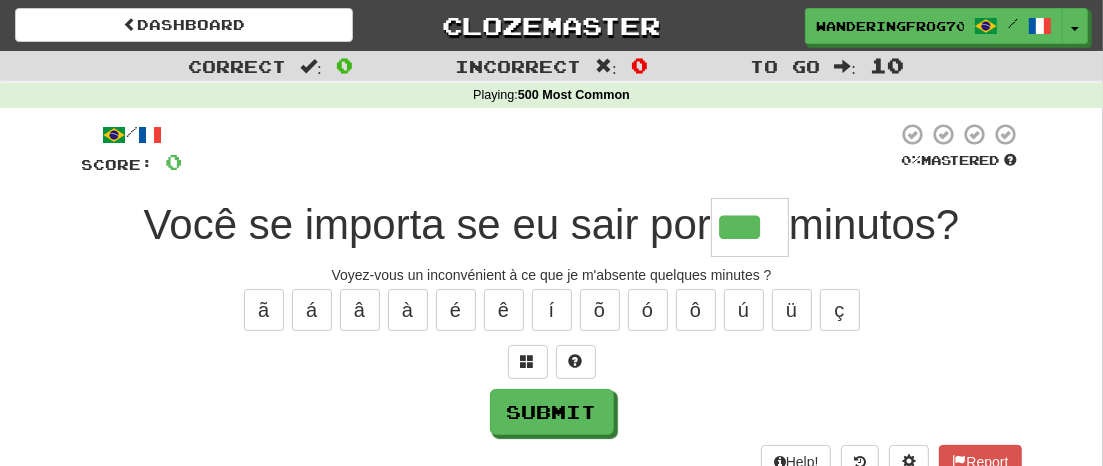 type on "***" 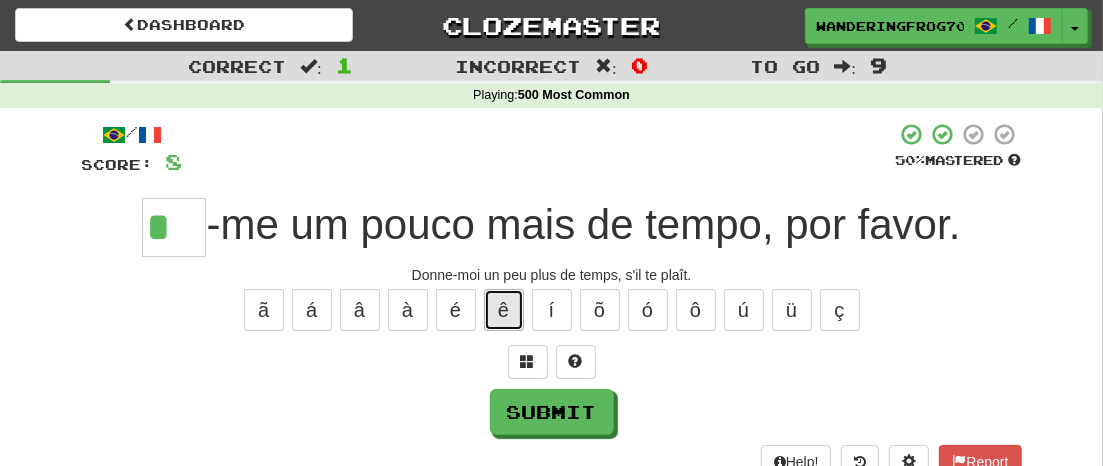 click on "ê" at bounding box center [504, 310] 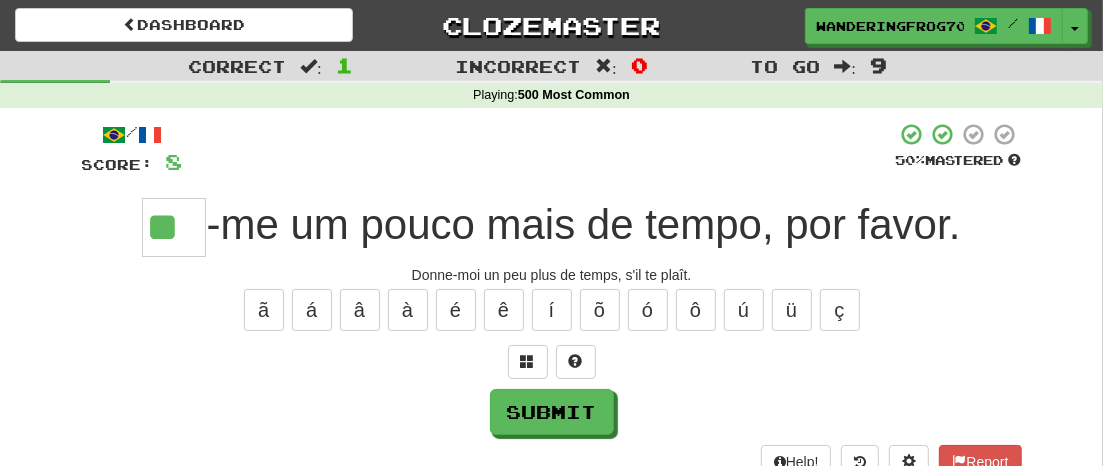 type on "**" 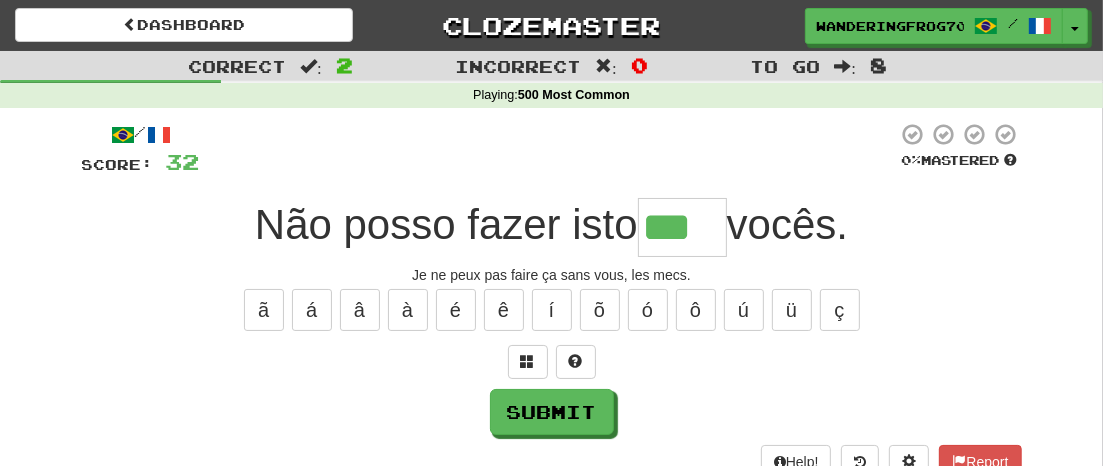 type on "***" 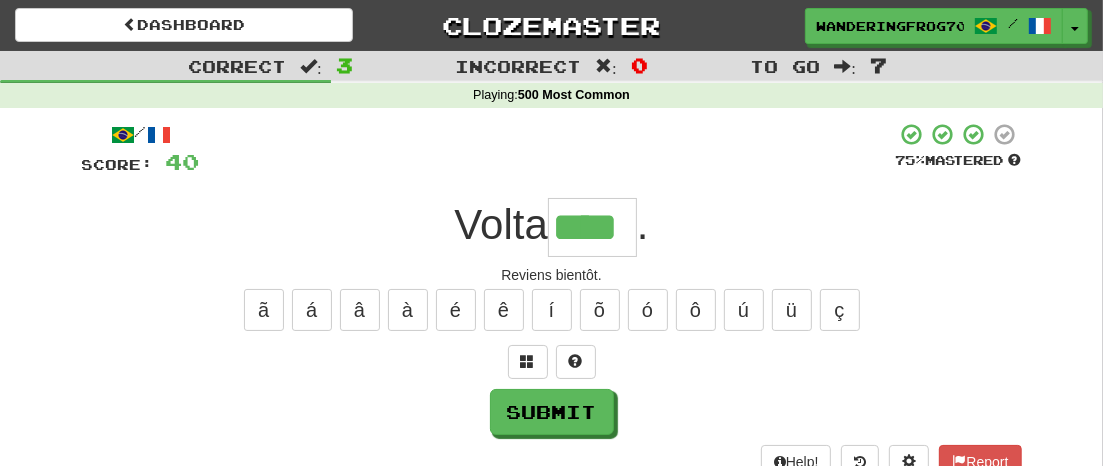 type on "****" 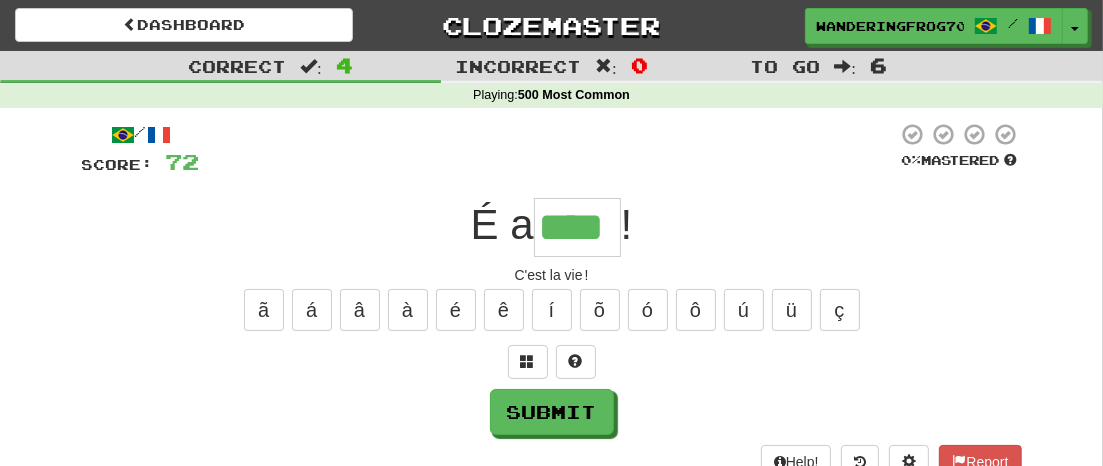 type on "****" 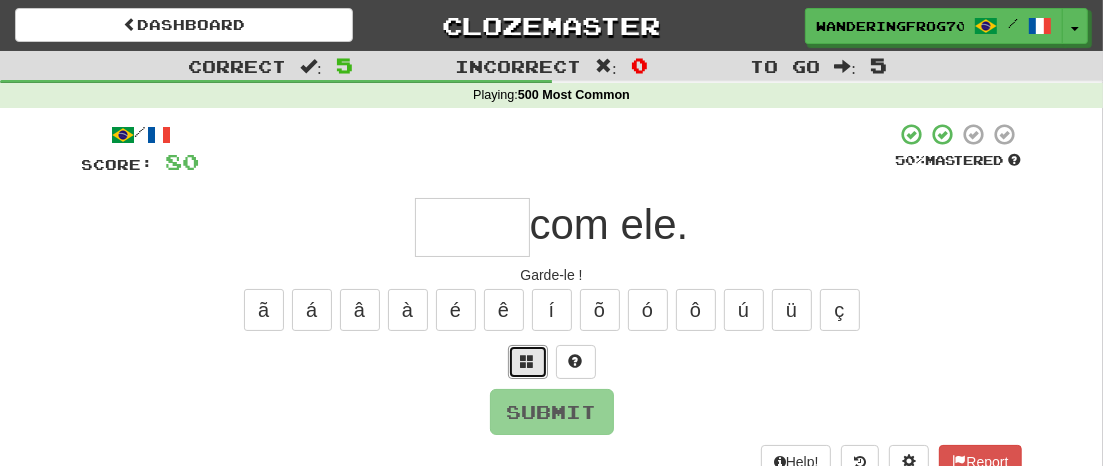 drag, startPoint x: 527, startPoint y: 359, endPoint x: 631, endPoint y: 341, distance: 105.546196 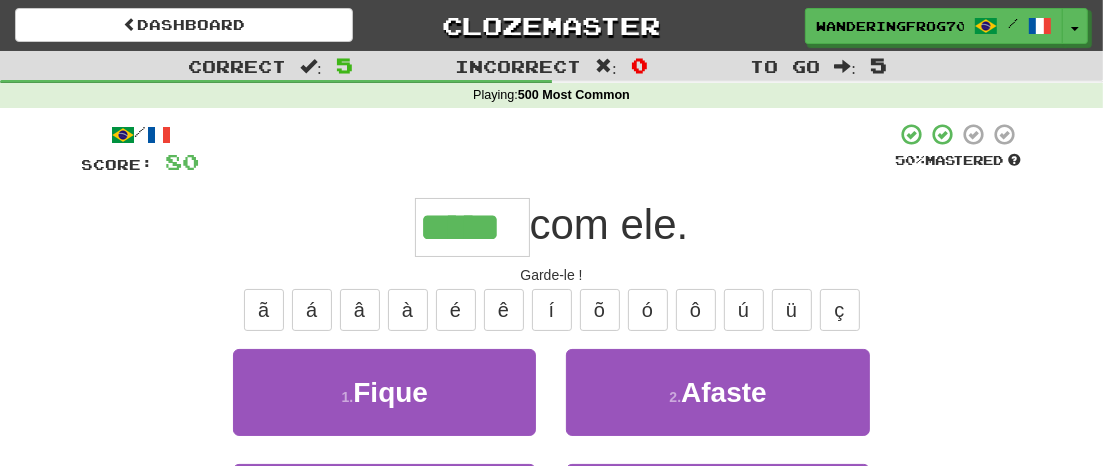 type on "*****" 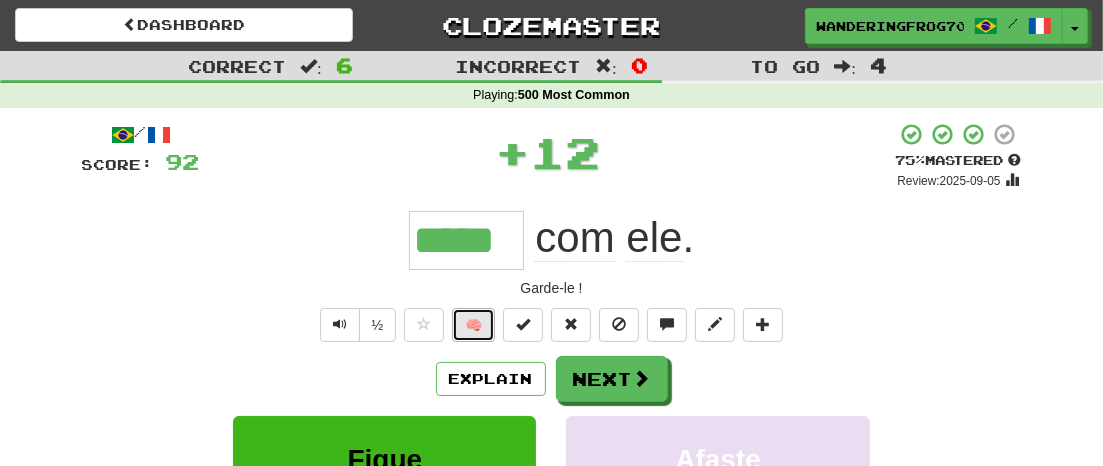 click on "🧠" at bounding box center (473, 325) 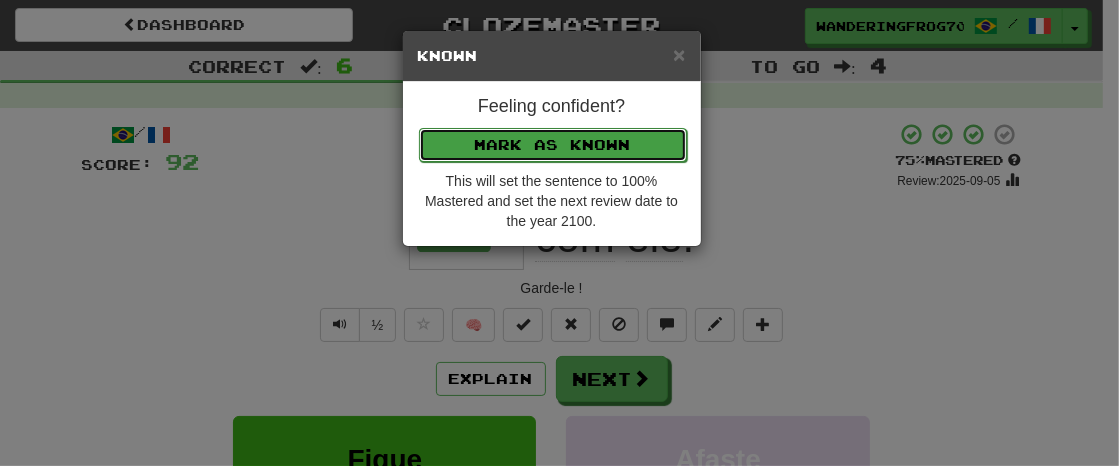 click on "Mark as Known" at bounding box center [553, 145] 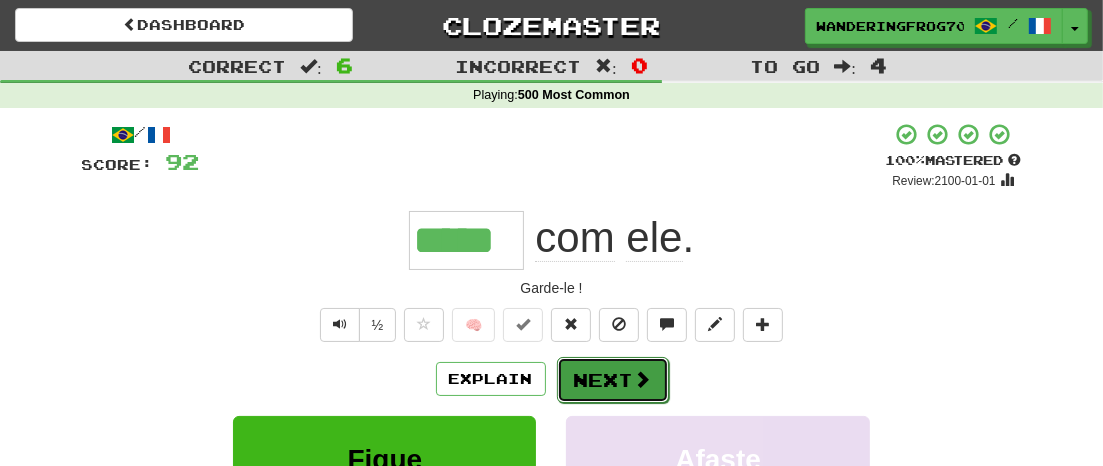 click on "Next" at bounding box center [613, 380] 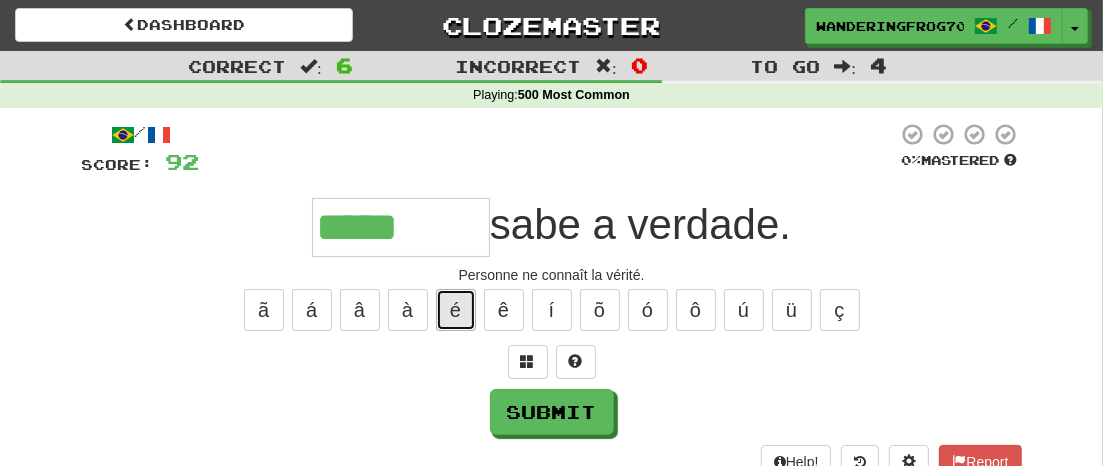 click on "é" at bounding box center (456, 310) 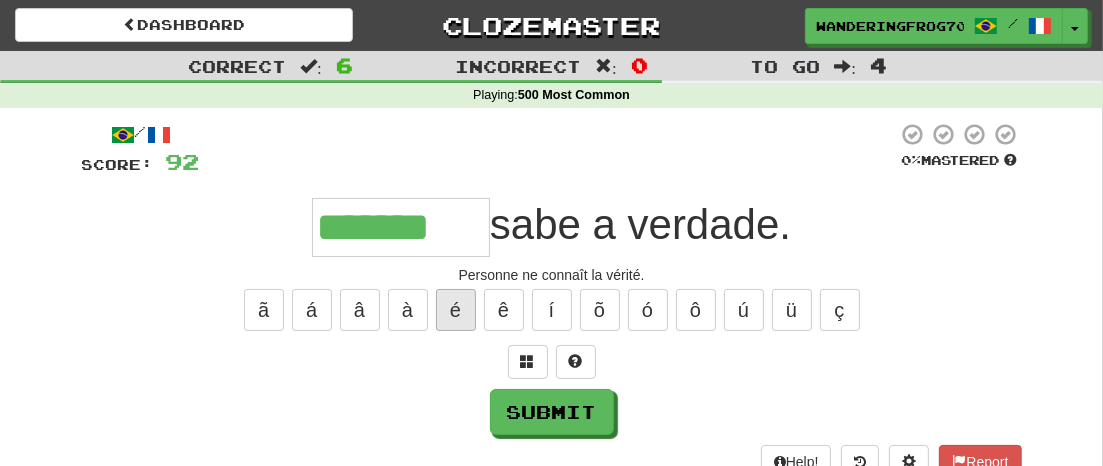 type on "*******" 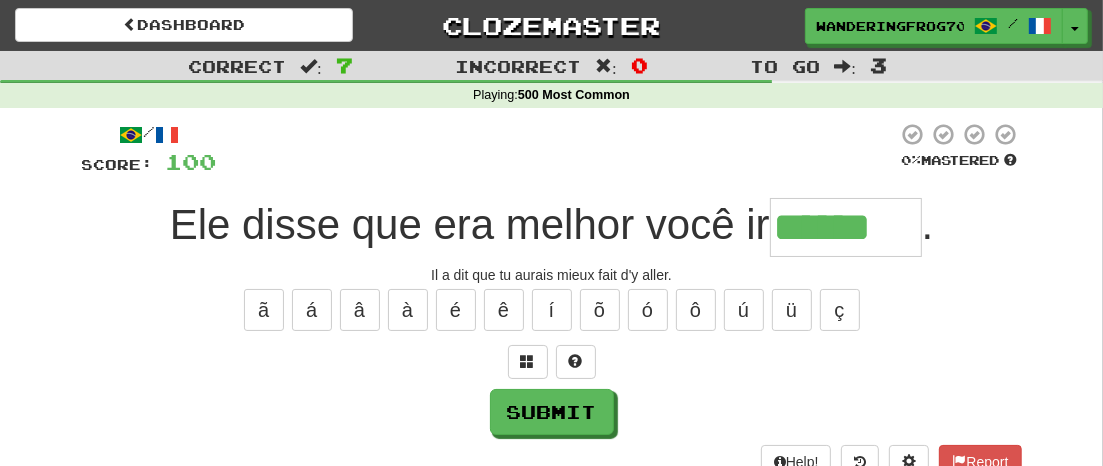 type on "******" 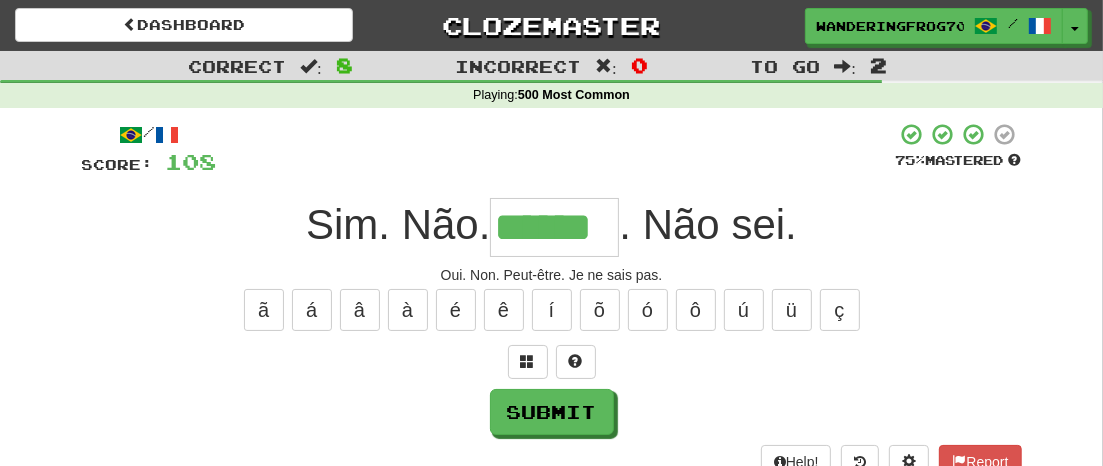type on "******" 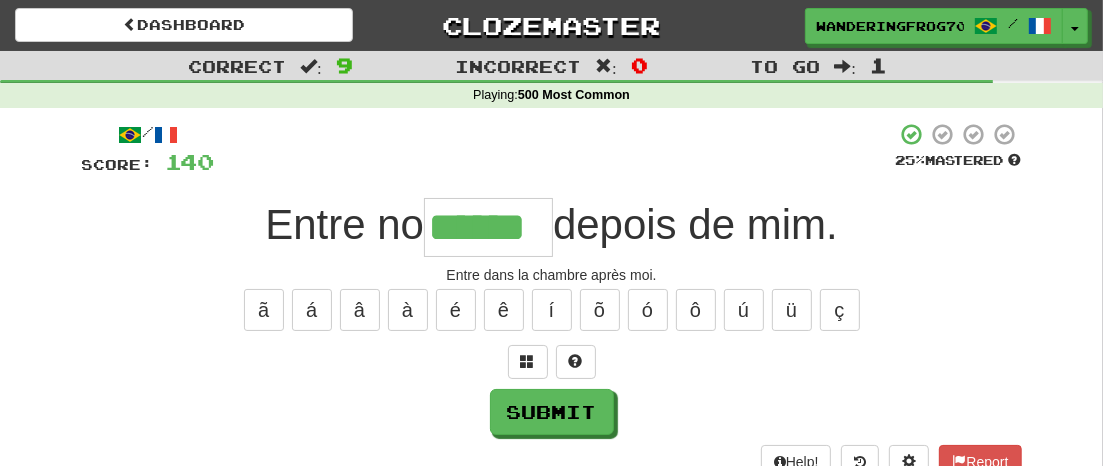 type on "******" 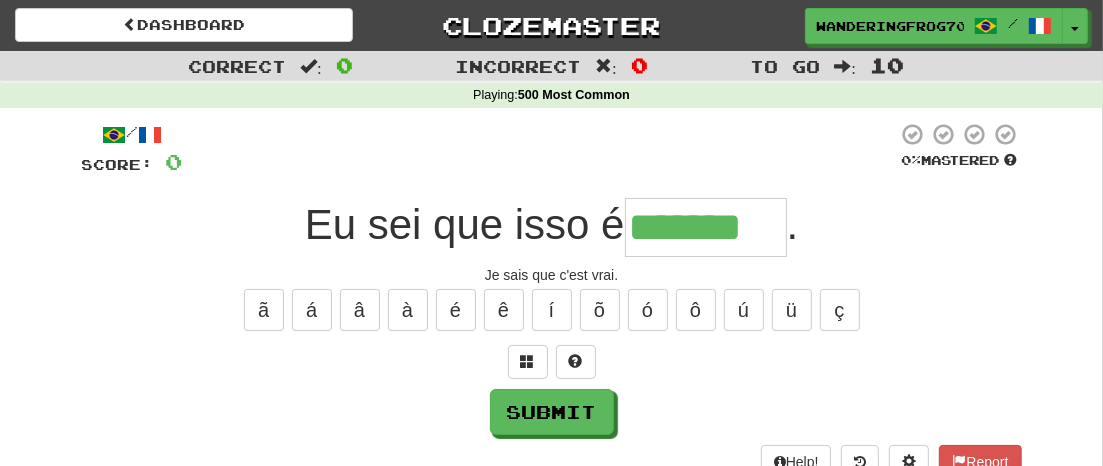 type on "*******" 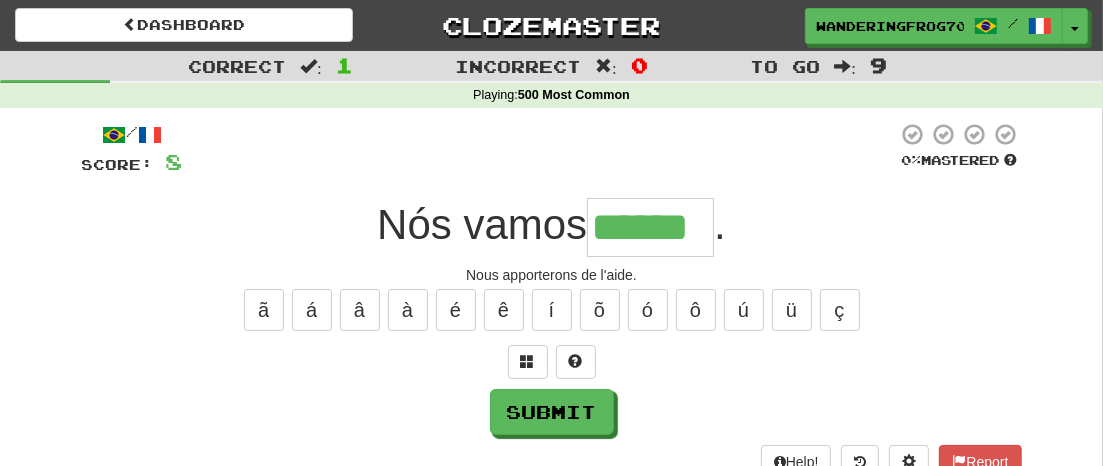 type on "******" 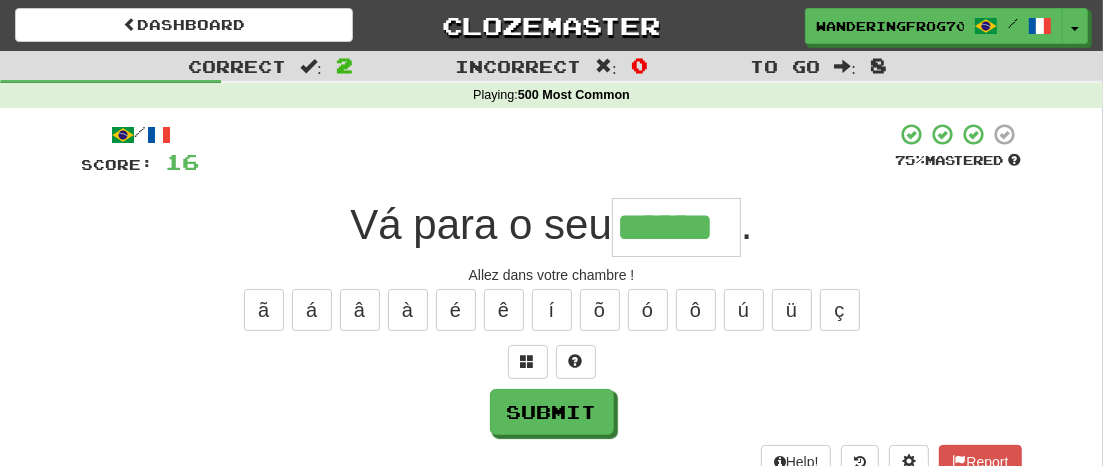 type on "******" 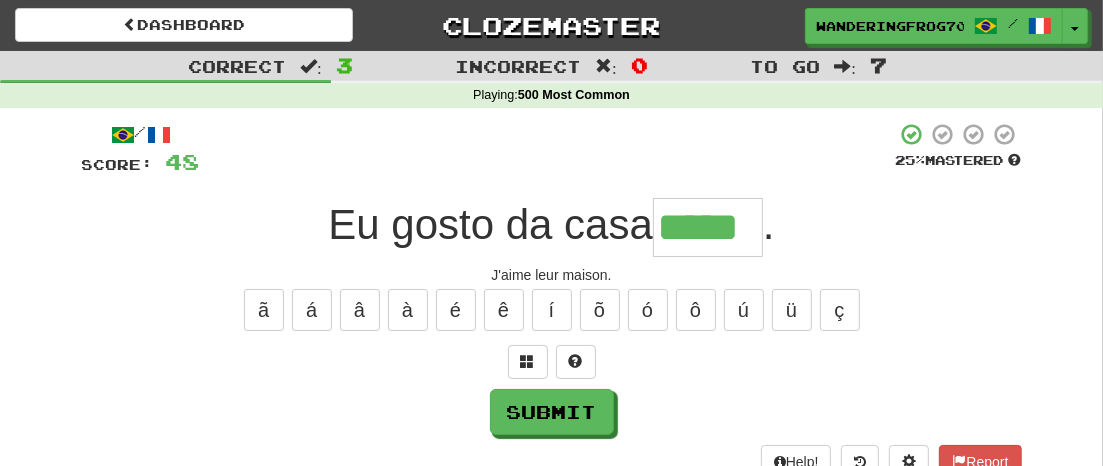 type on "*****" 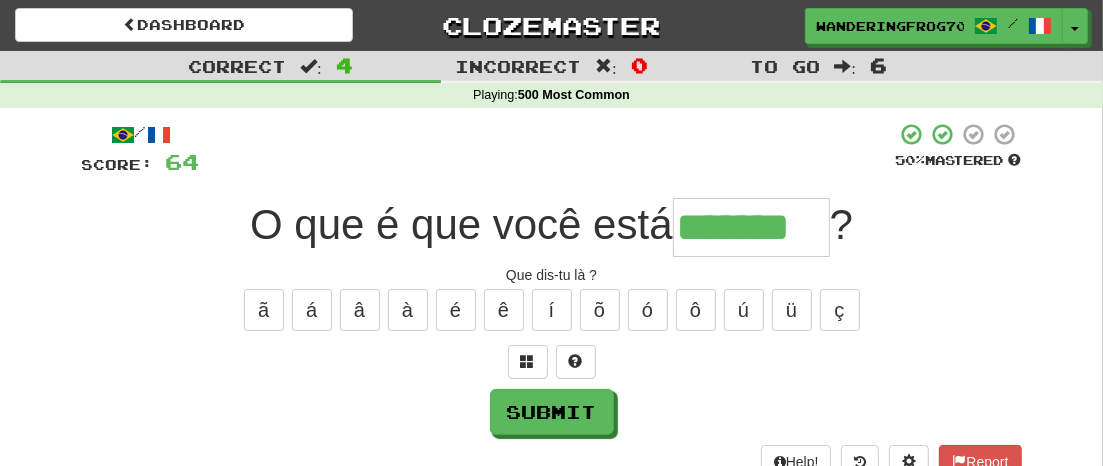 type on "*******" 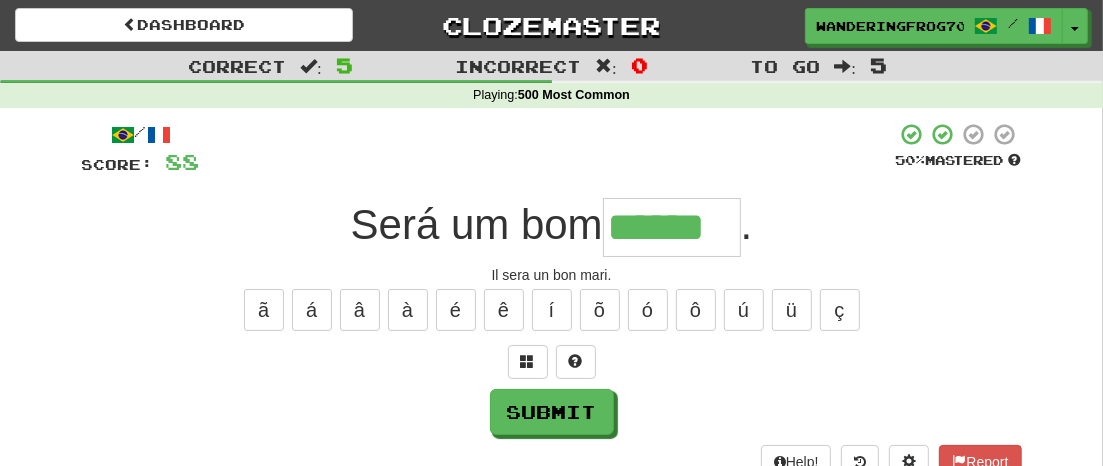 type on "******" 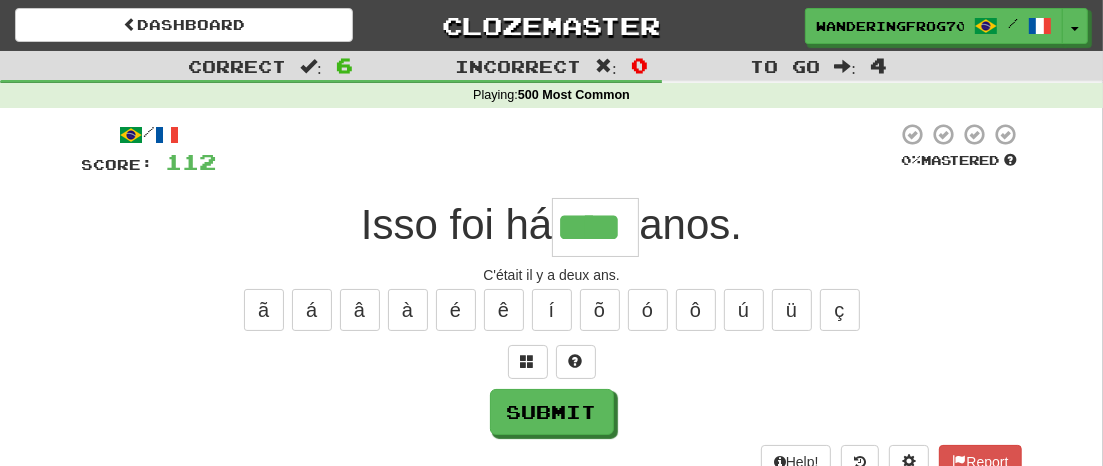 type on "****" 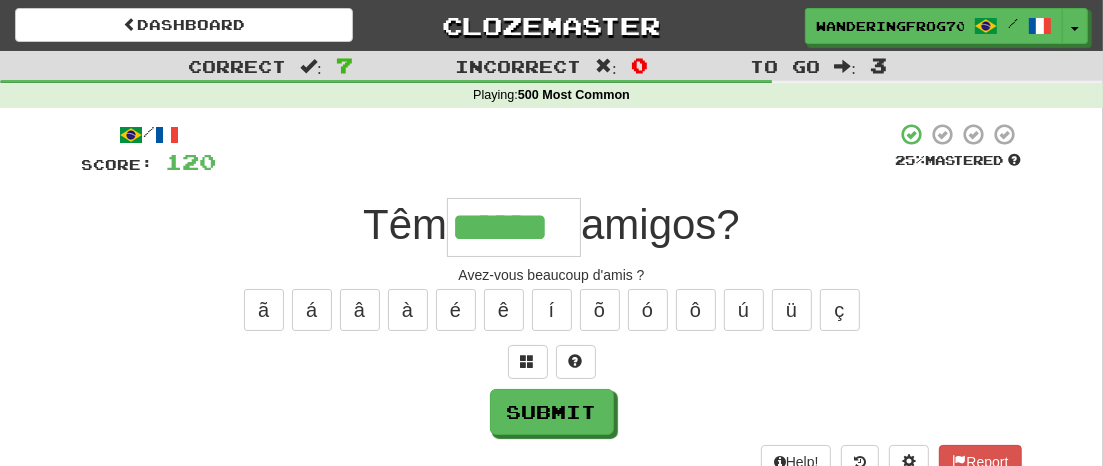 type on "******" 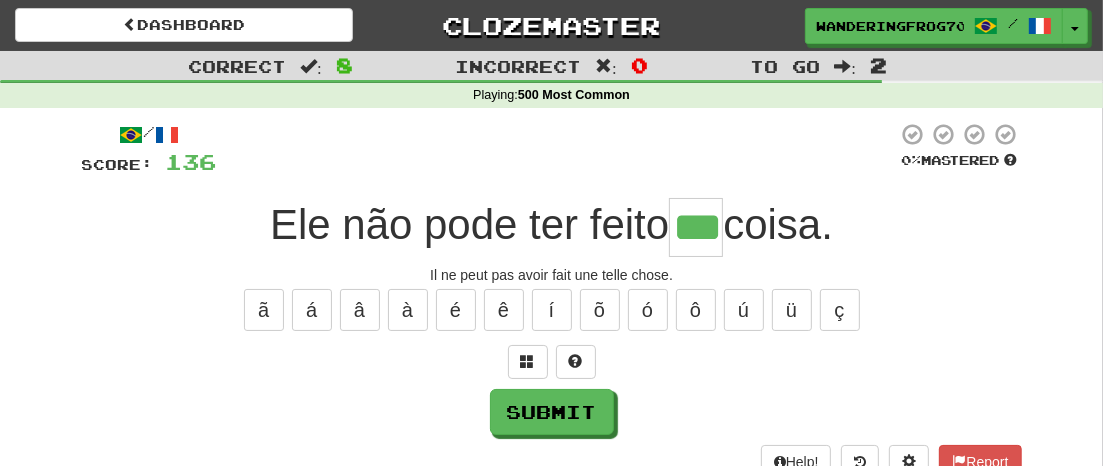 type on "***" 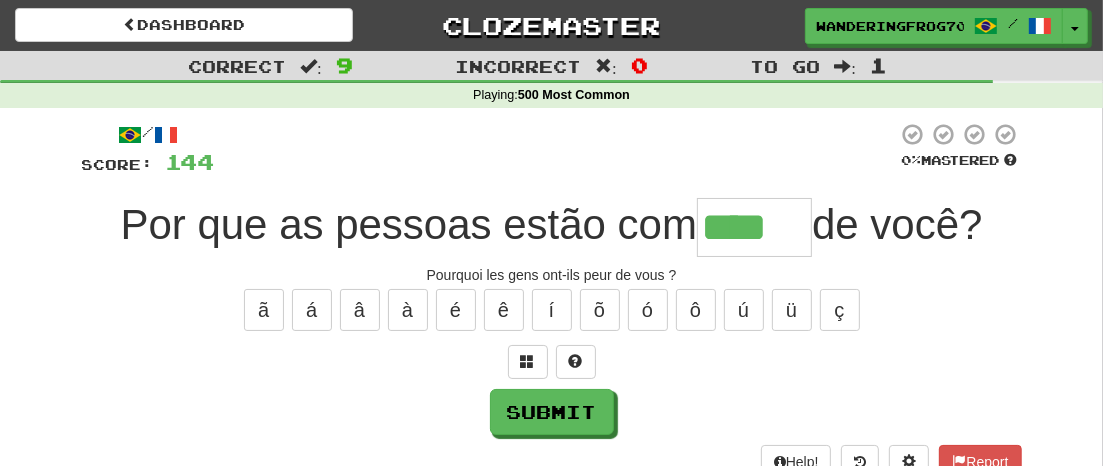 type on "****" 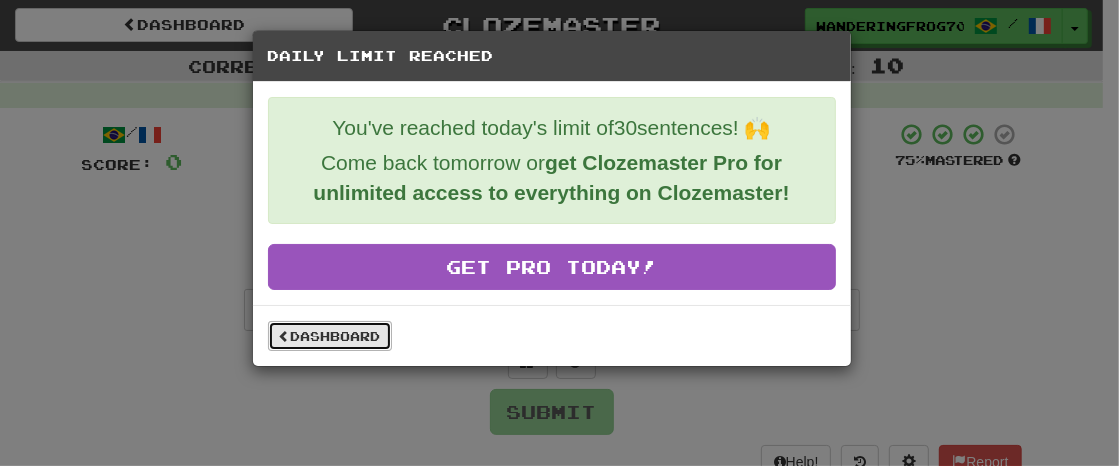 click on "Dashboard" at bounding box center [330, 336] 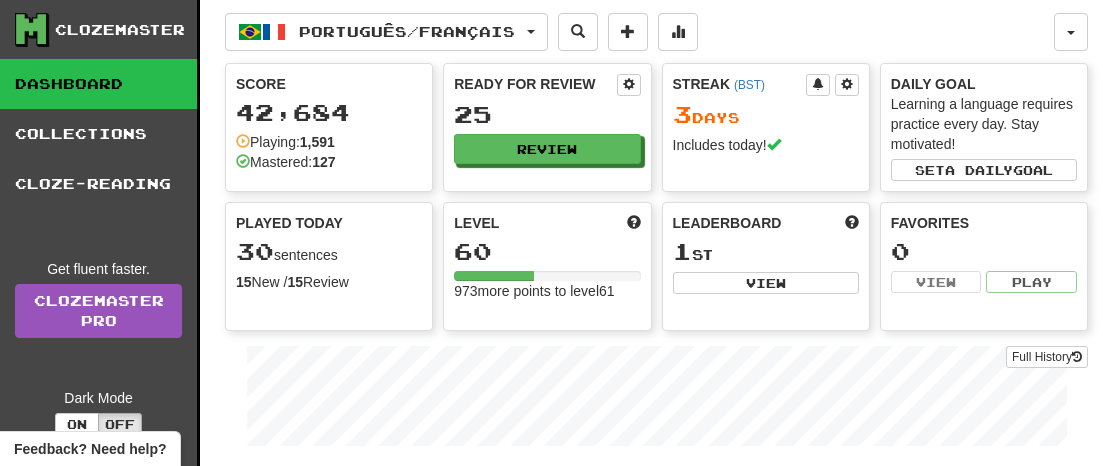 scroll, scrollTop: 0, scrollLeft: 0, axis: both 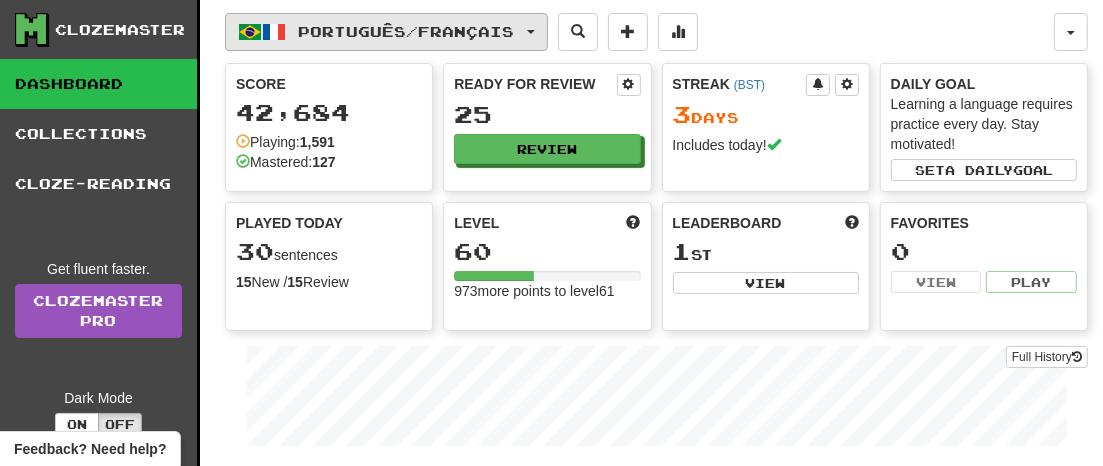 click at bounding box center (531, 32) 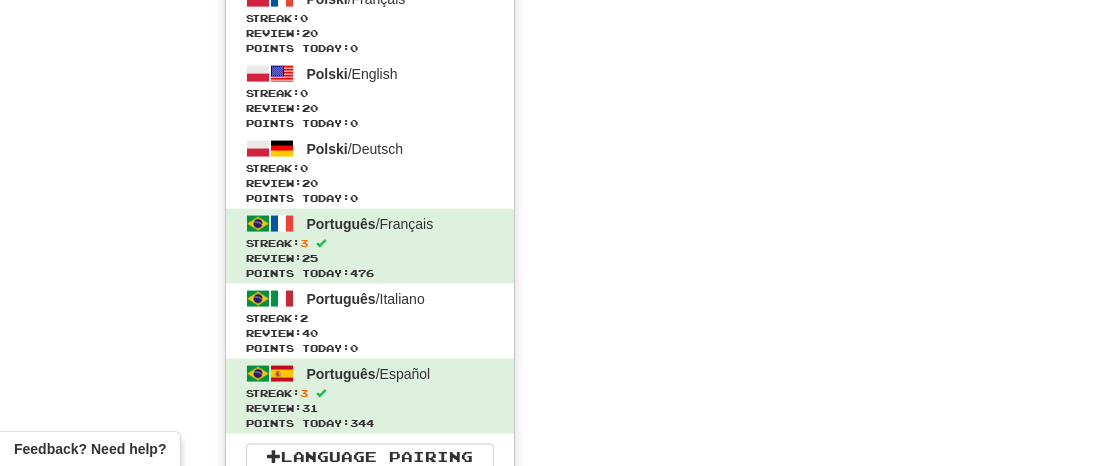 scroll, scrollTop: 2119, scrollLeft: 0, axis: vertical 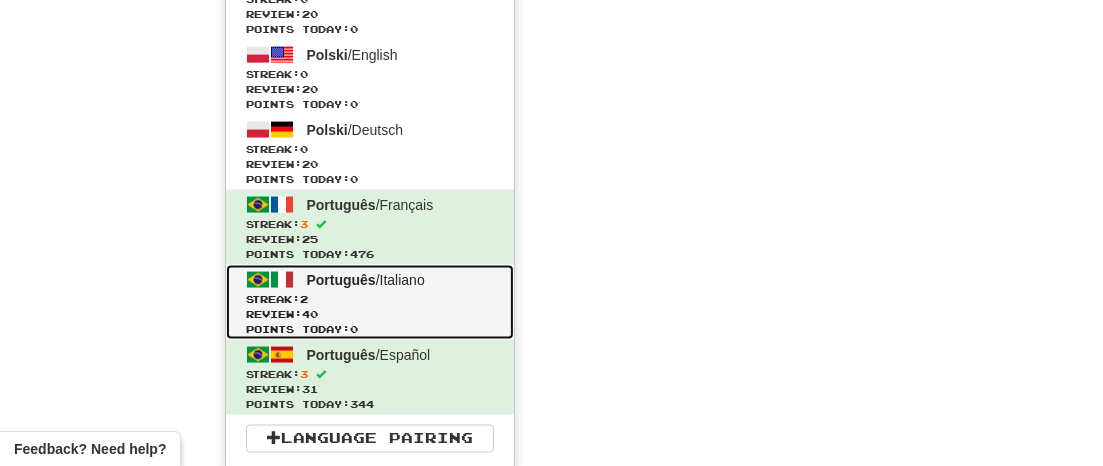 click on "Review:  40" at bounding box center (370, 314) 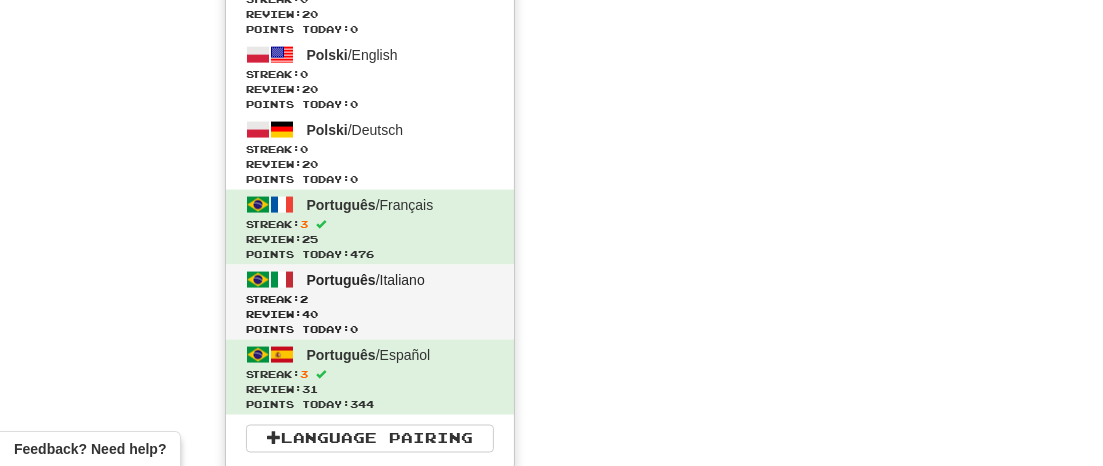 scroll, scrollTop: 1230, scrollLeft: 0, axis: vertical 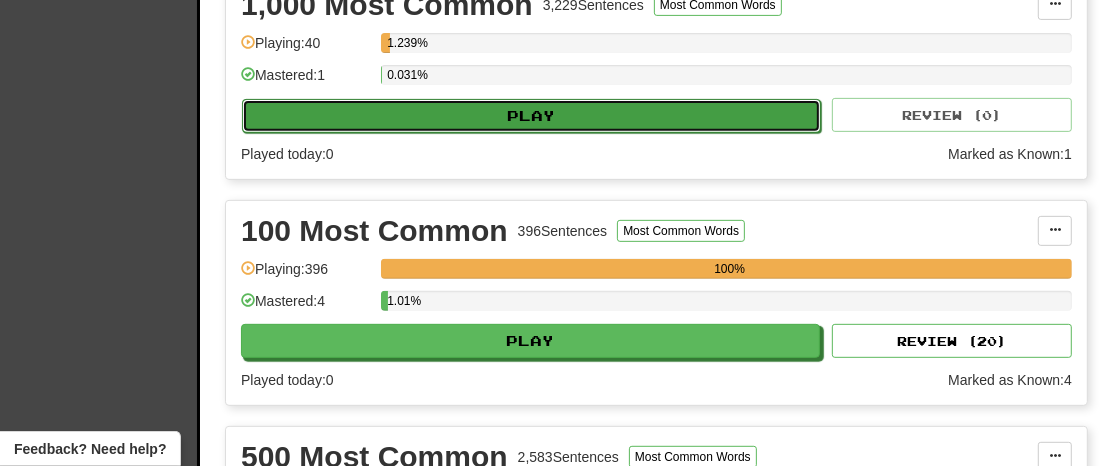 click on "Play" 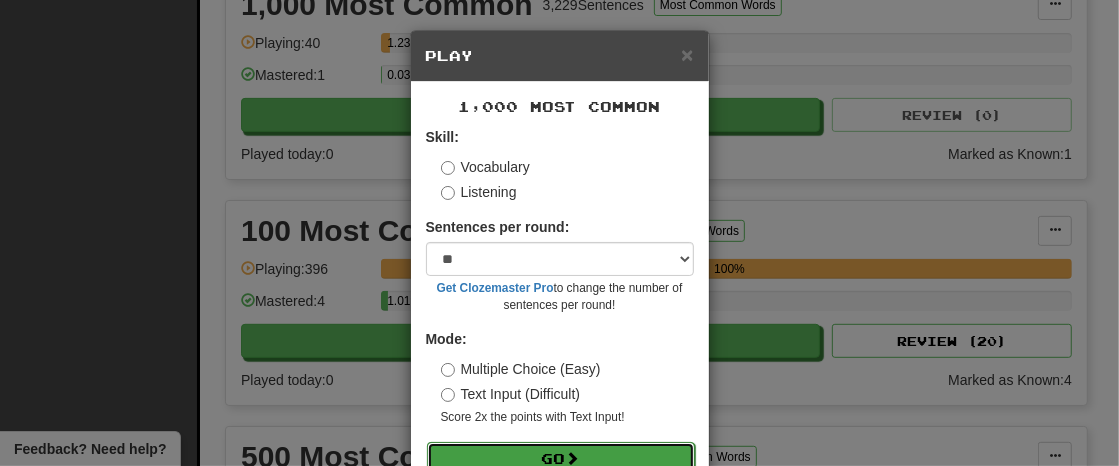 click on "Go" at bounding box center [561, 459] 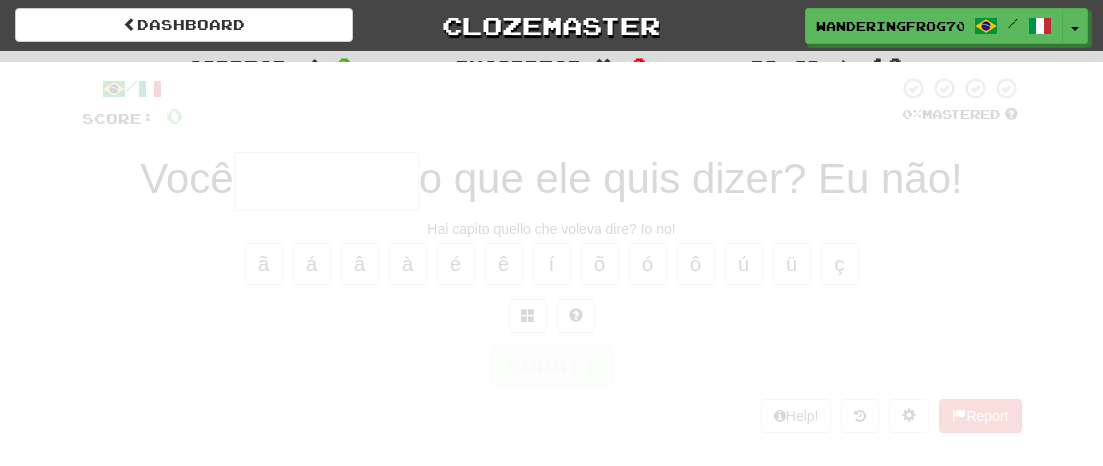 scroll, scrollTop: 0, scrollLeft: 0, axis: both 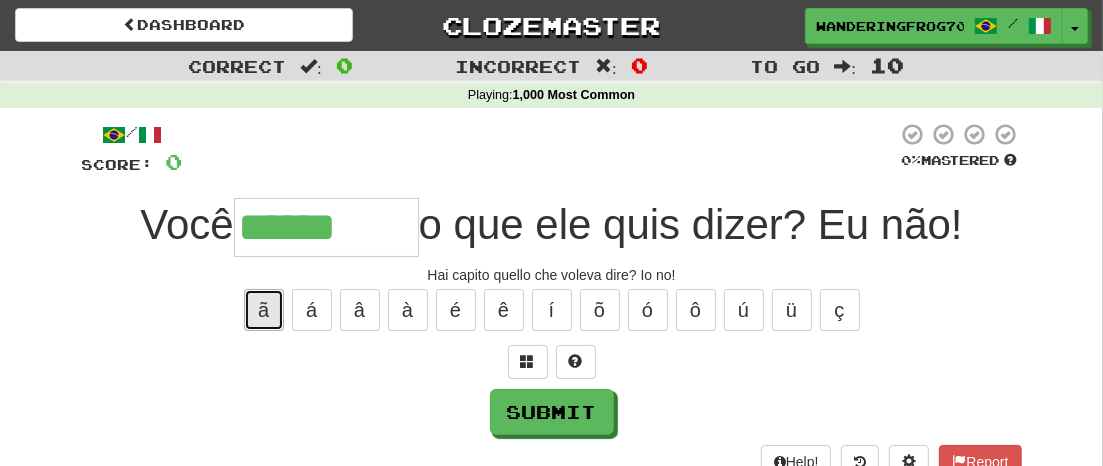 click on "ã" at bounding box center (264, 310) 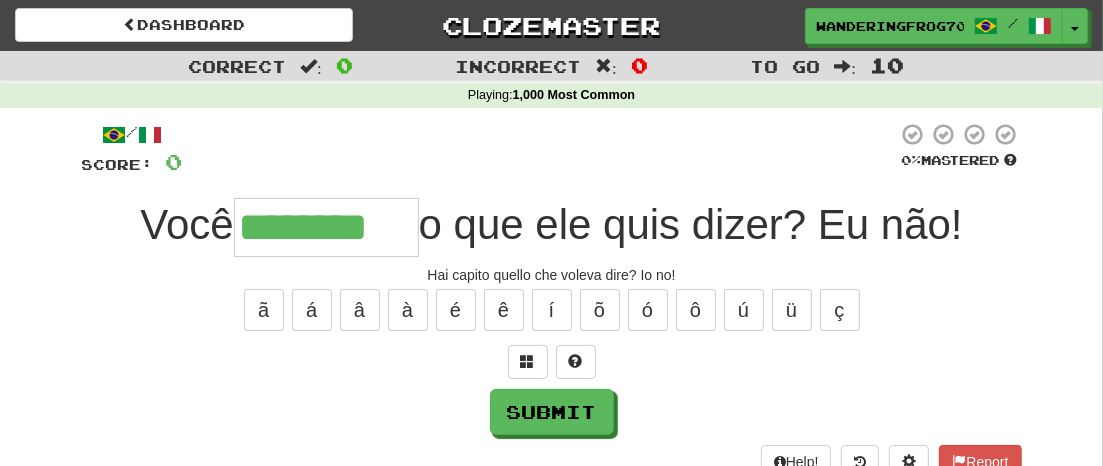 type on "********" 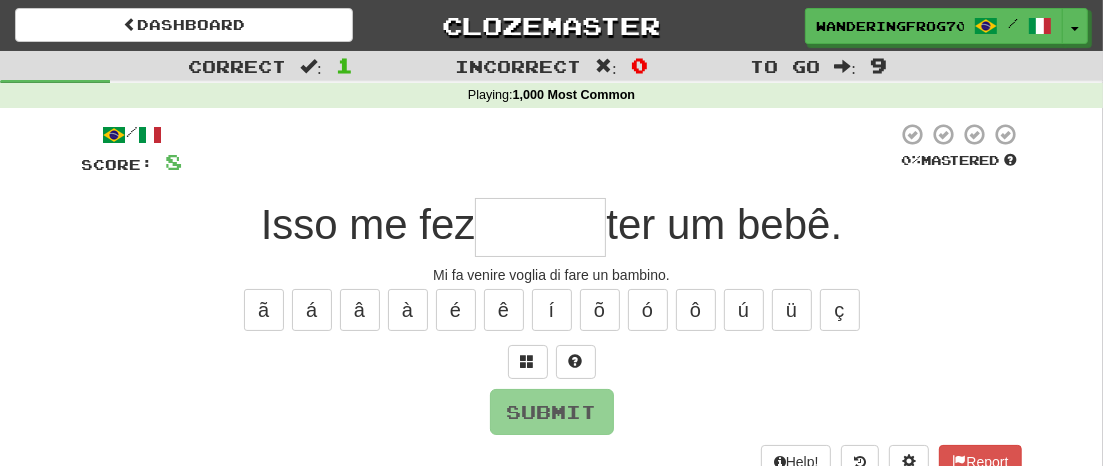 type on "*" 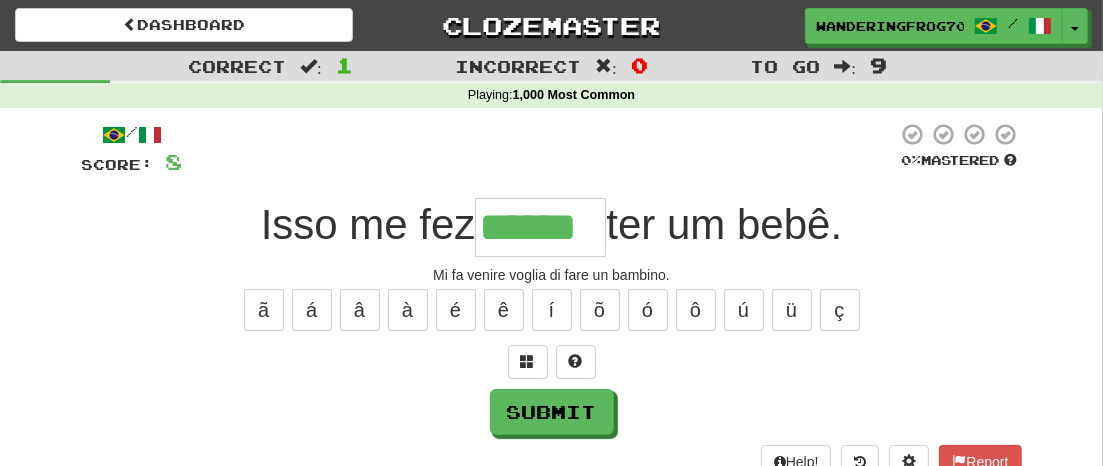 type on "******" 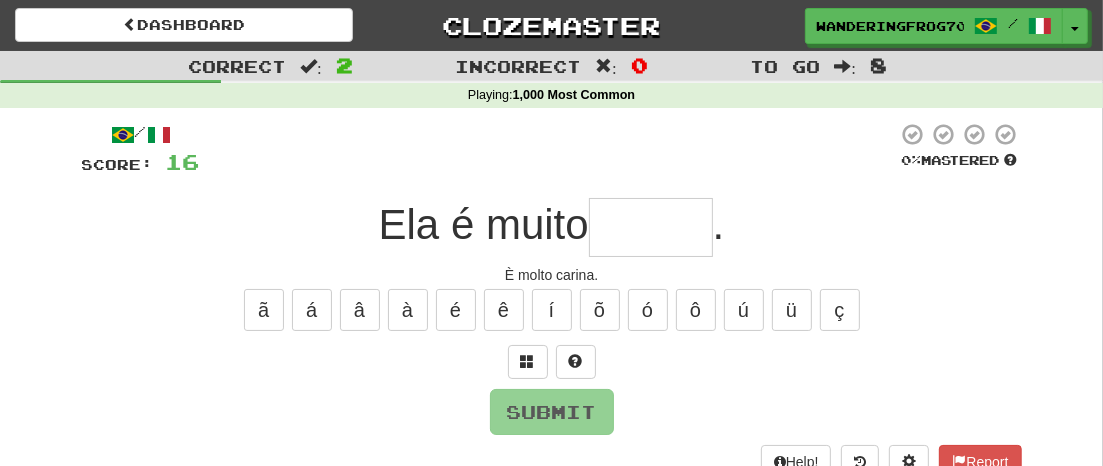 type on "*" 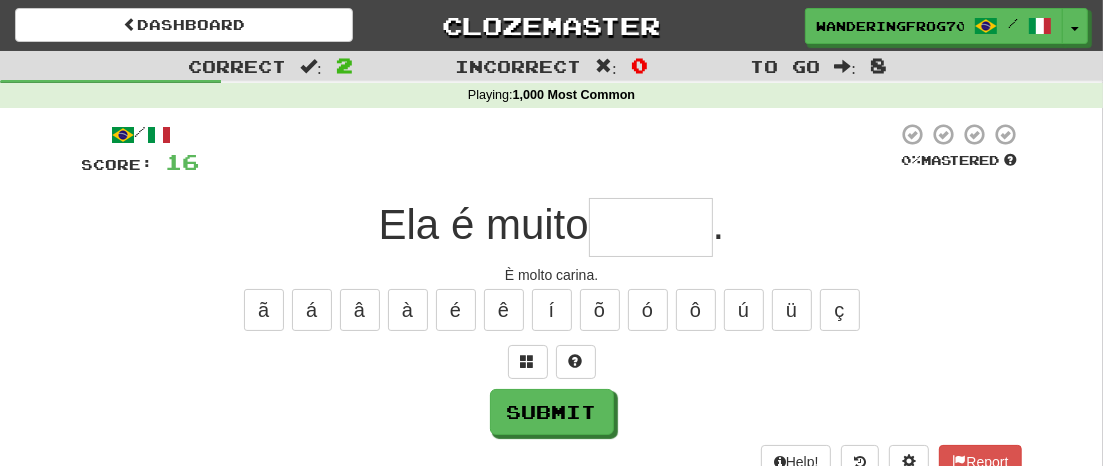 type on "*" 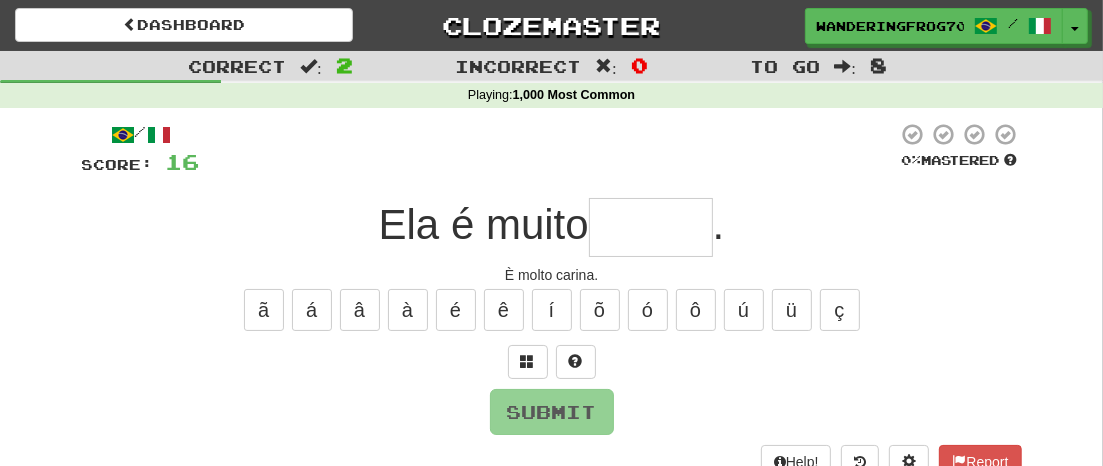 type on "*" 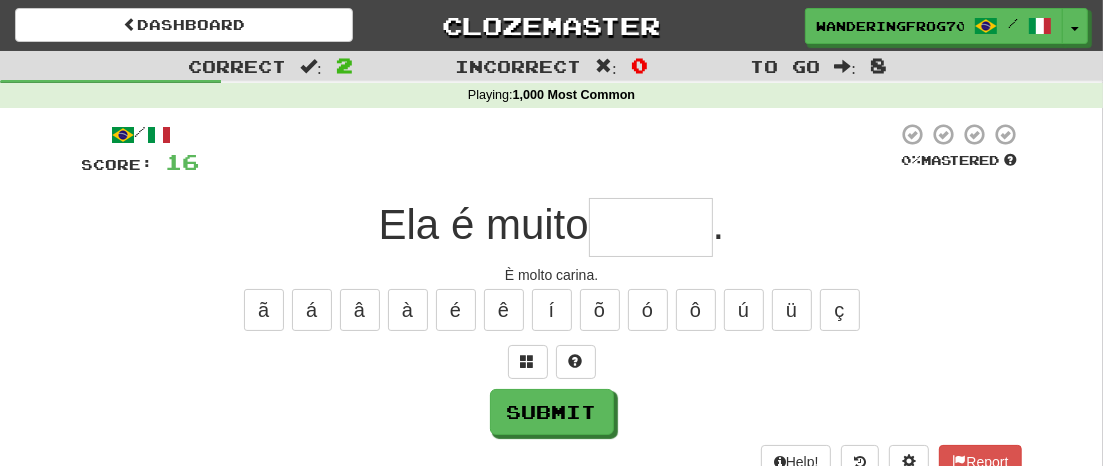 type on "*" 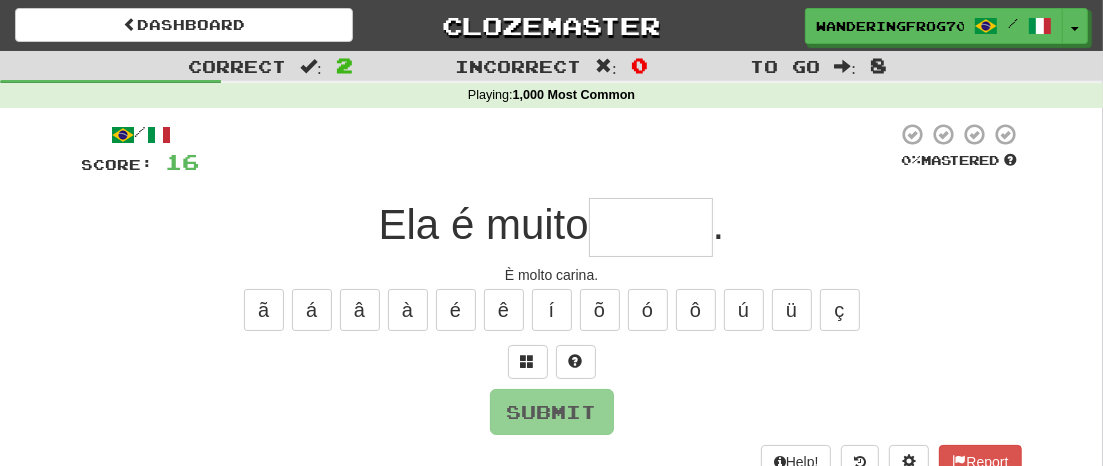 type on "*" 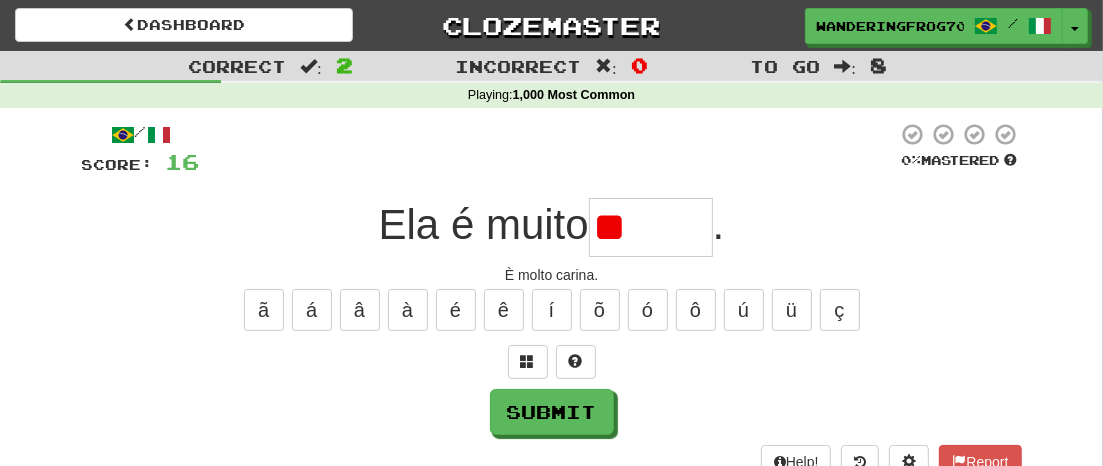 type on "*" 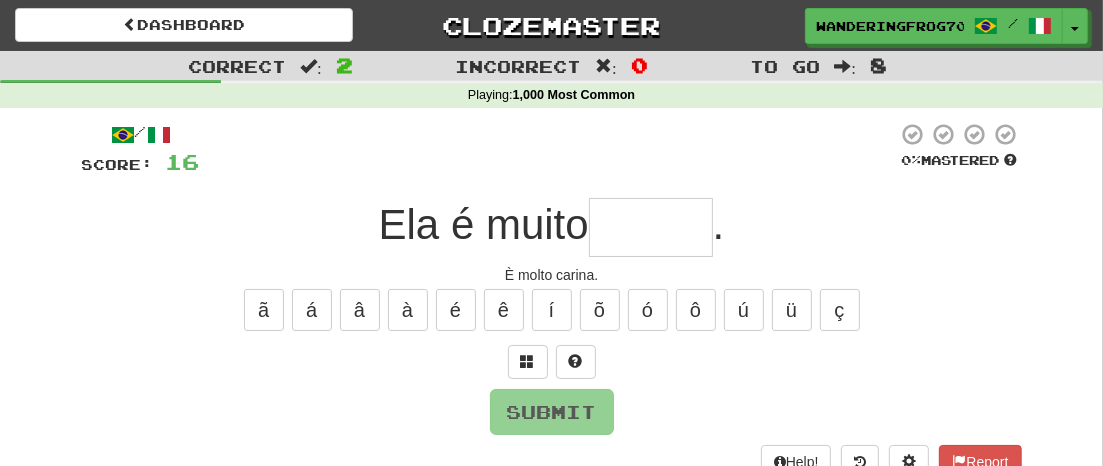 type on "*" 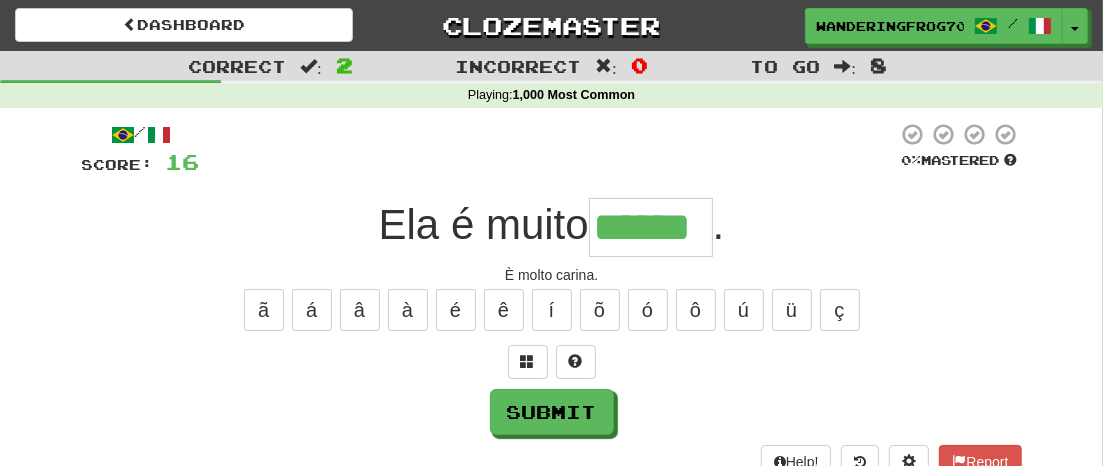type on "******" 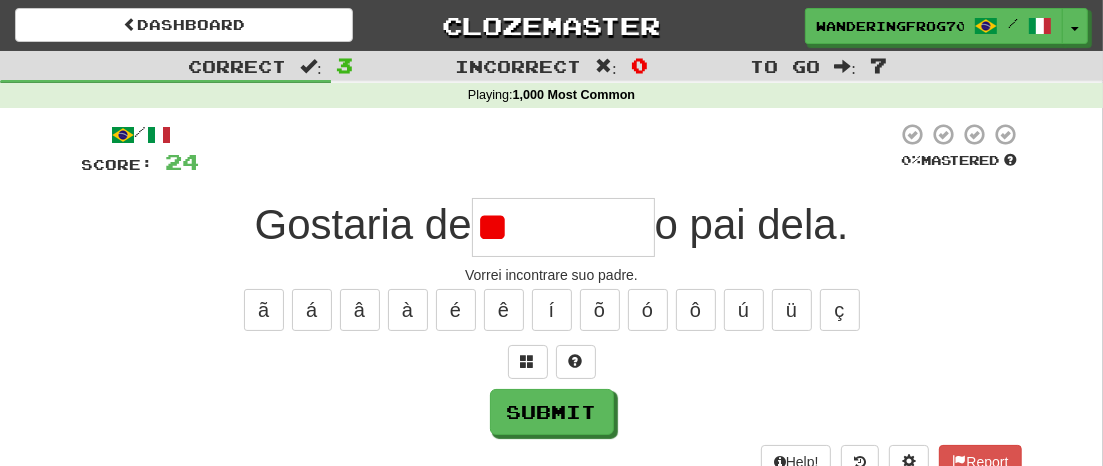 type on "*" 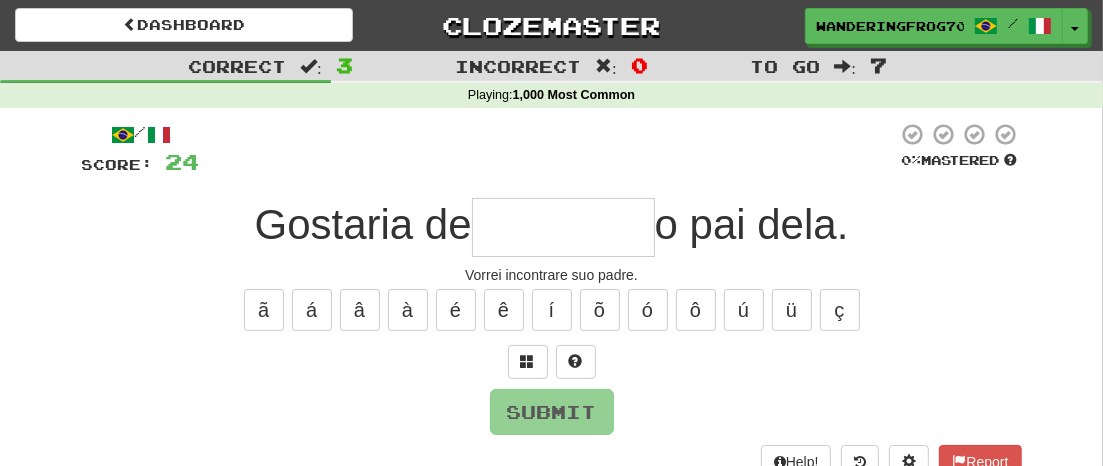 type on "*" 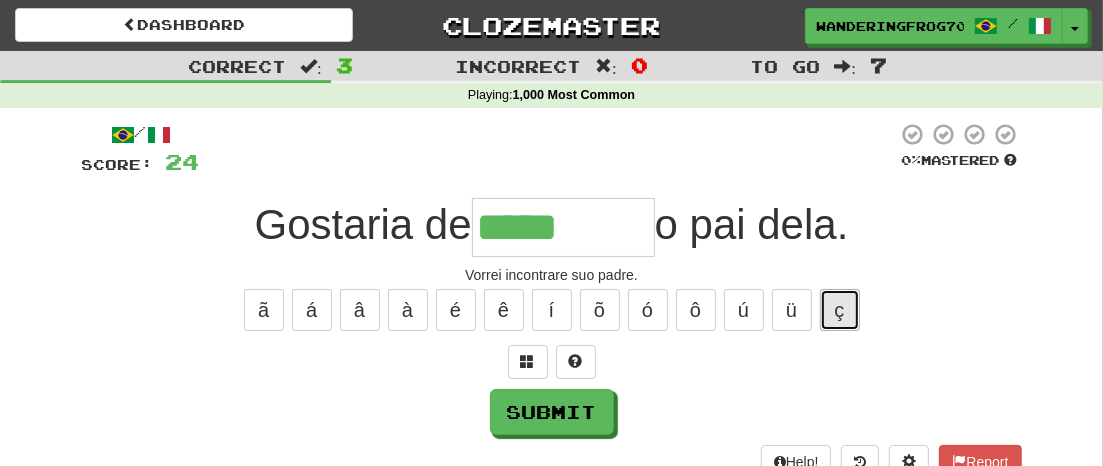 click on "ç" at bounding box center (840, 310) 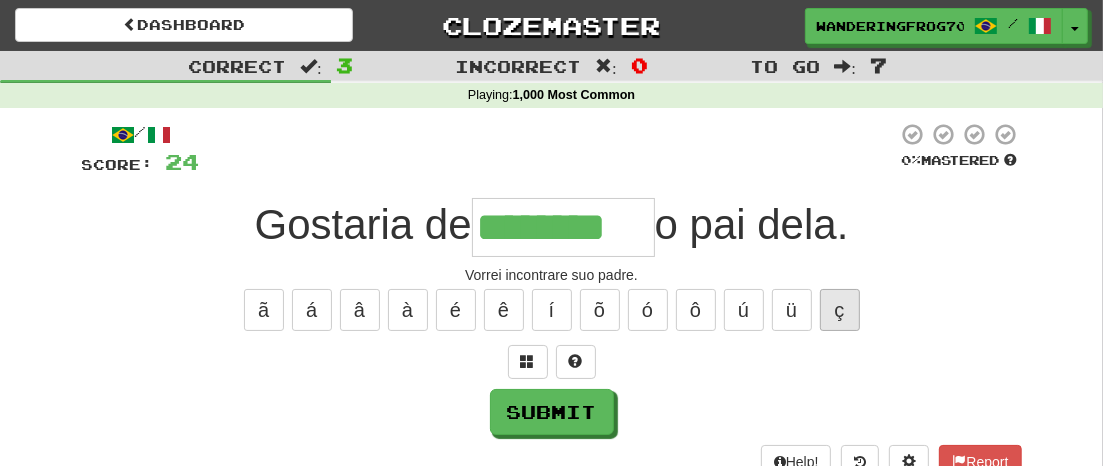 type on "********" 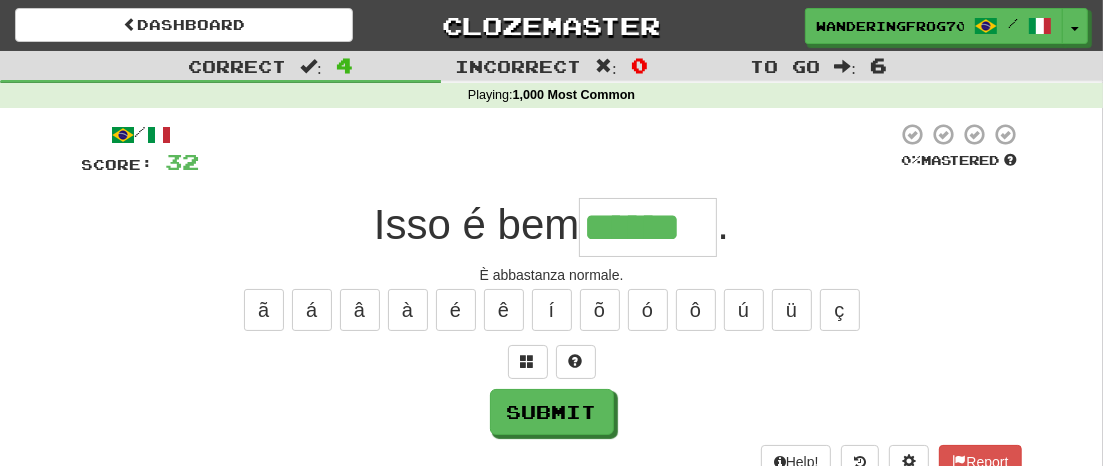 type on "******" 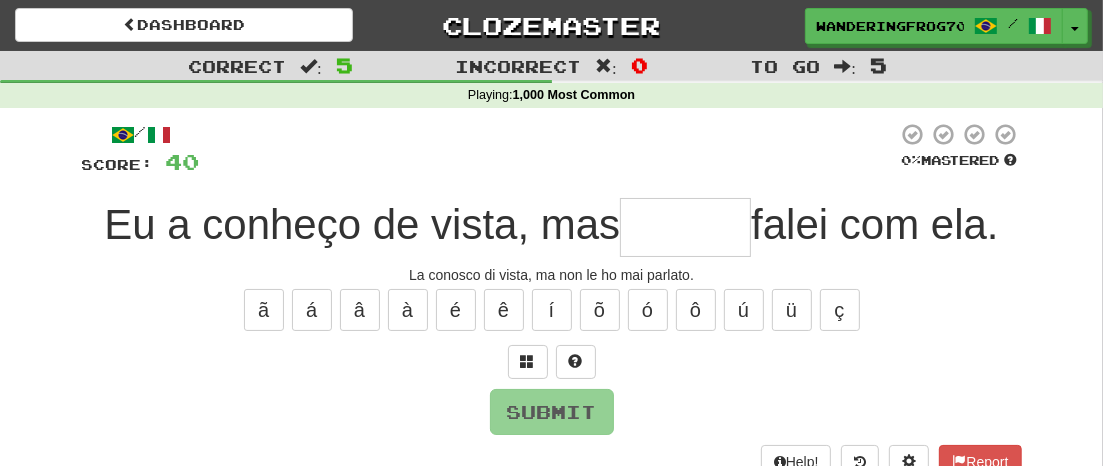 type on "*" 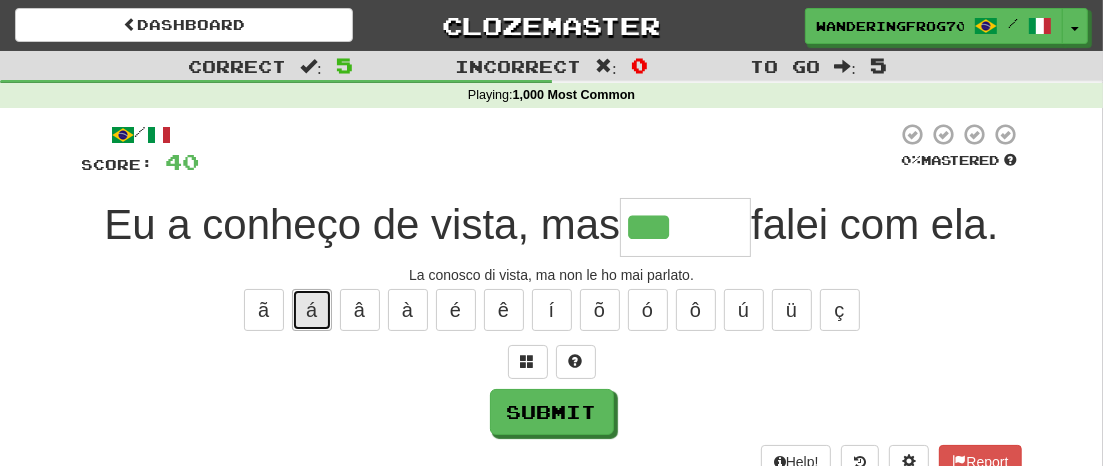 click on "á" at bounding box center (312, 310) 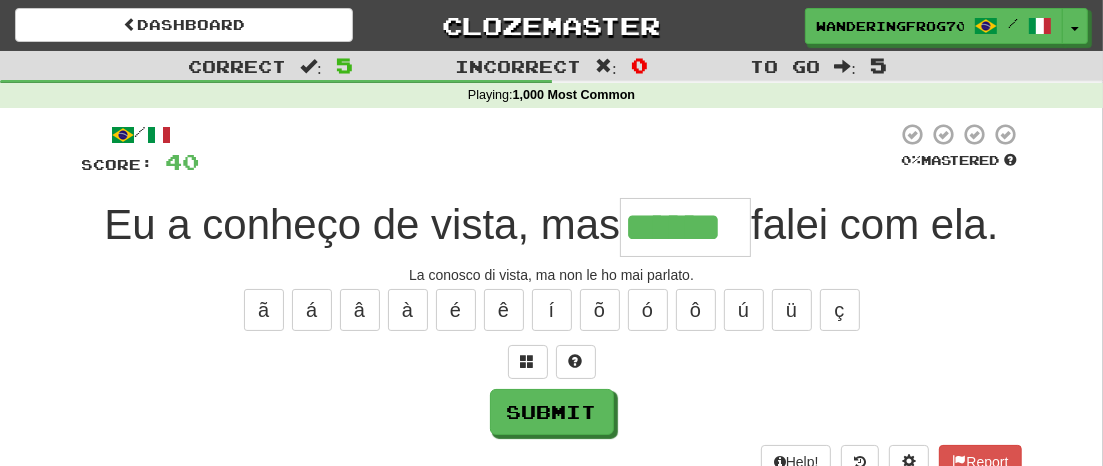 type on "******" 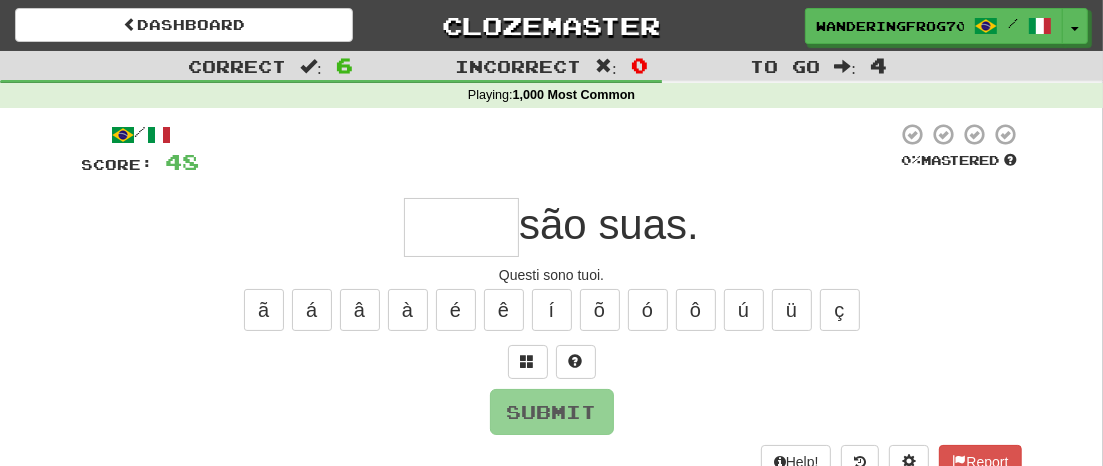 type on "*" 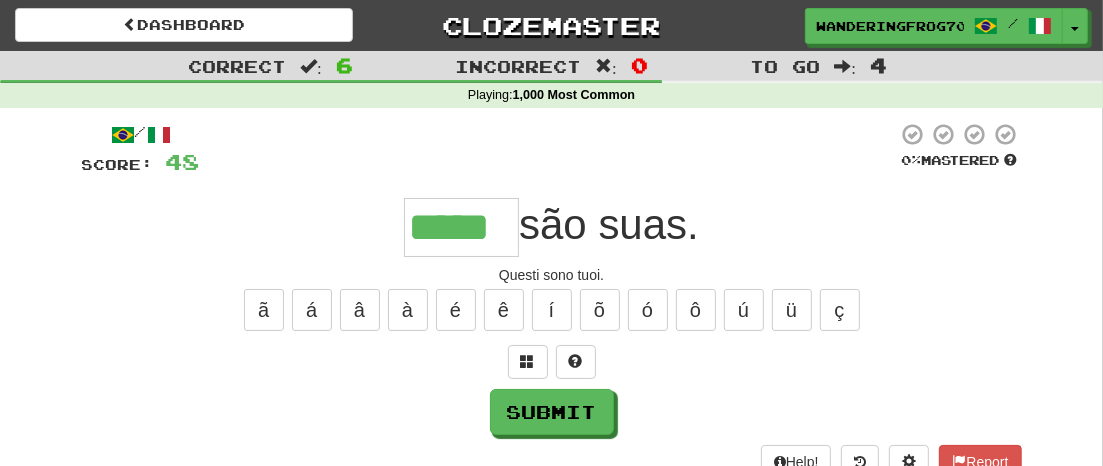 type on "*****" 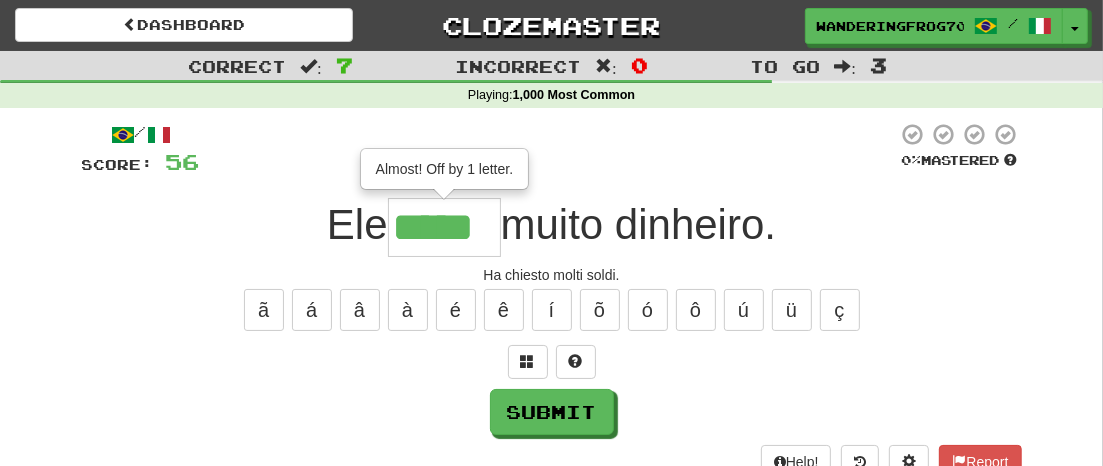 type on "*****" 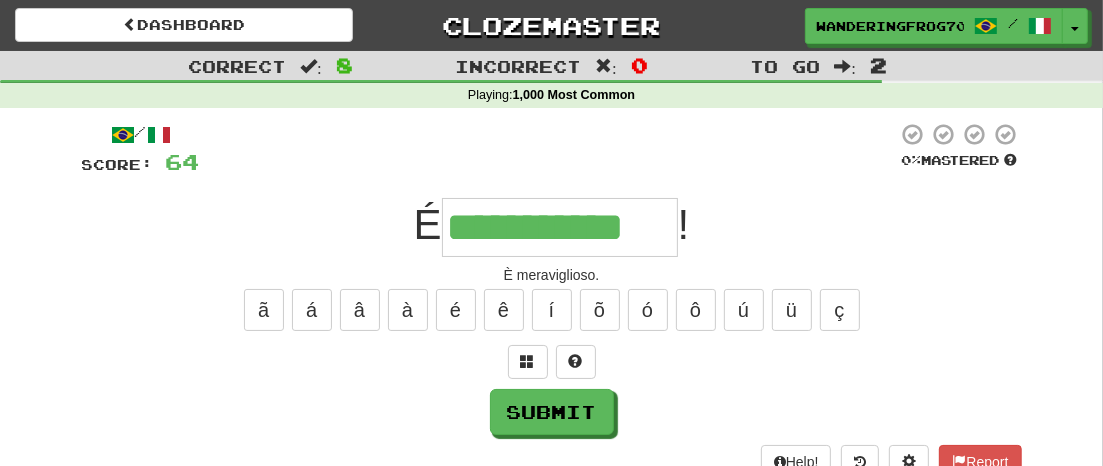 type on "**********" 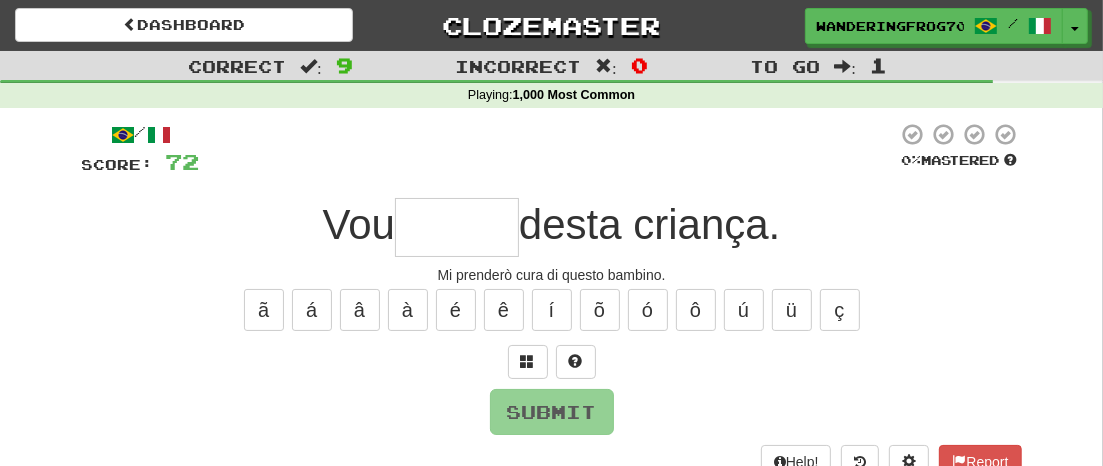 type on "*" 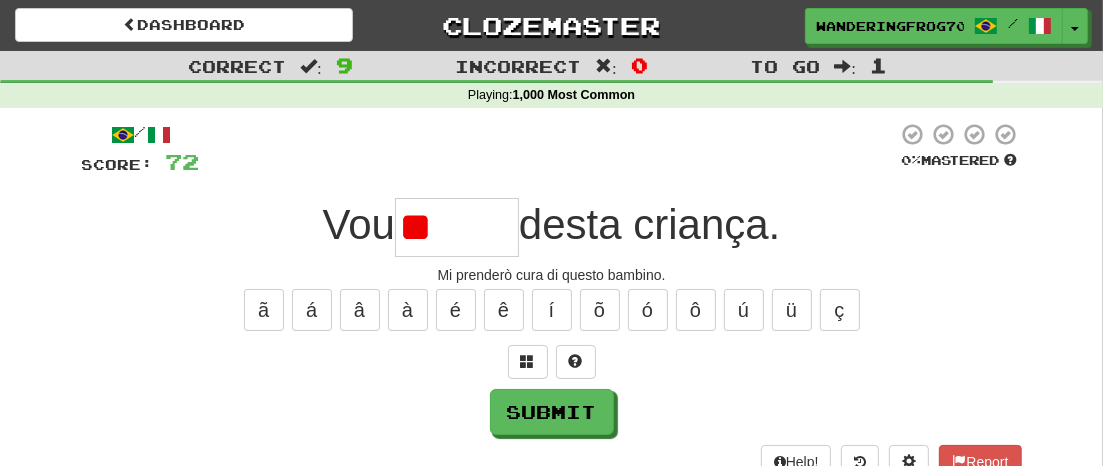 type on "*" 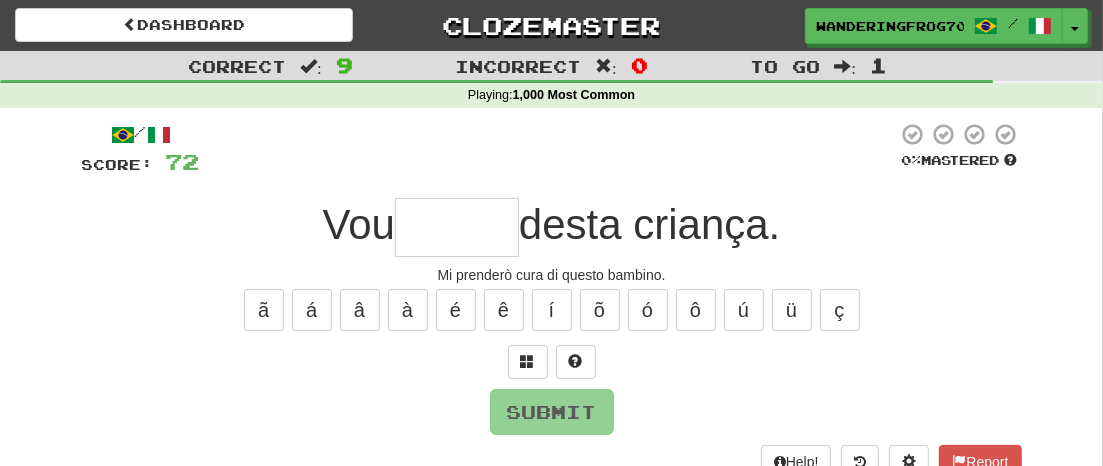 type on "*" 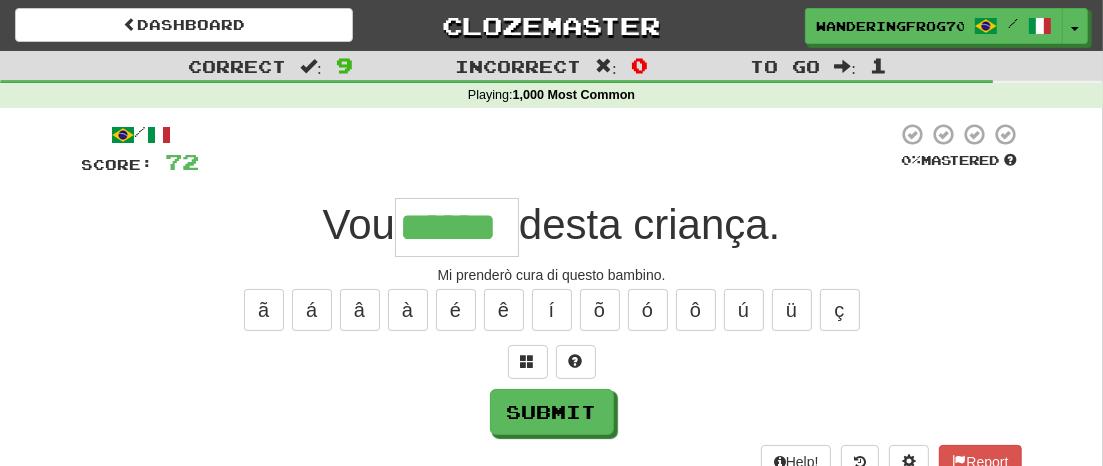 type on "******" 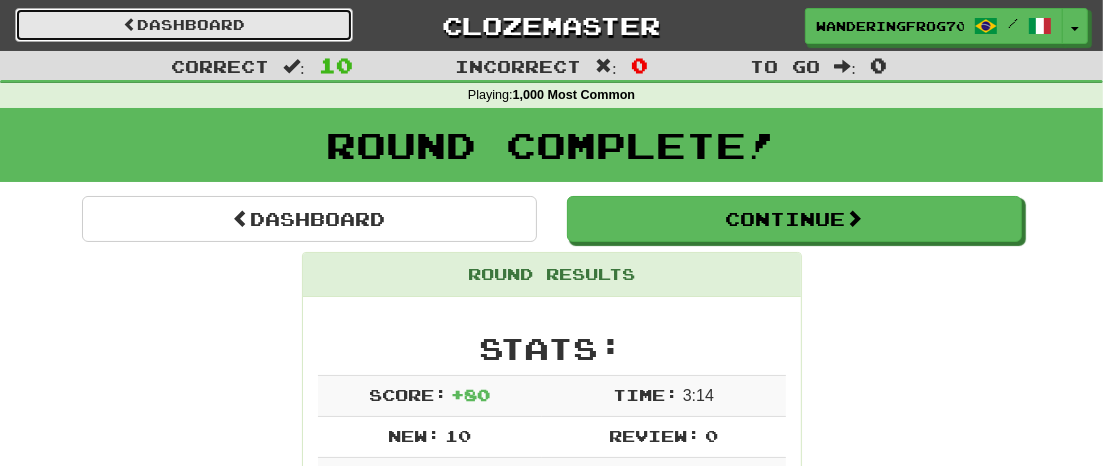 click on "Dashboard" at bounding box center [184, 25] 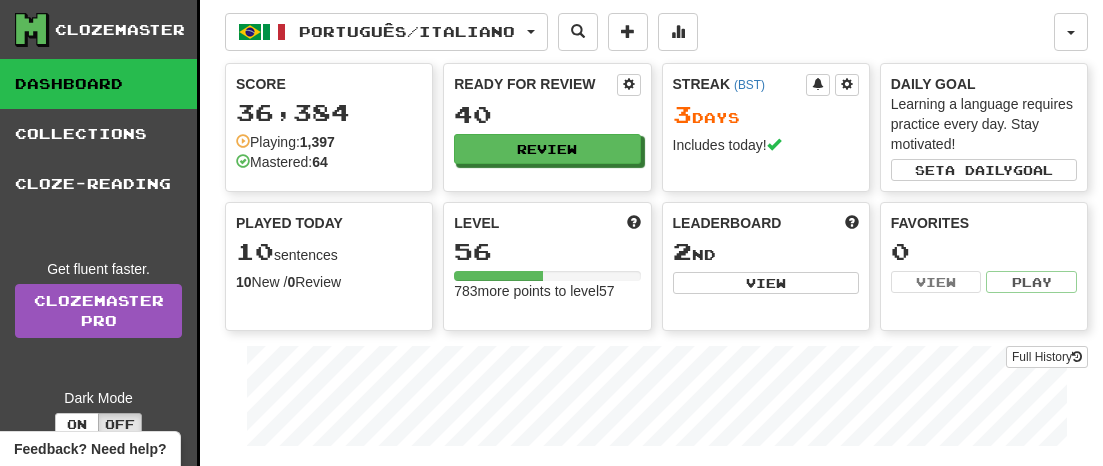scroll, scrollTop: 0, scrollLeft: 0, axis: both 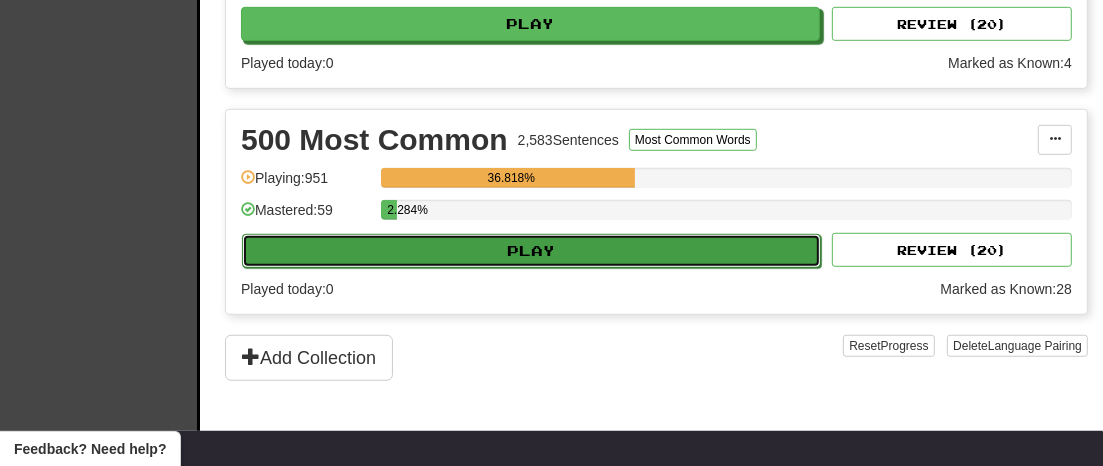 click on "Play" 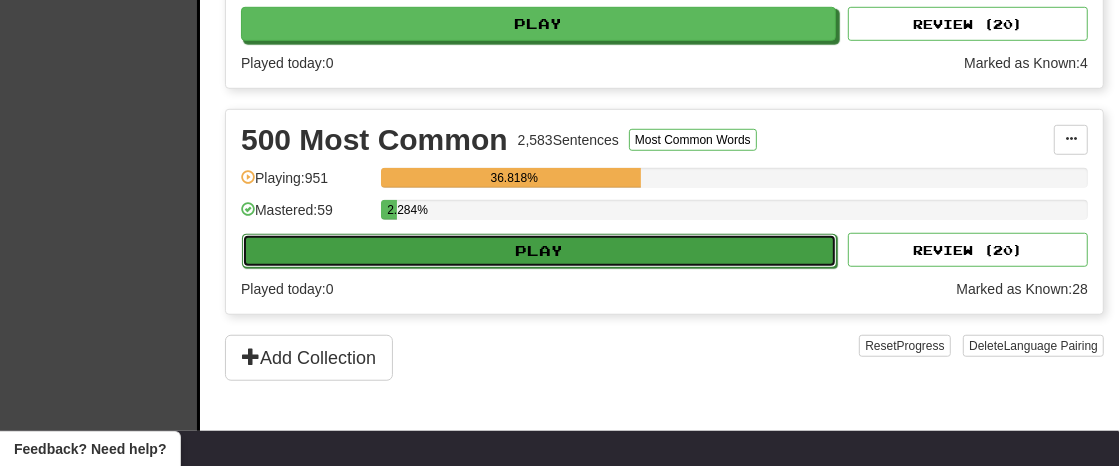 select on "**" 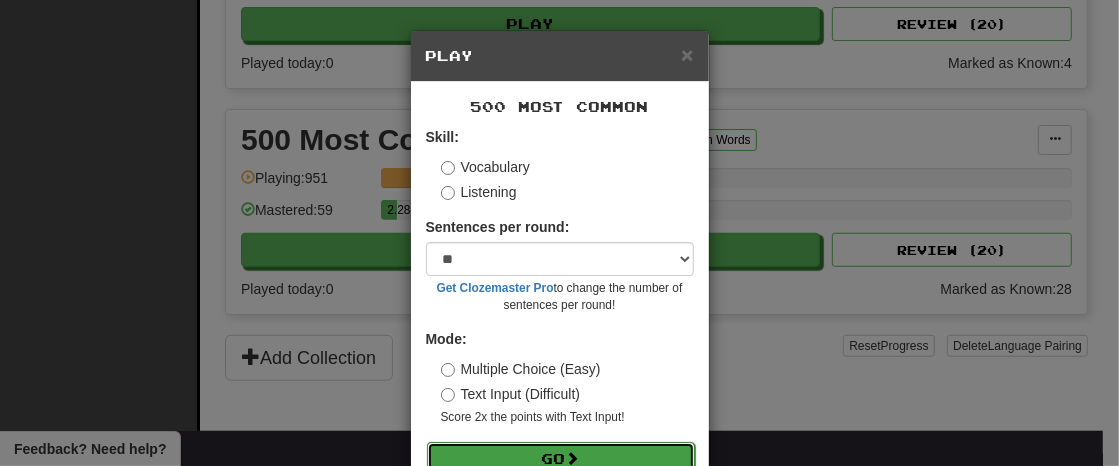 click on "Go" at bounding box center (561, 459) 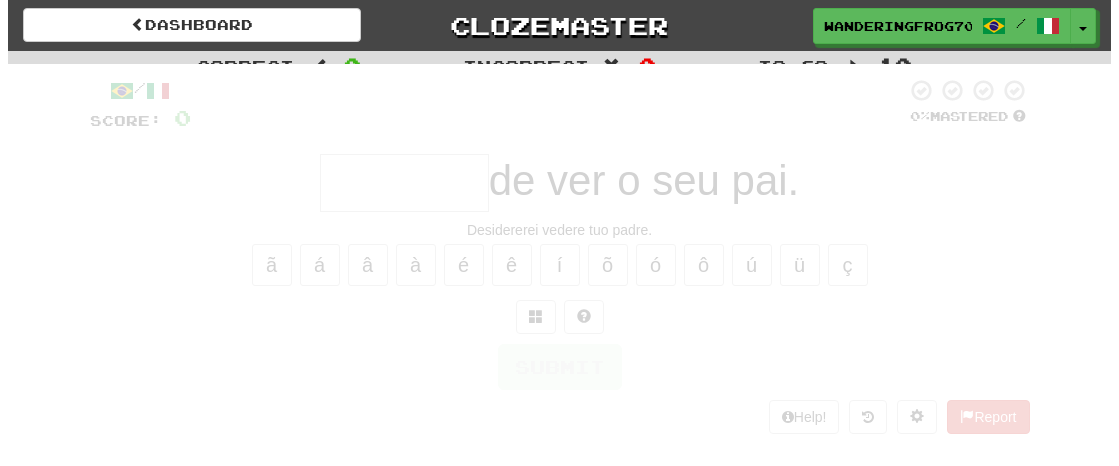scroll, scrollTop: 0, scrollLeft: 0, axis: both 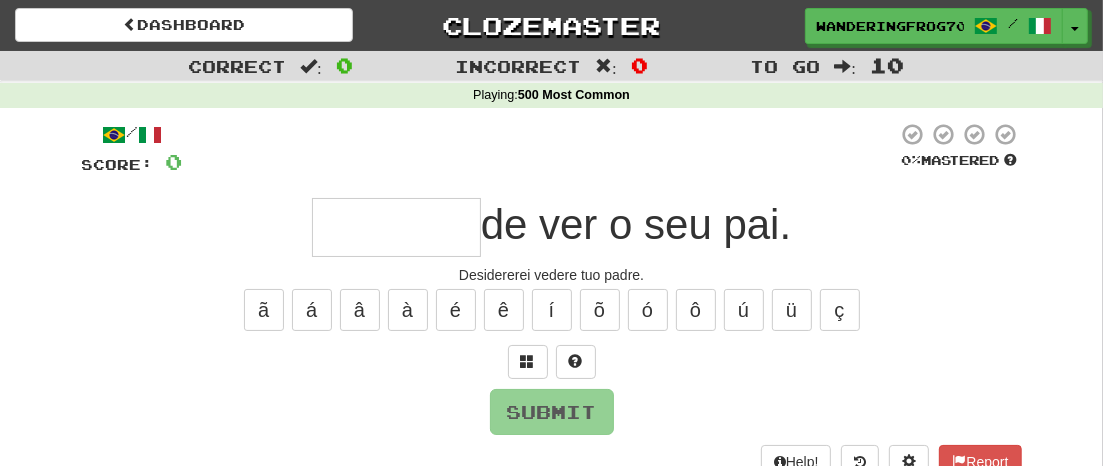 type on "*" 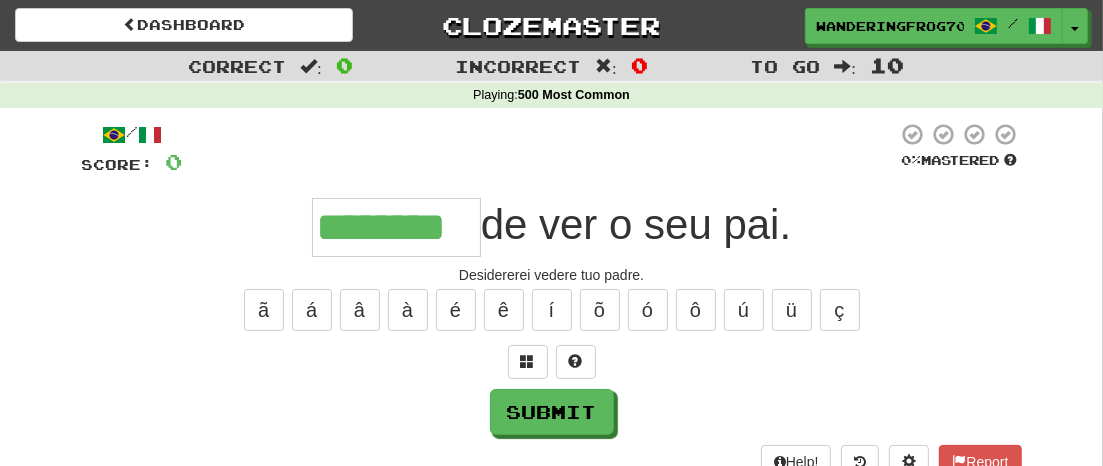 type on "********" 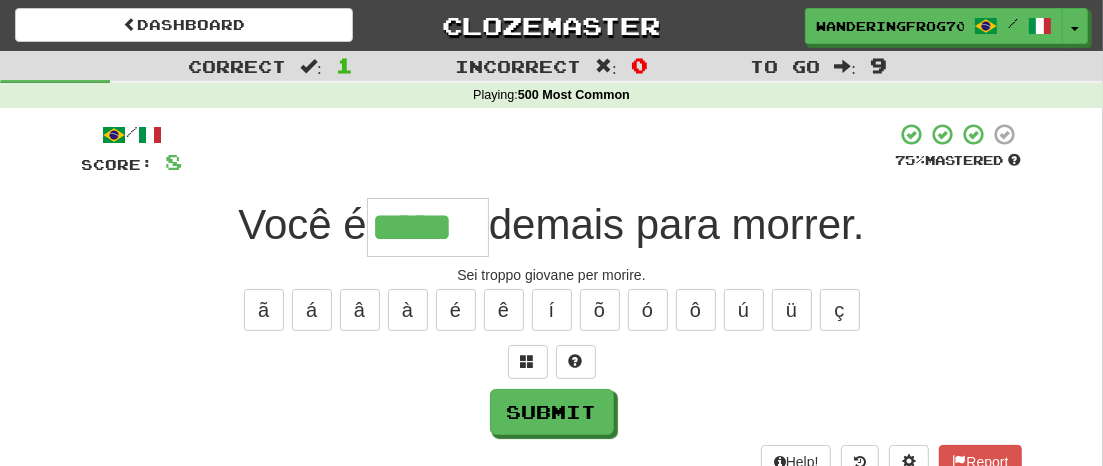 type on "*****" 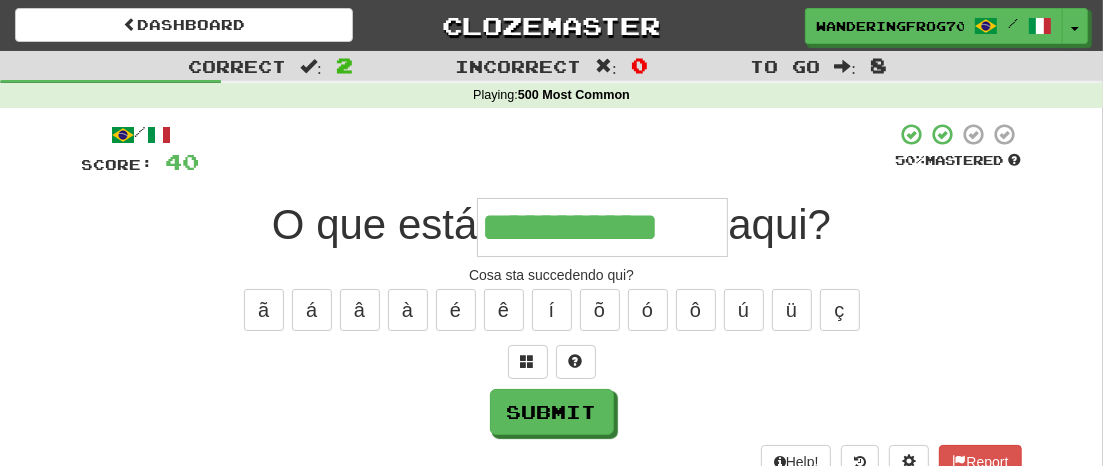 type on "**********" 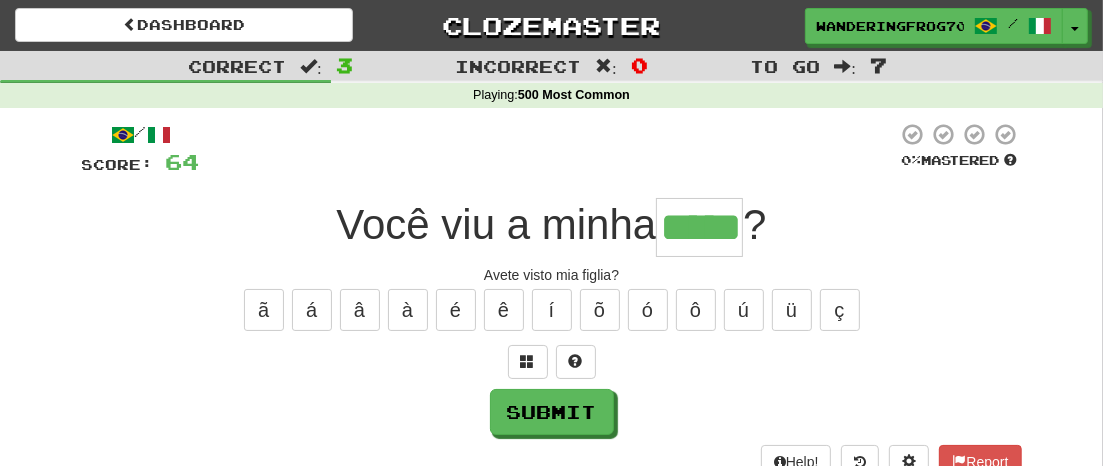 type on "*****" 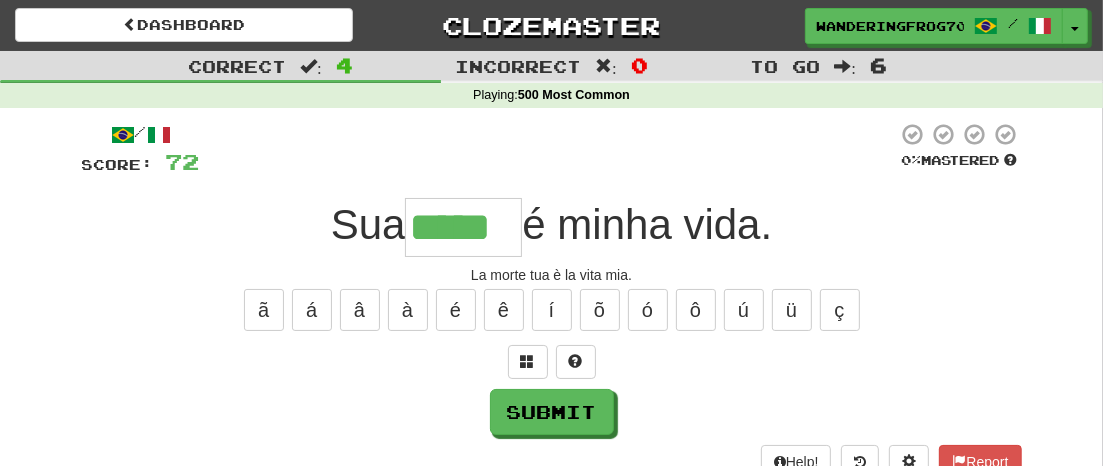 type on "*****" 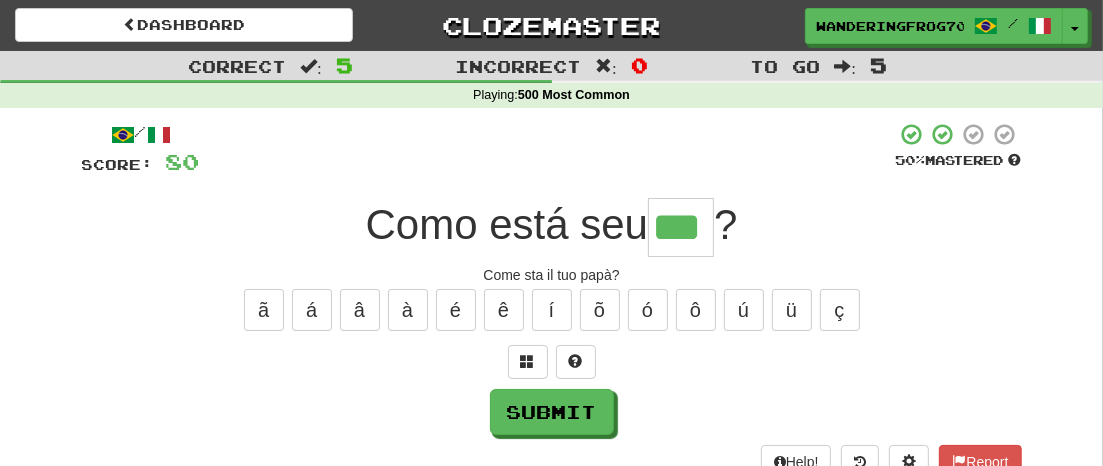 type on "***" 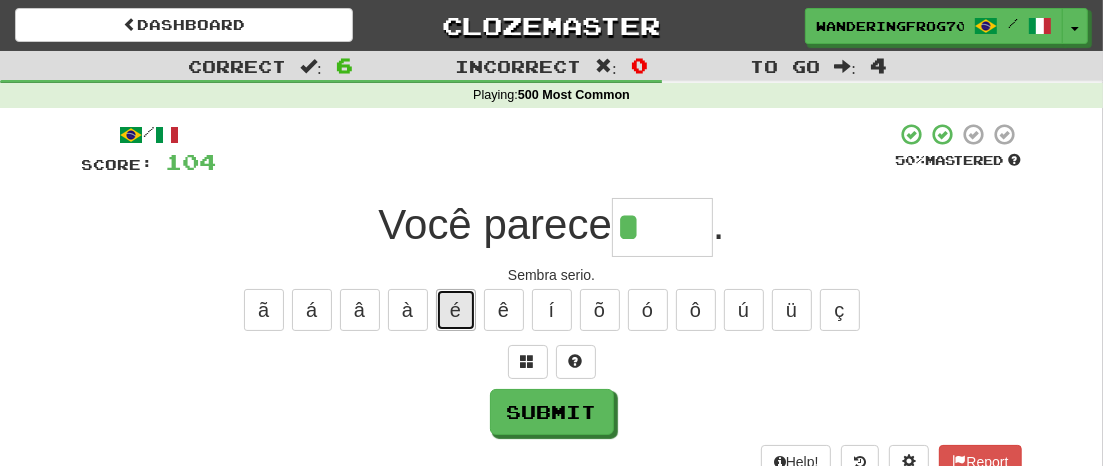 click on "é" at bounding box center (456, 310) 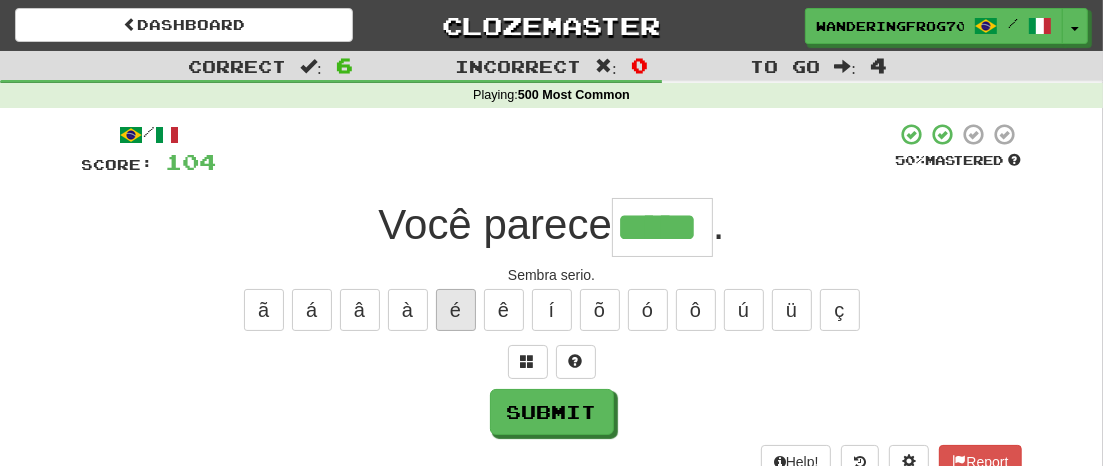 type on "*****" 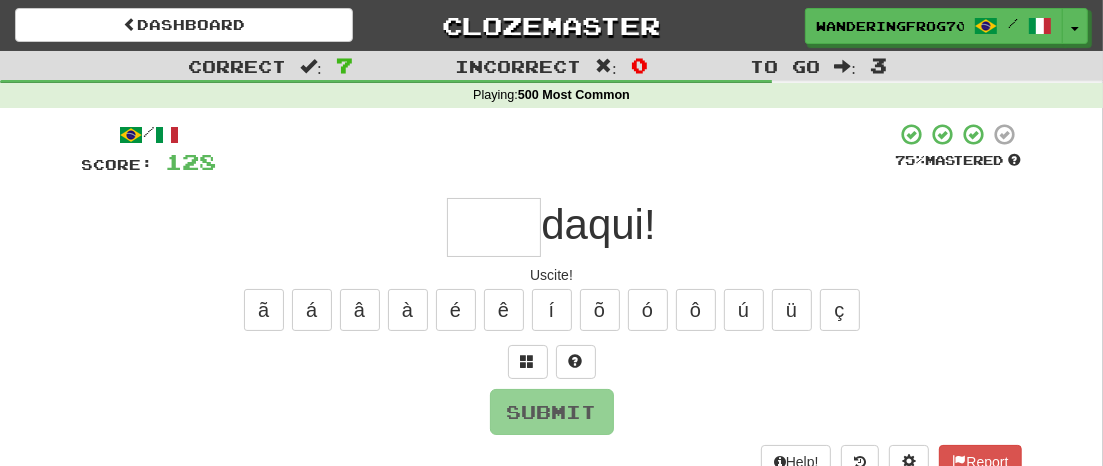 type on "*" 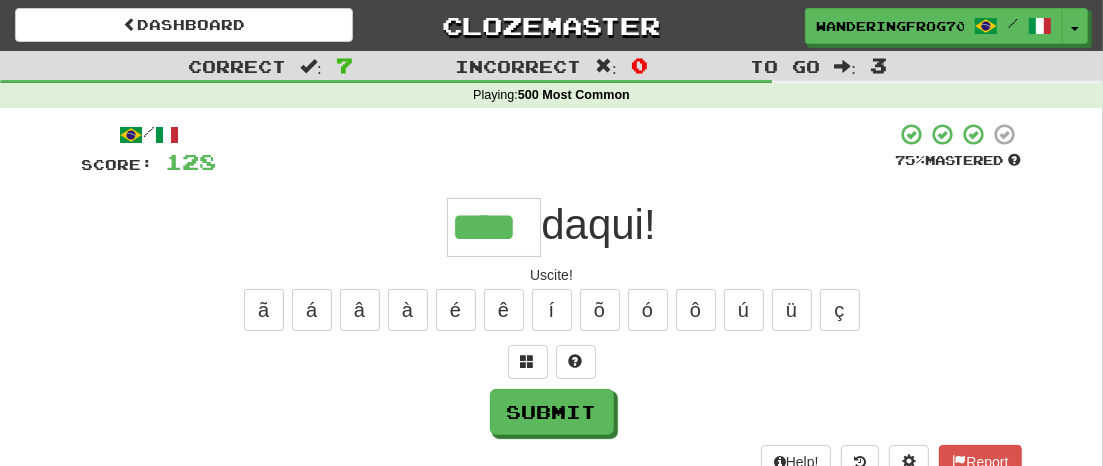 type on "****" 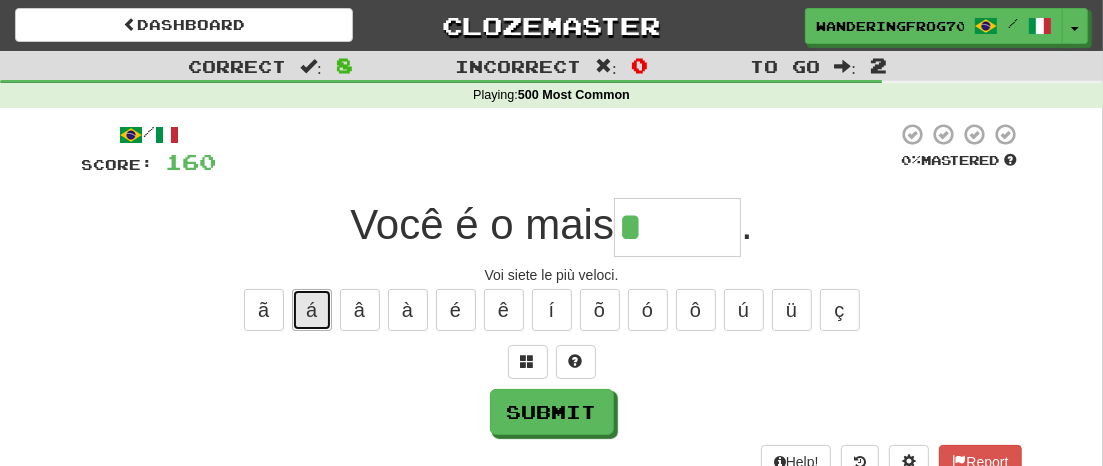 click on "á" at bounding box center (312, 310) 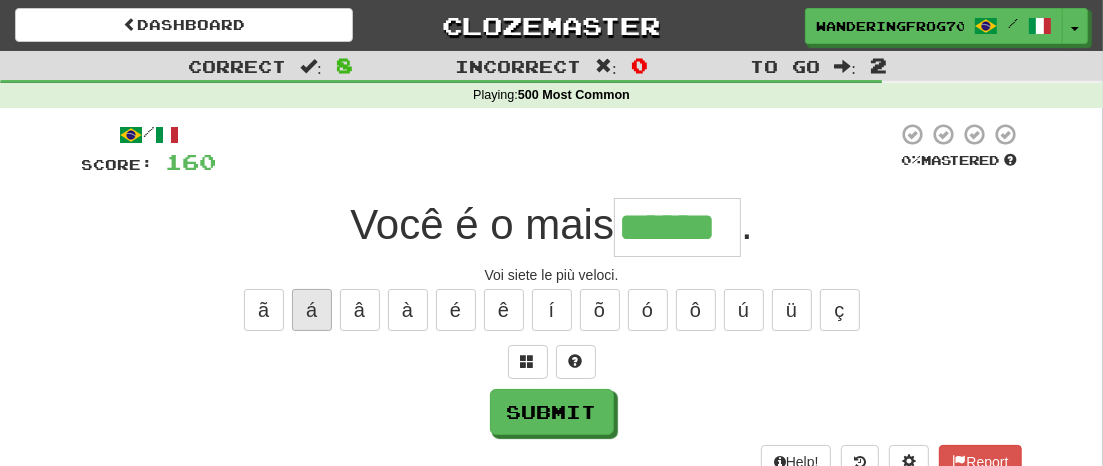 type on "******" 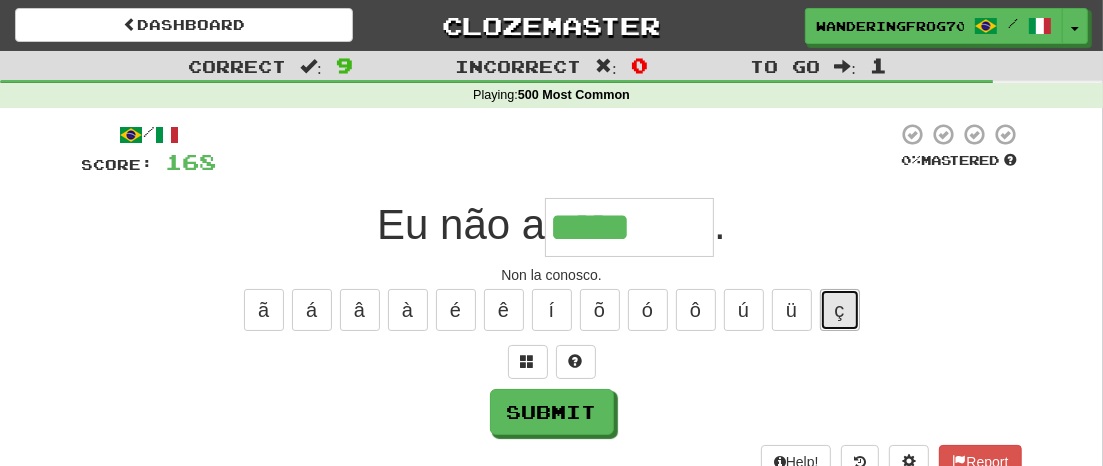 click on "ç" at bounding box center (840, 310) 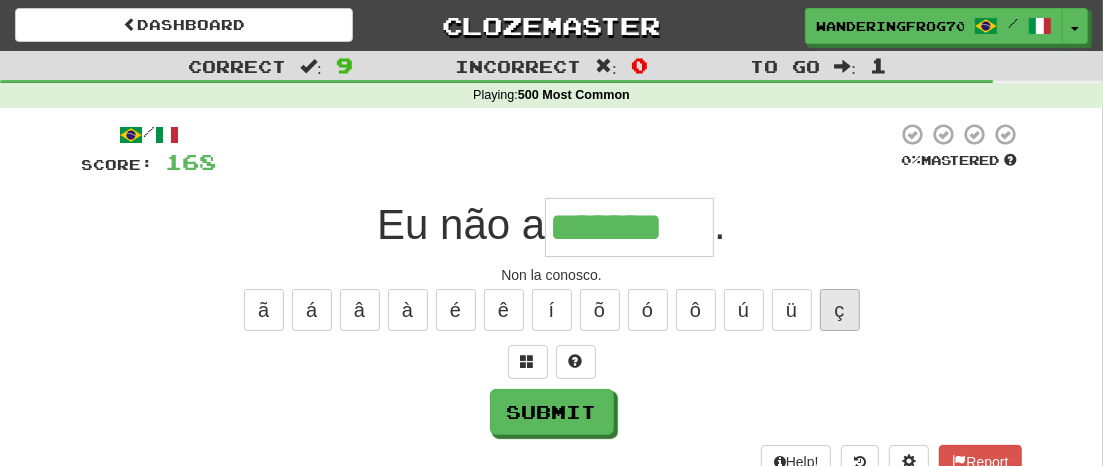 type on "*******" 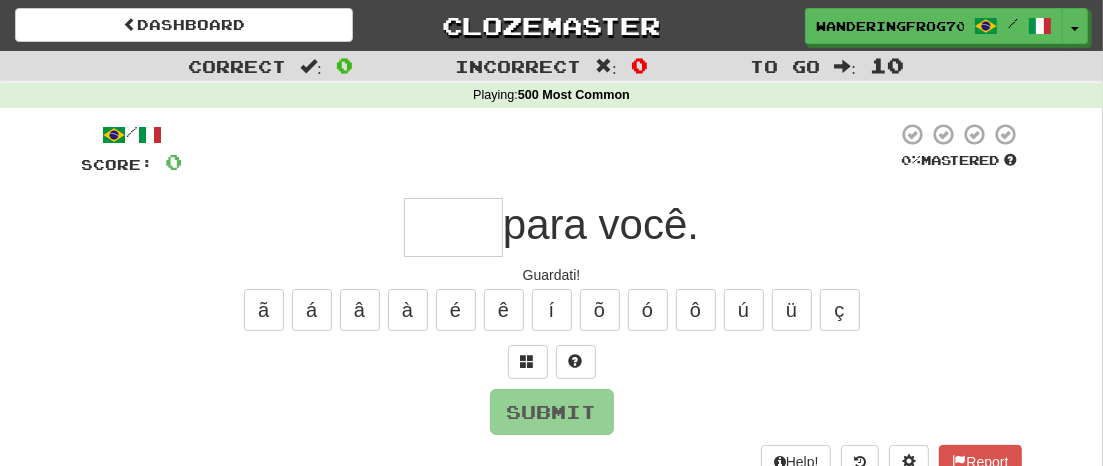 type on "*" 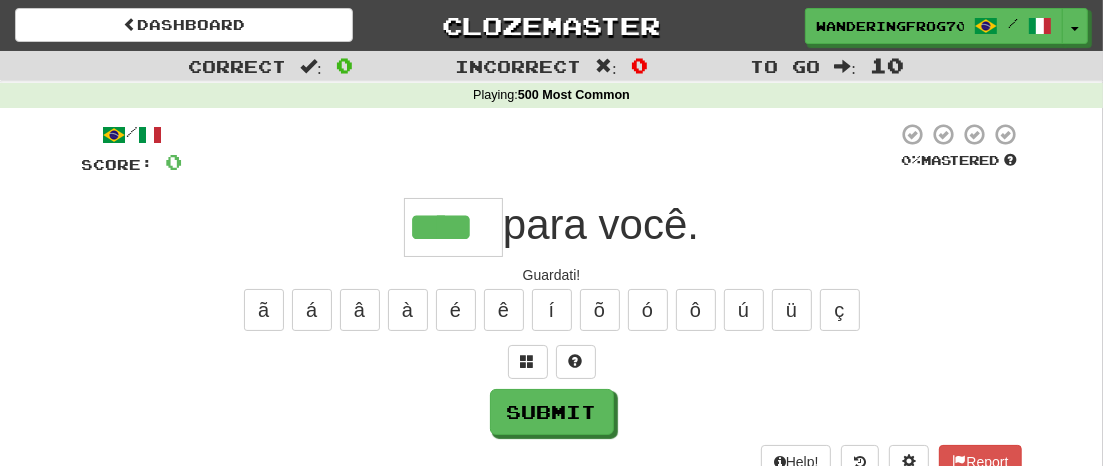 type on "****" 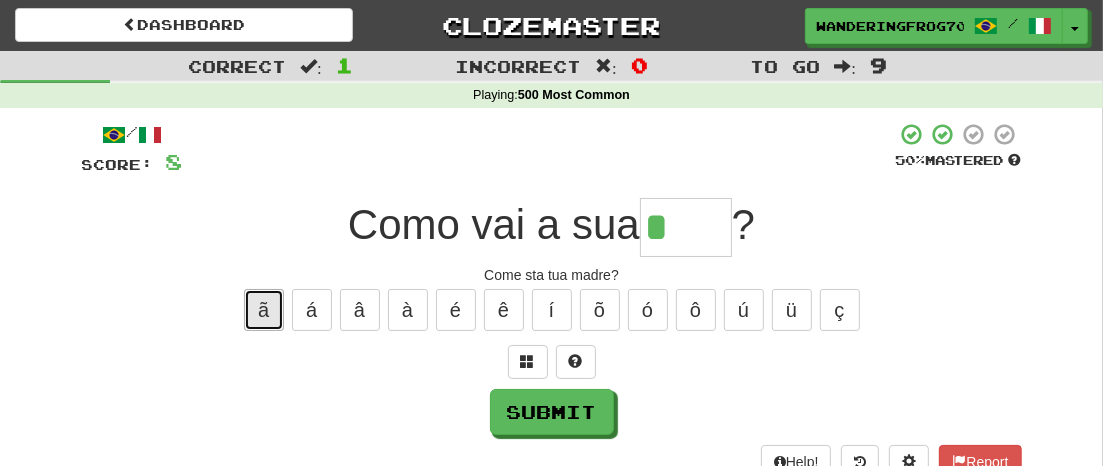 click on "ã" at bounding box center [264, 310] 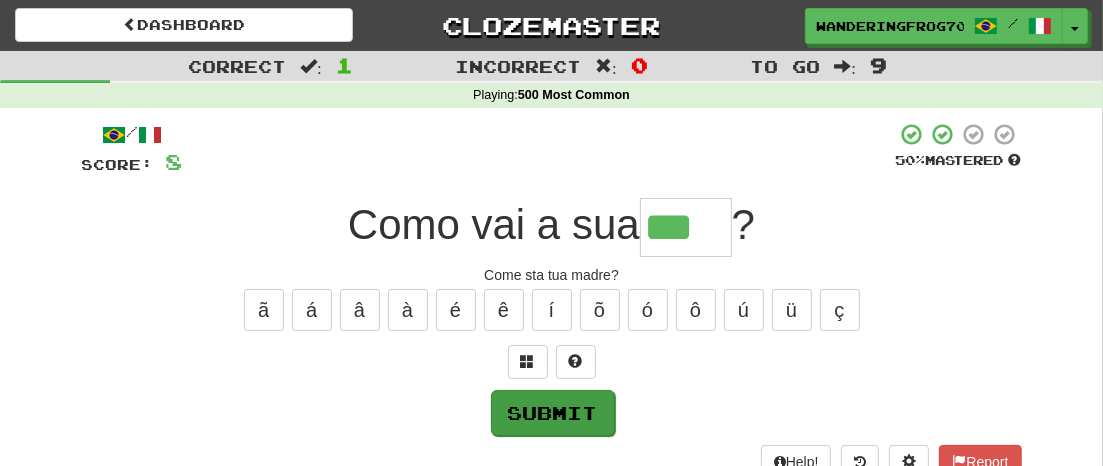 type on "***" 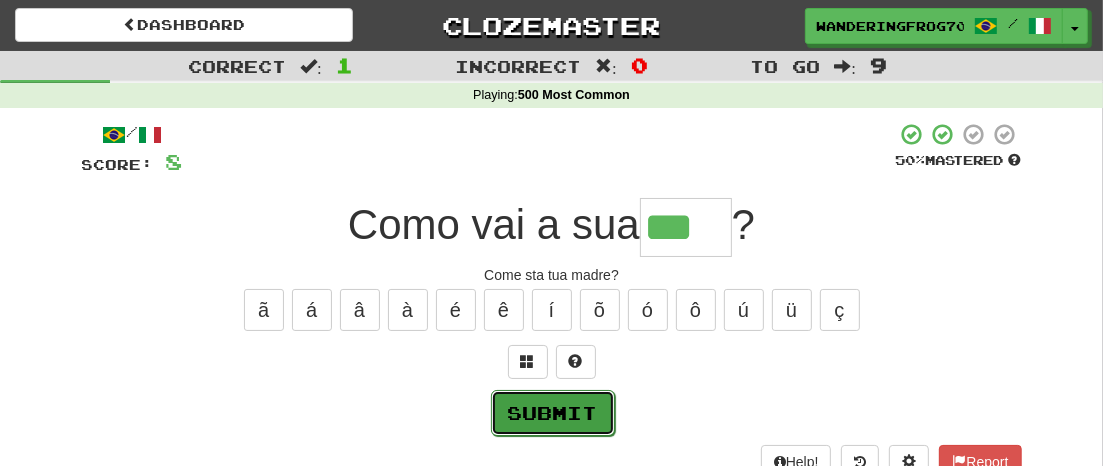 click on "Submit" at bounding box center (553, 413) 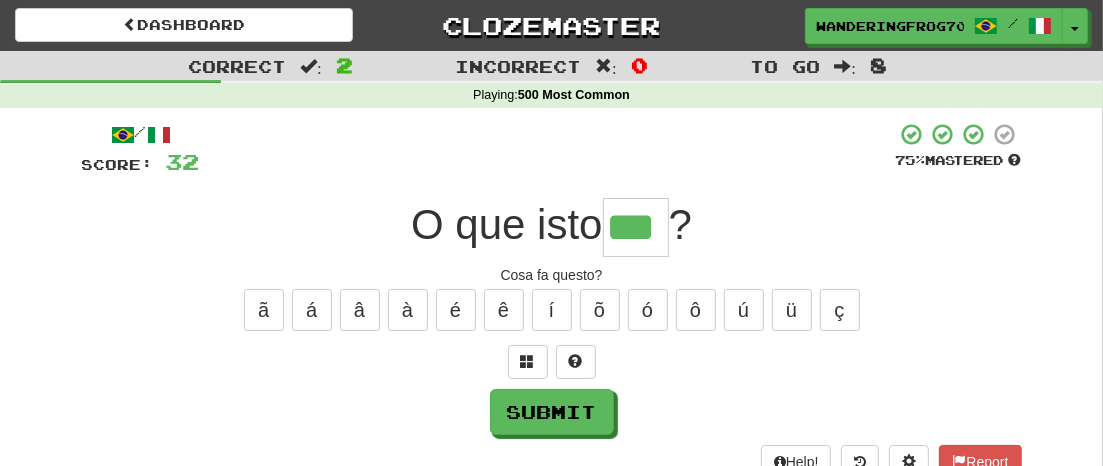 type on "***" 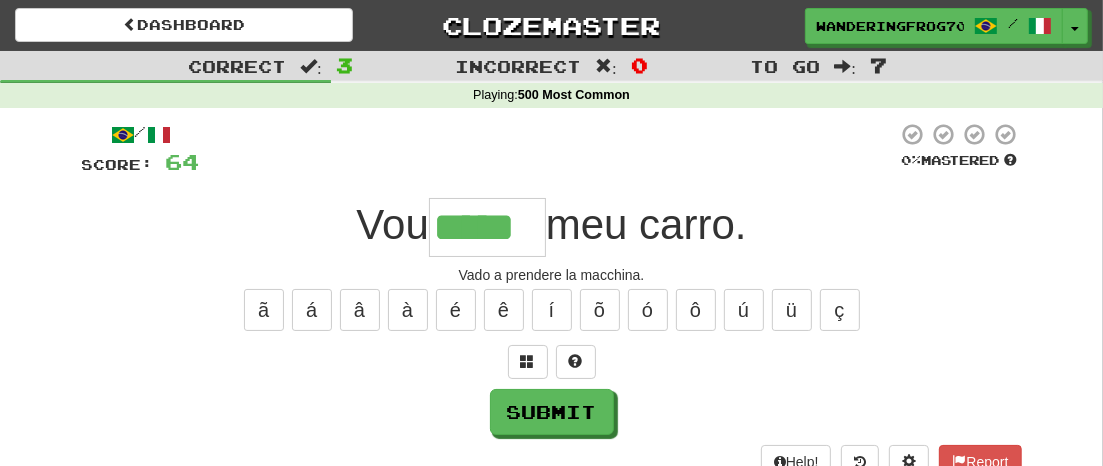 type on "*****" 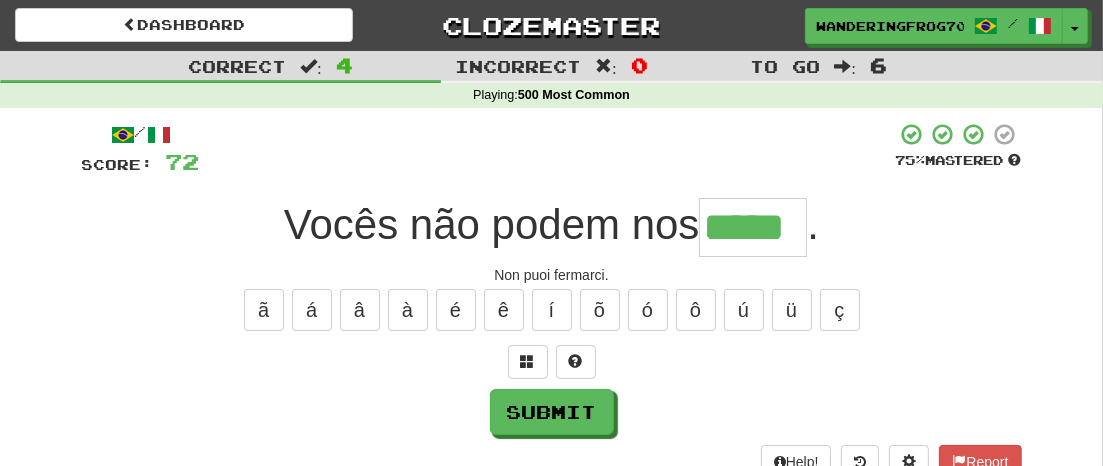 type on "*****" 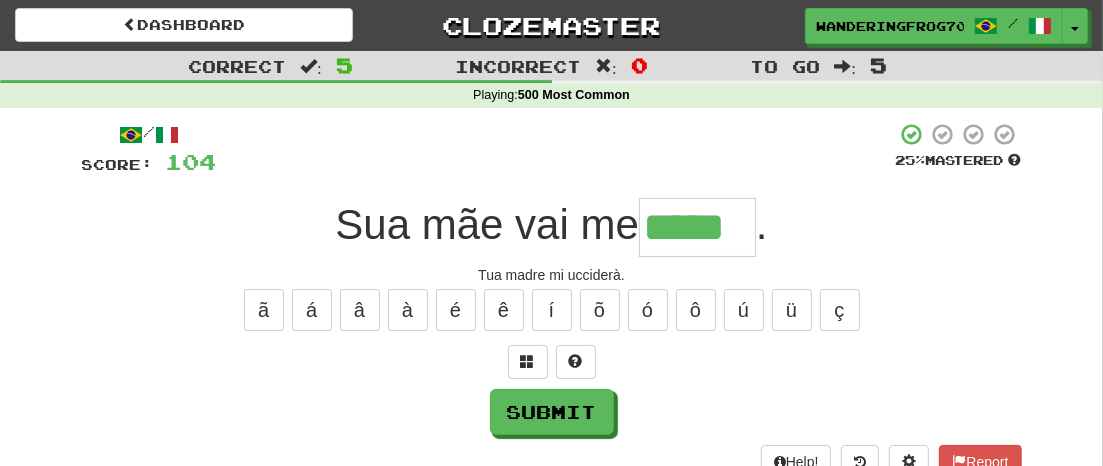 type on "*****" 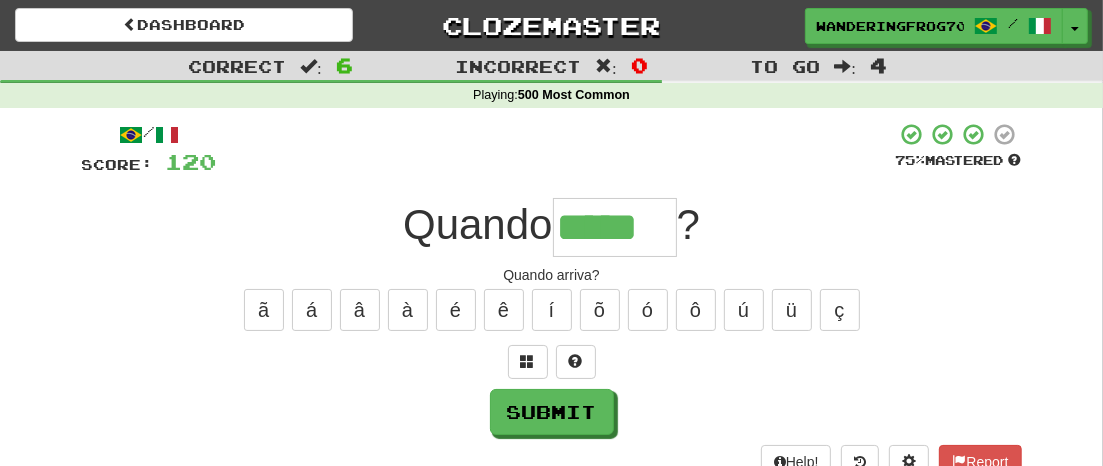 type on "*****" 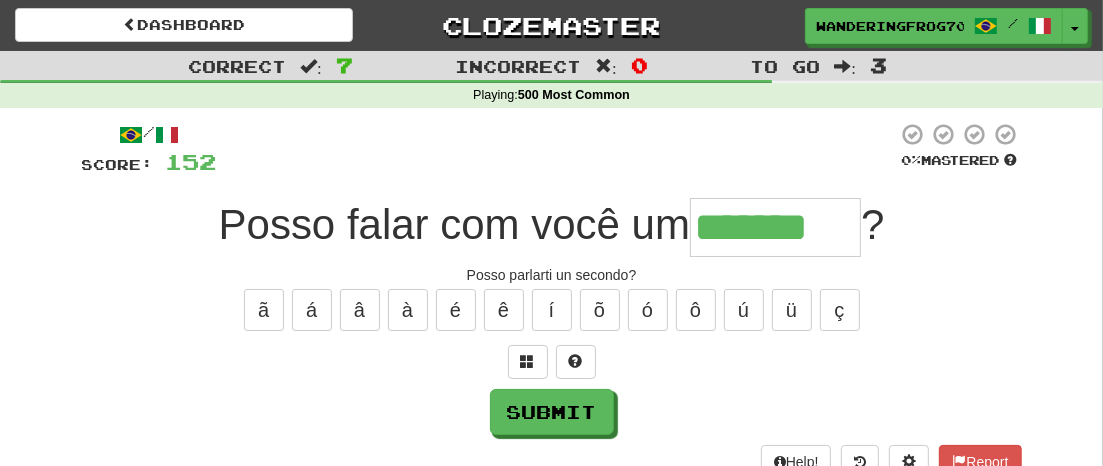 type on "*******" 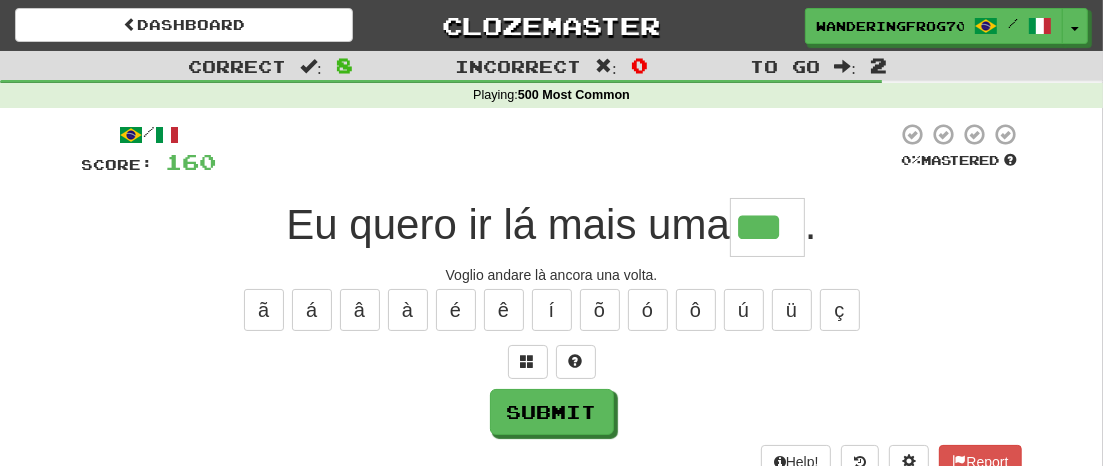 type on "***" 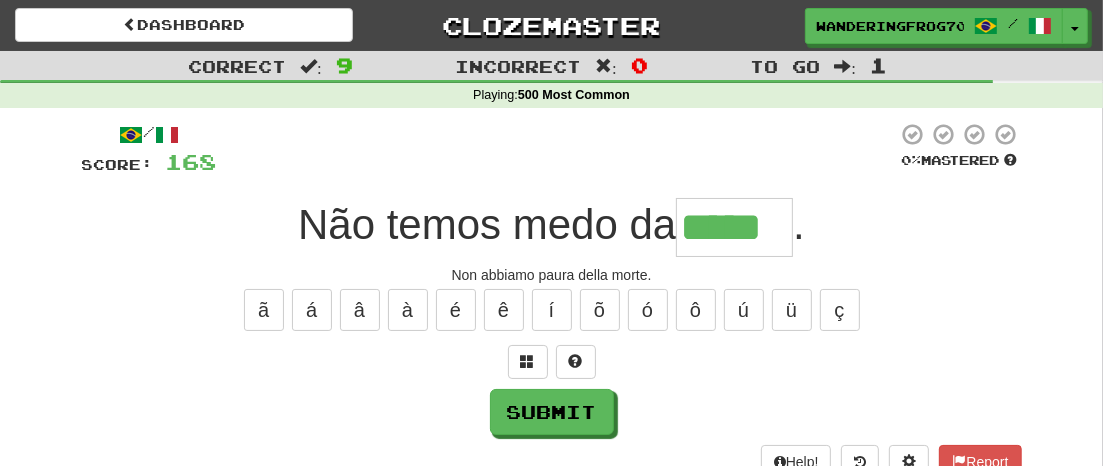 type on "*****" 